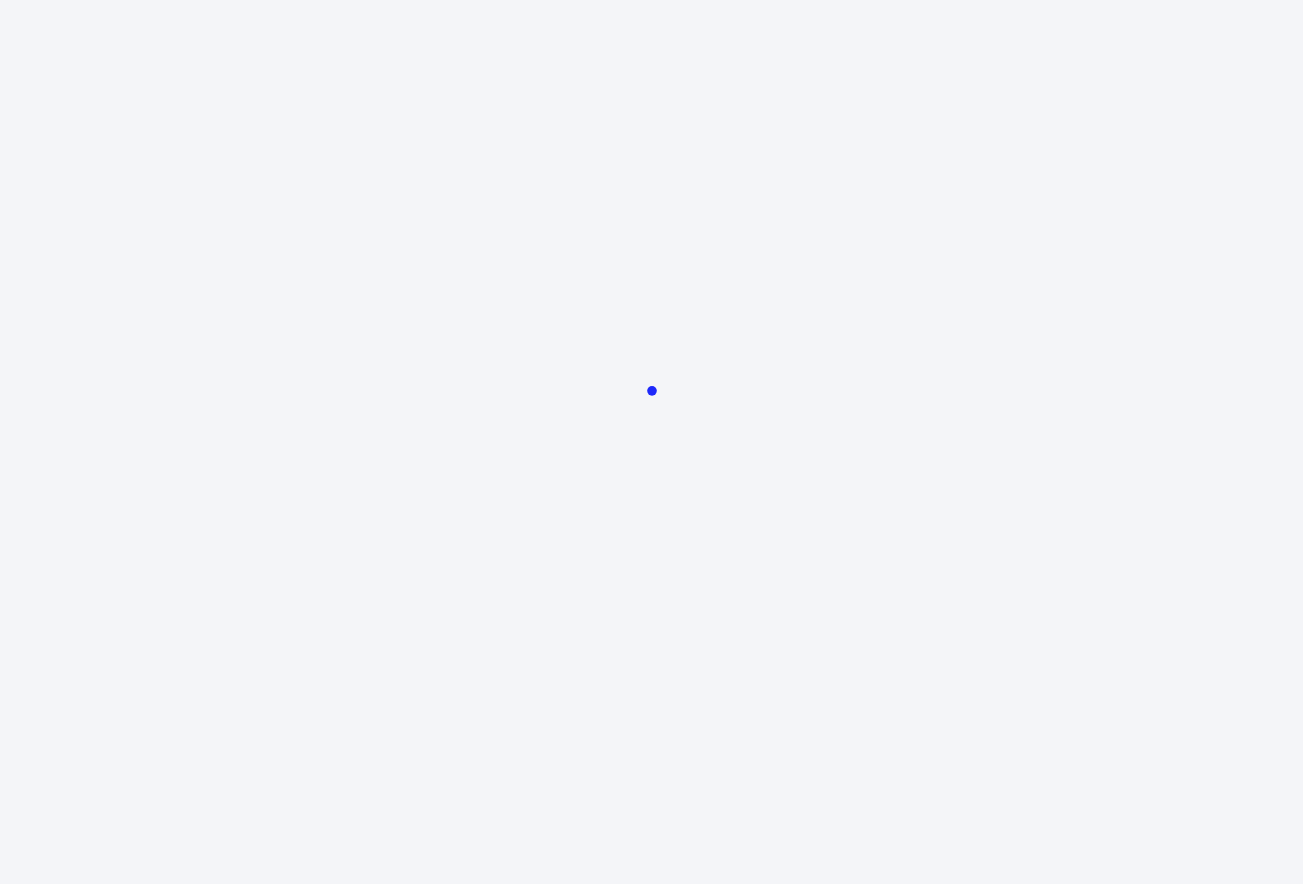 scroll, scrollTop: 0, scrollLeft: 0, axis: both 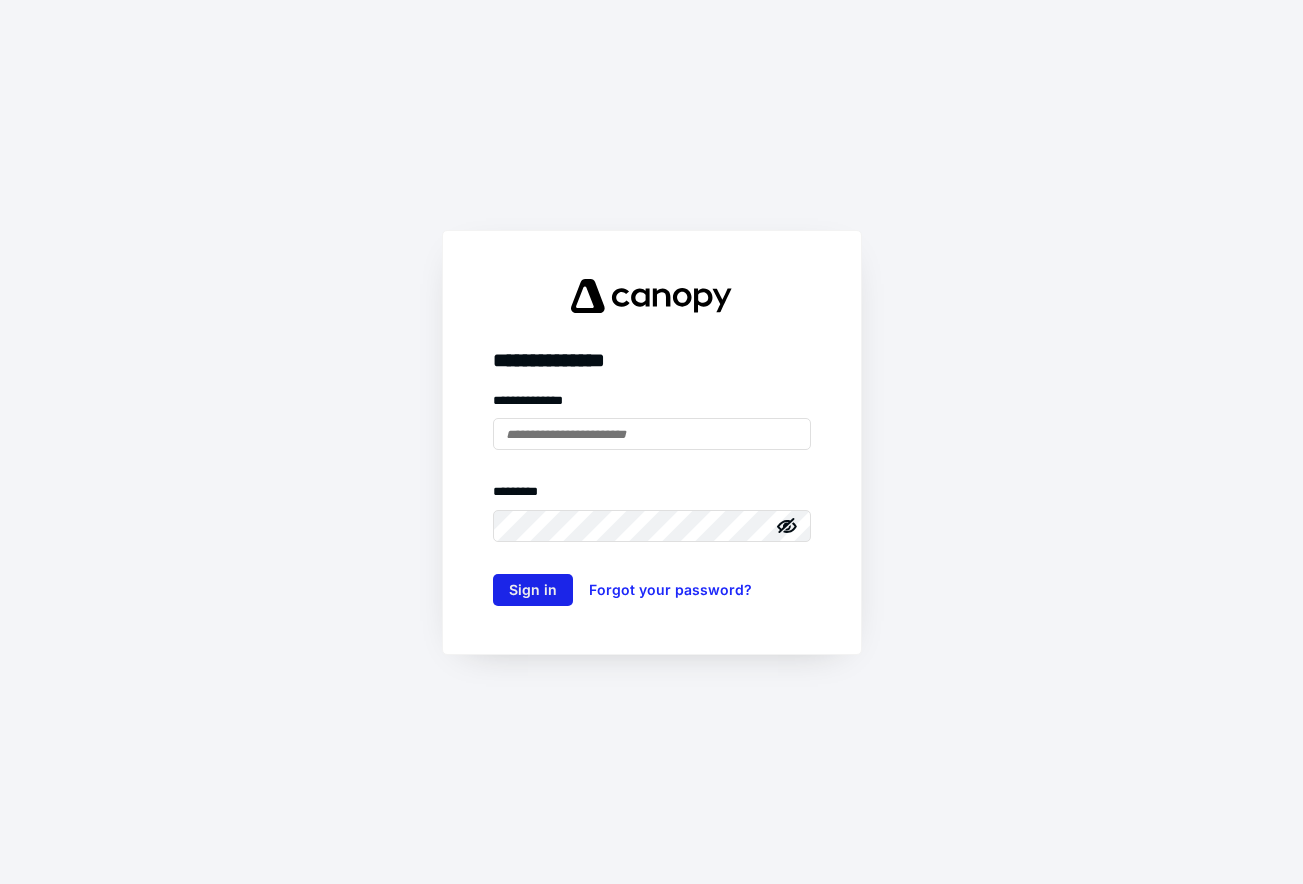 type on "**********" 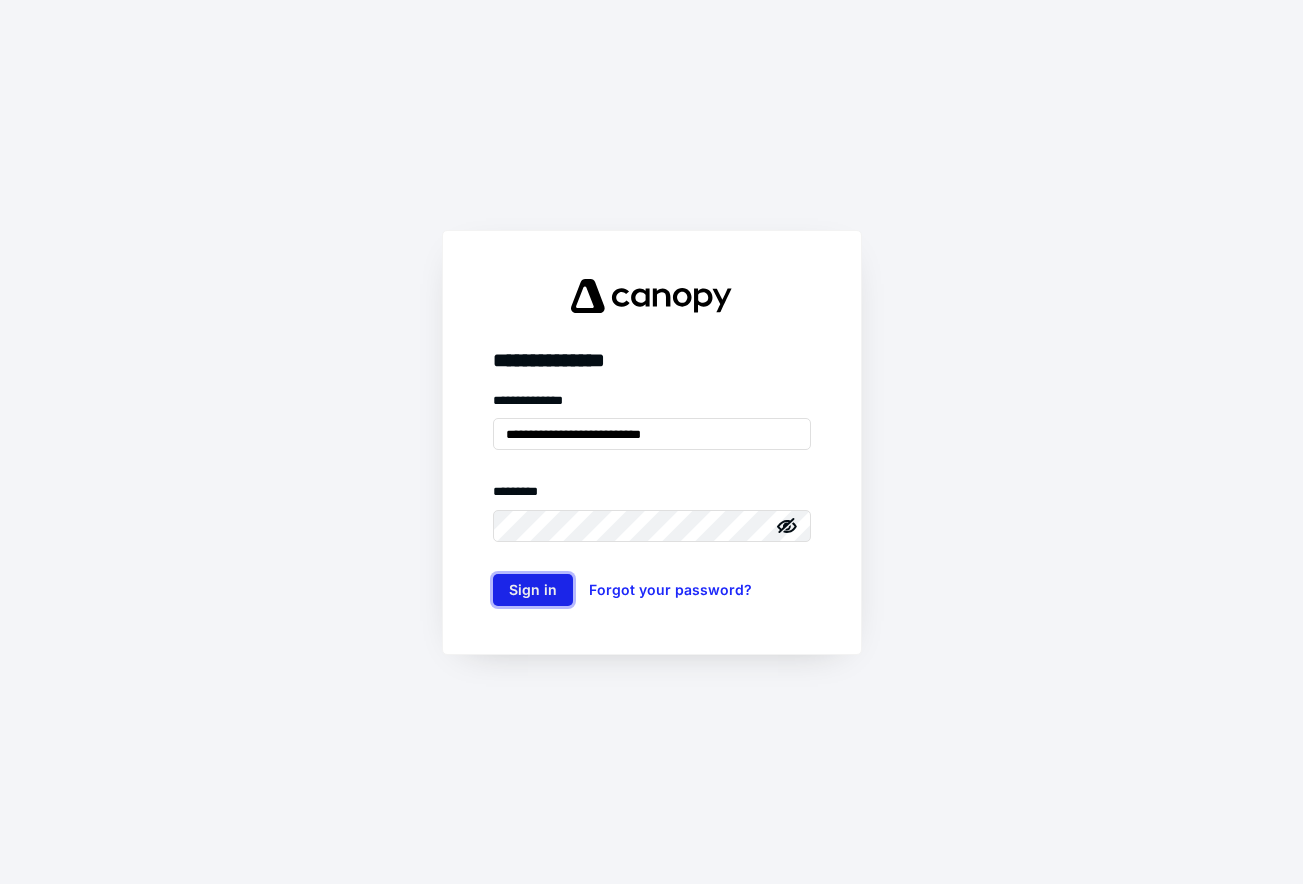 click on "Sign in" at bounding box center [533, 590] 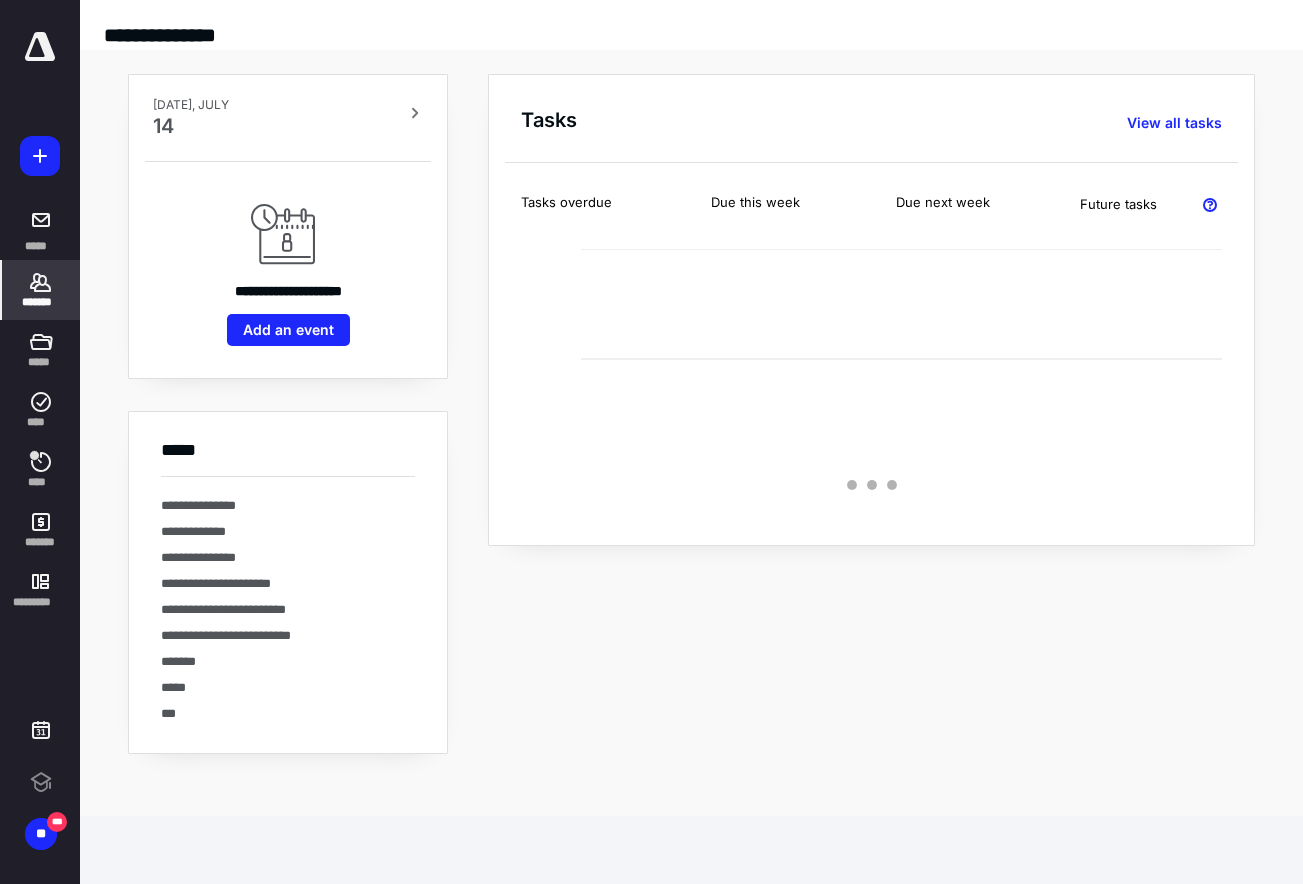 click on "*******" at bounding box center [41, 290] 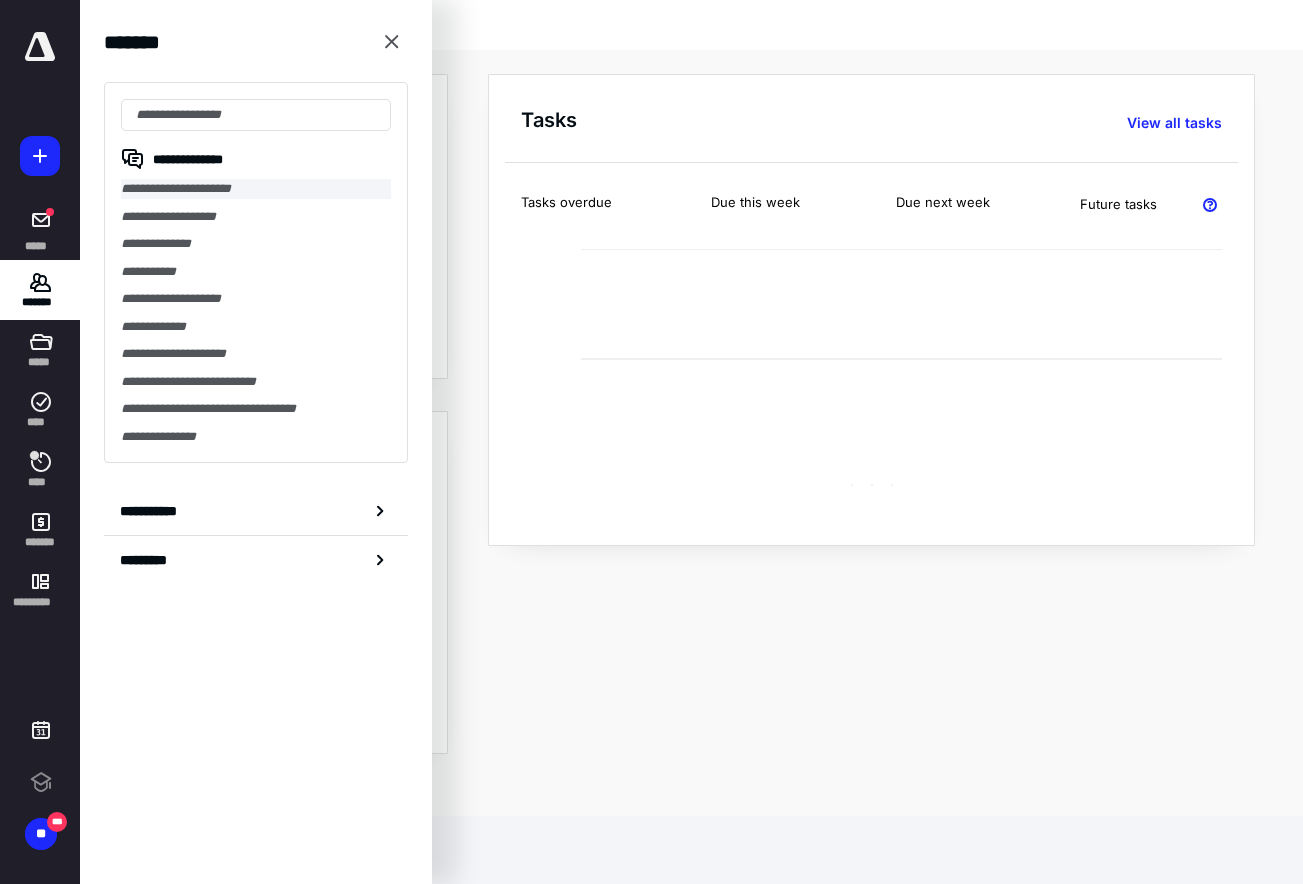 scroll, scrollTop: 0, scrollLeft: 0, axis: both 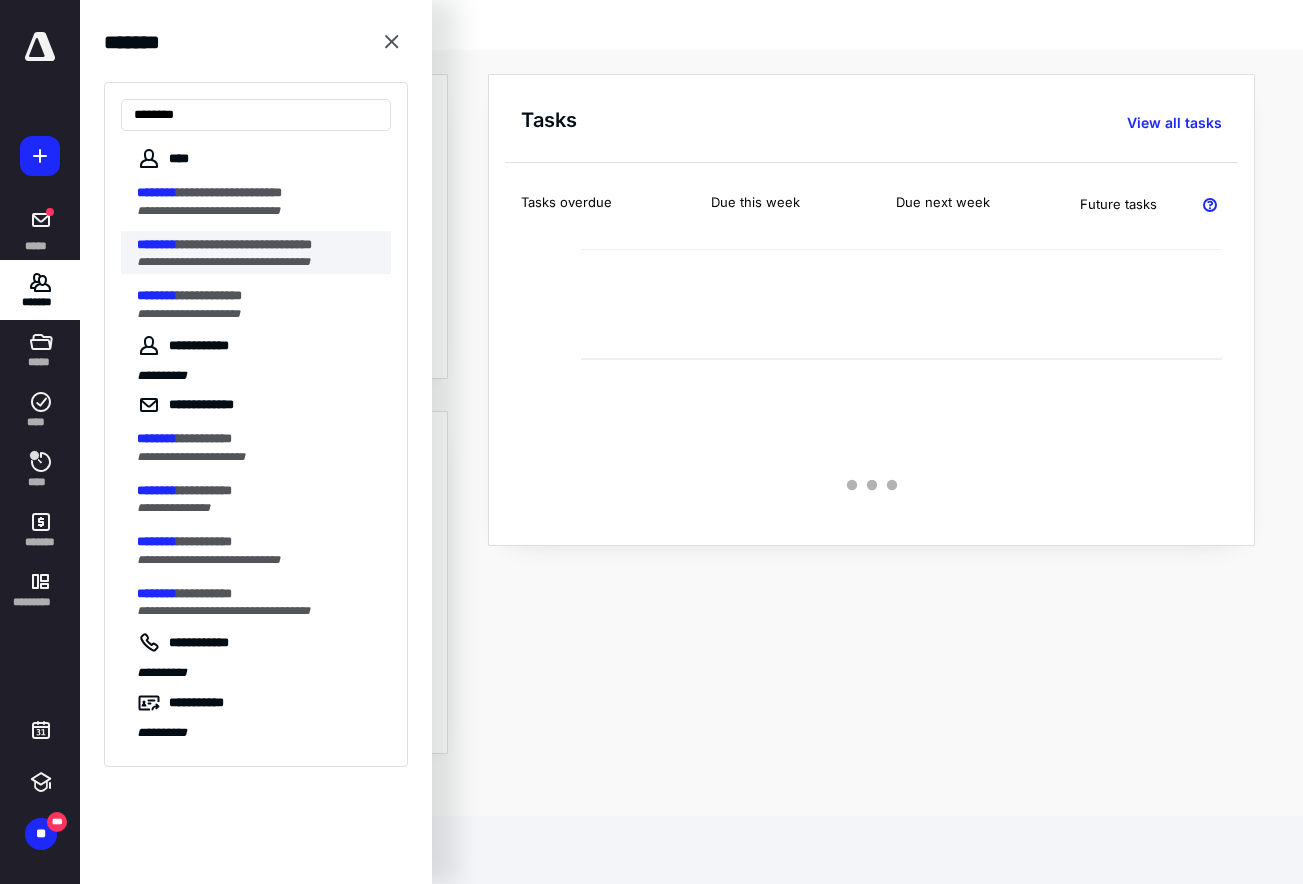 type on "********" 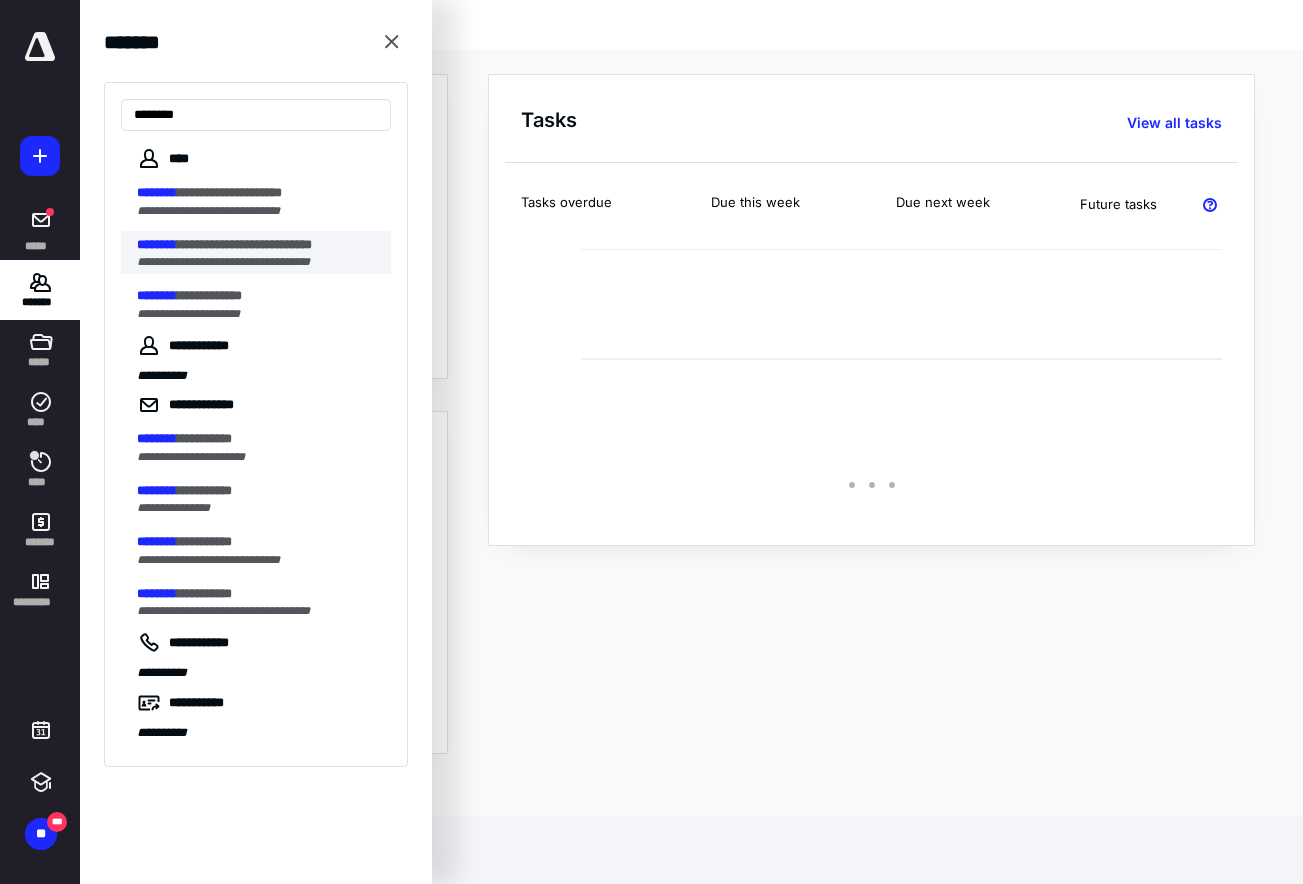 click on "**********" at bounding box center [258, 262] 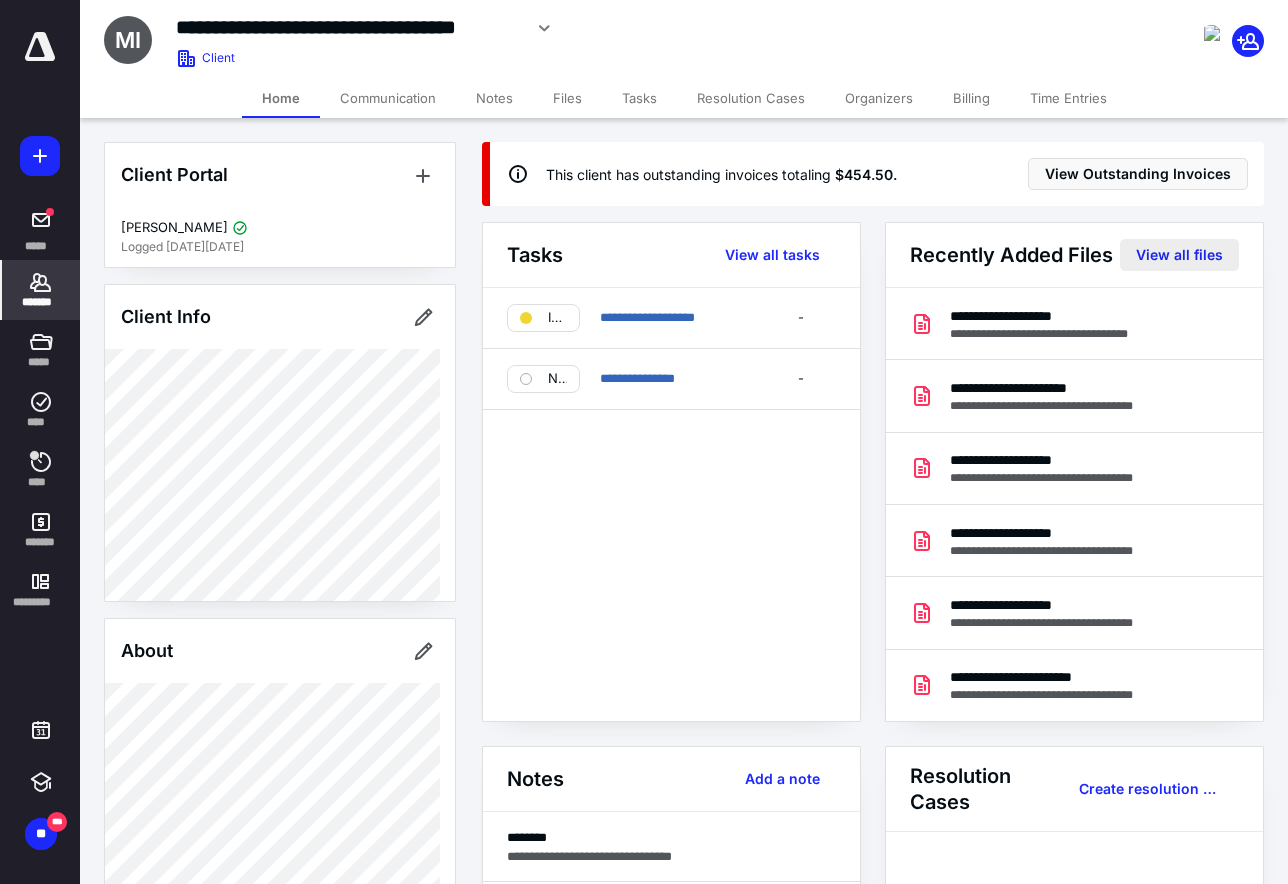 click on "View all files" at bounding box center (1179, 255) 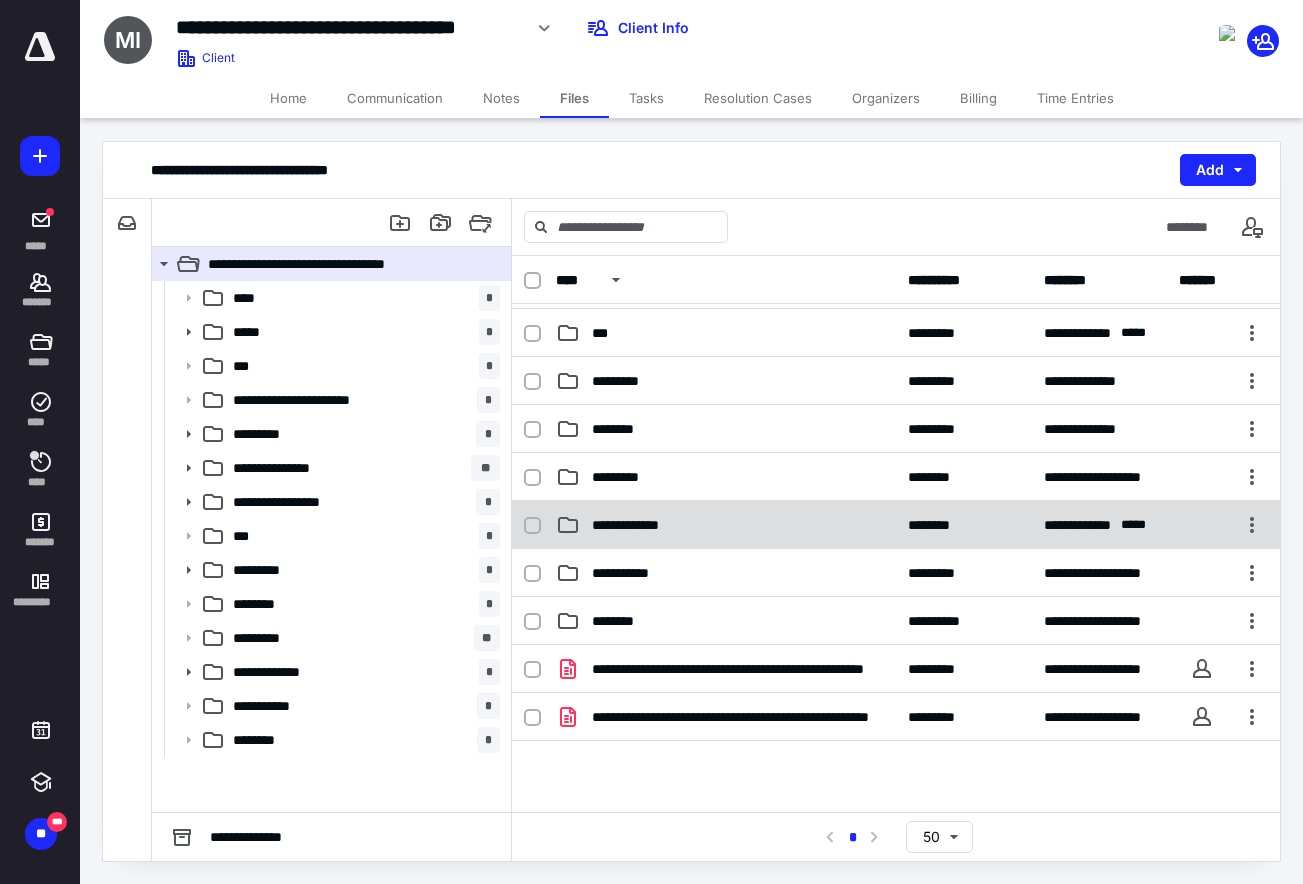 scroll, scrollTop: 200, scrollLeft: 0, axis: vertical 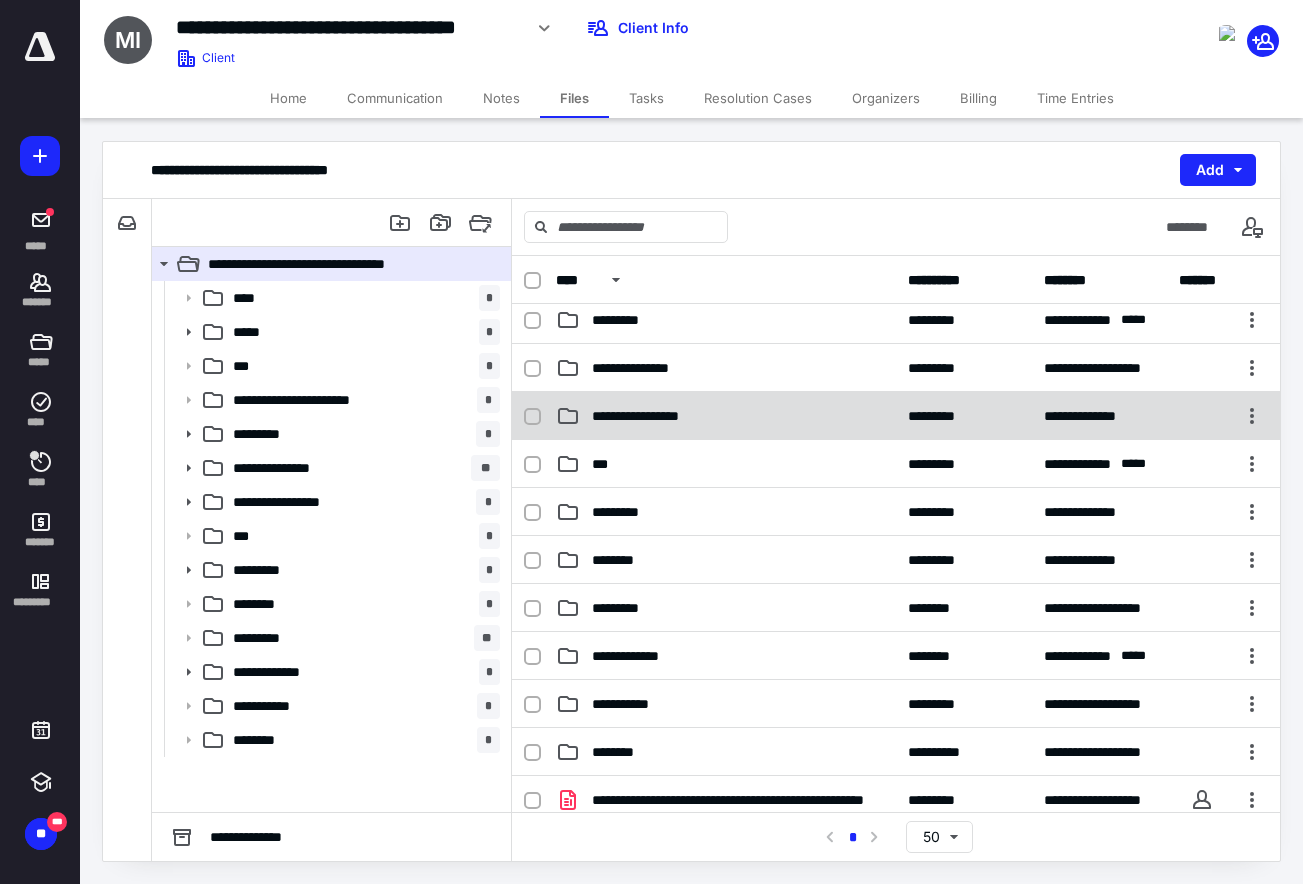 click on "**********" at bounding box center (654, 416) 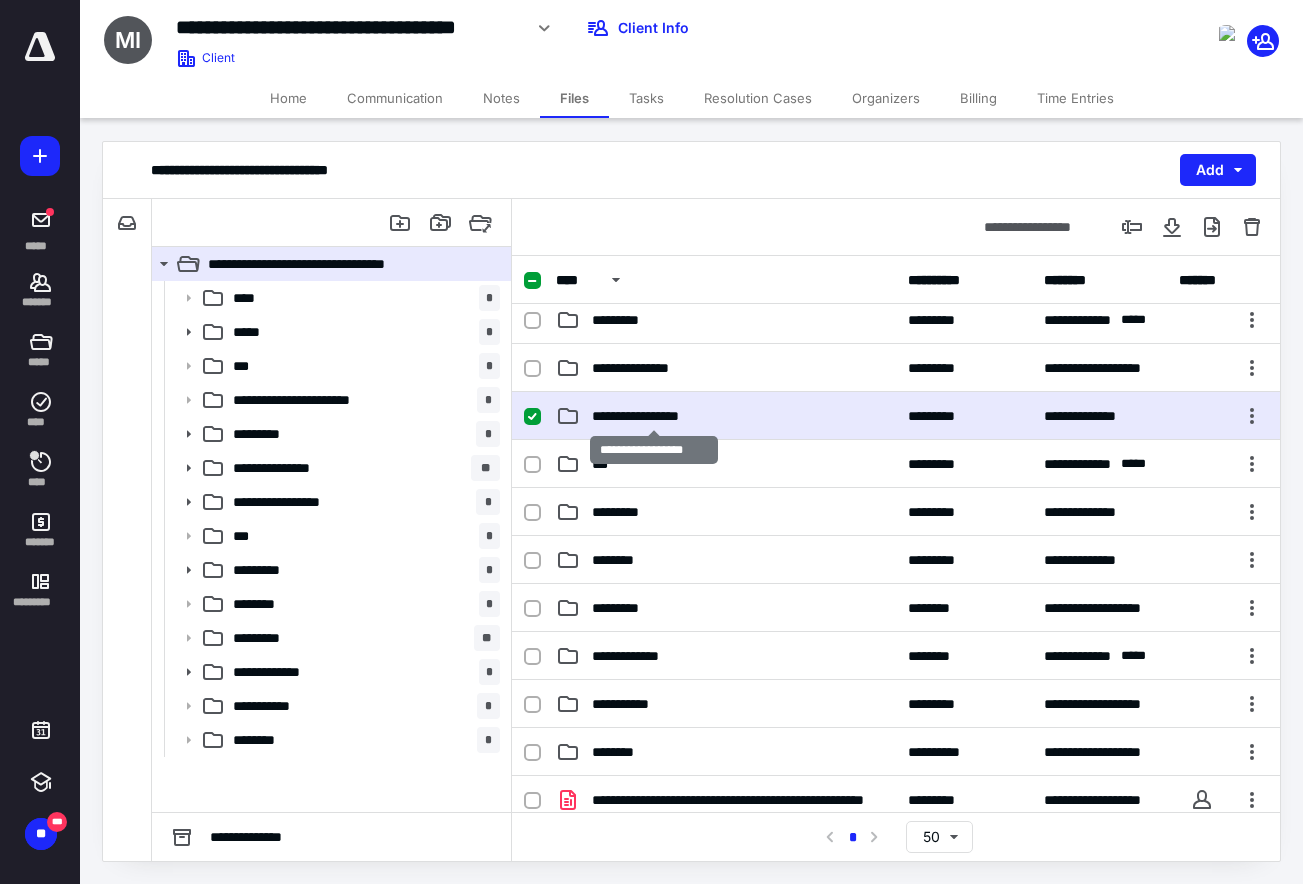 click on "**********" at bounding box center [654, 416] 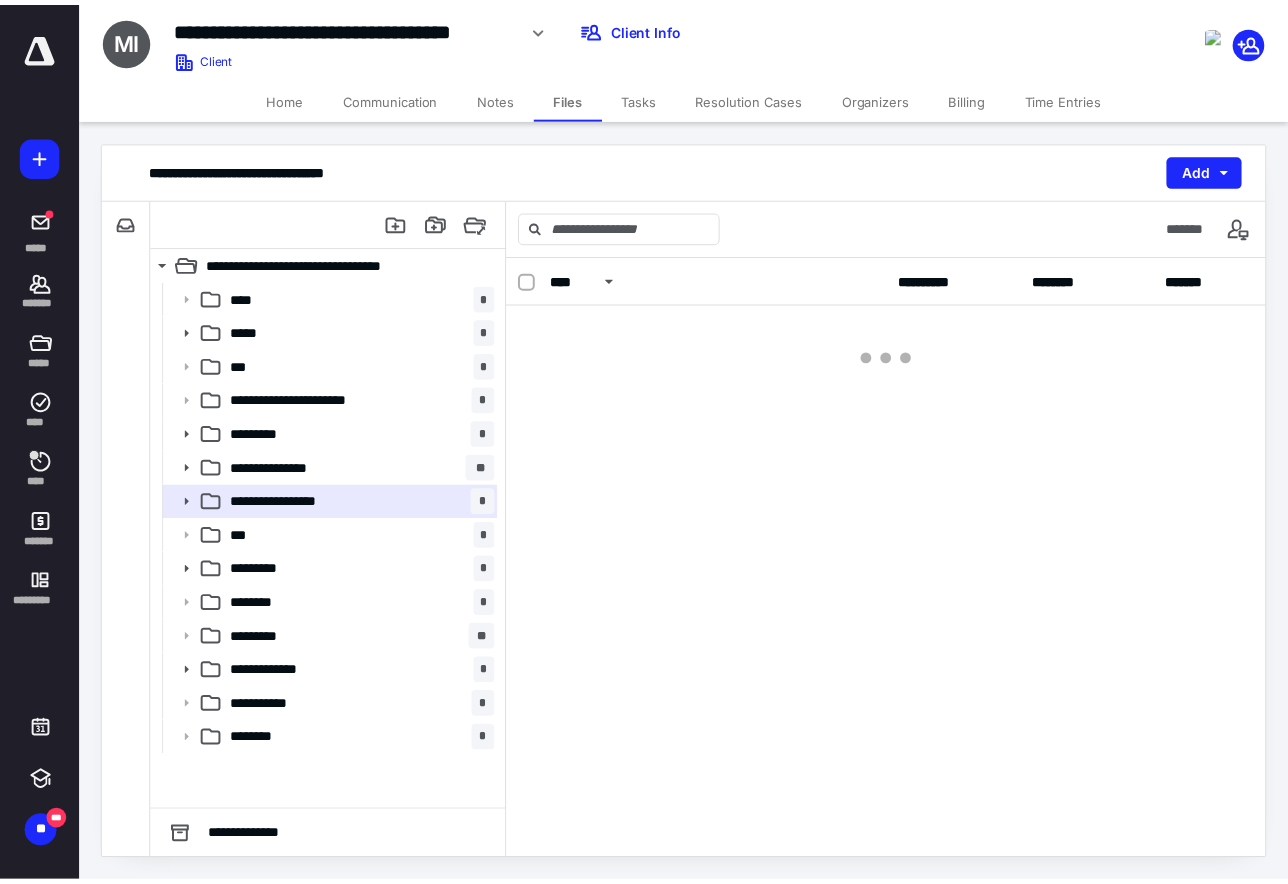 scroll, scrollTop: 0, scrollLeft: 0, axis: both 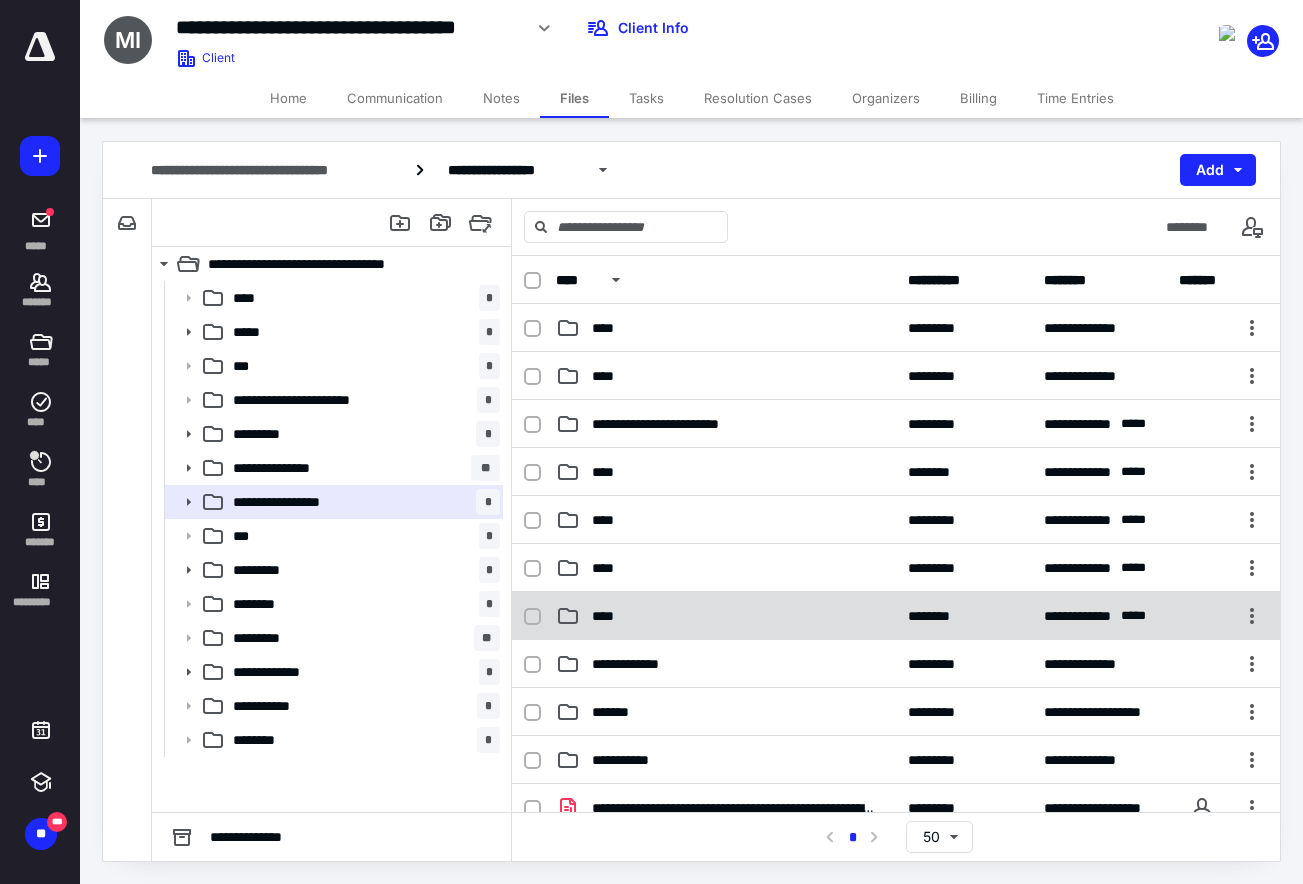click on "****" at bounding box center (726, 616) 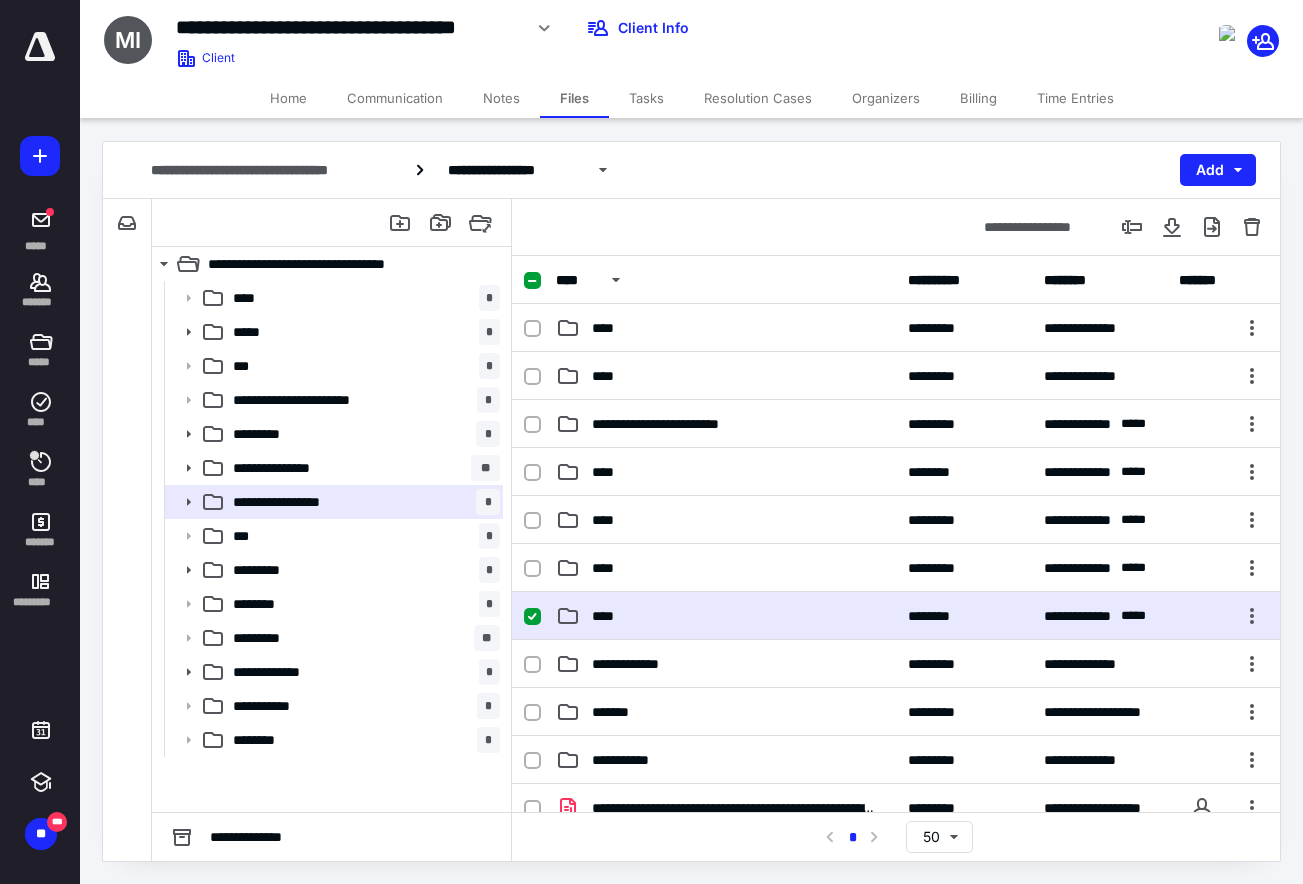 click on "****" at bounding box center [726, 616] 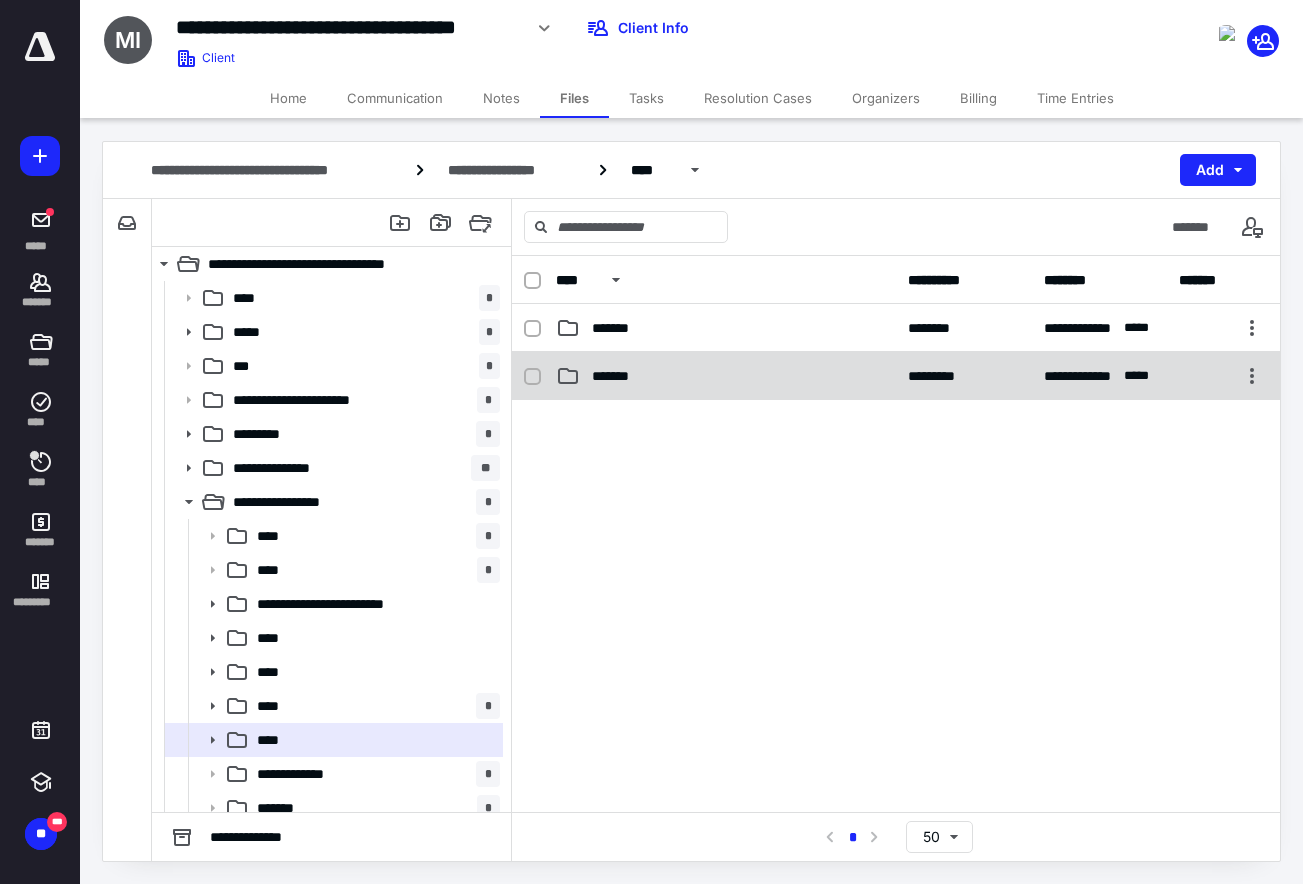 click on "*******" at bounding box center [726, 376] 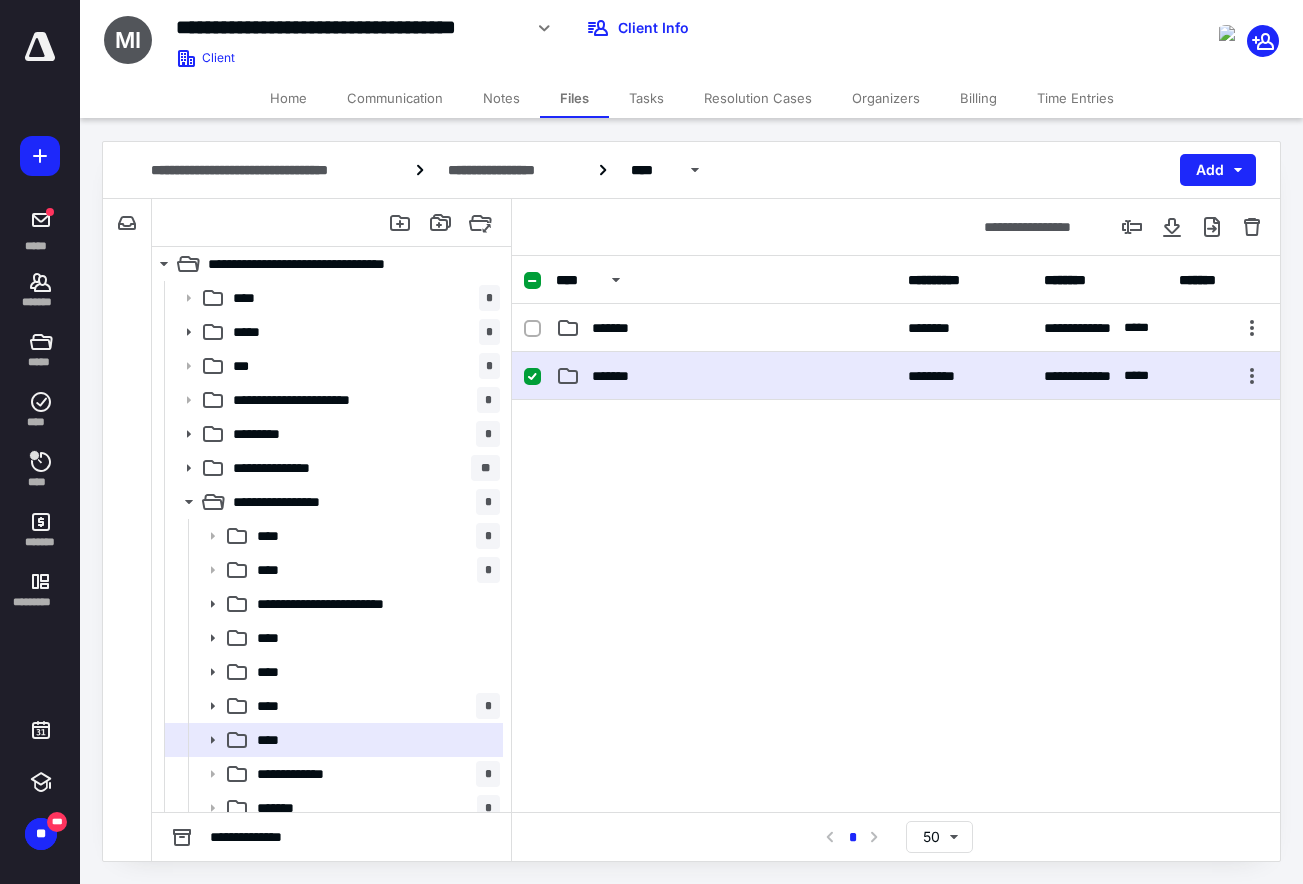 click on "*******" at bounding box center [726, 376] 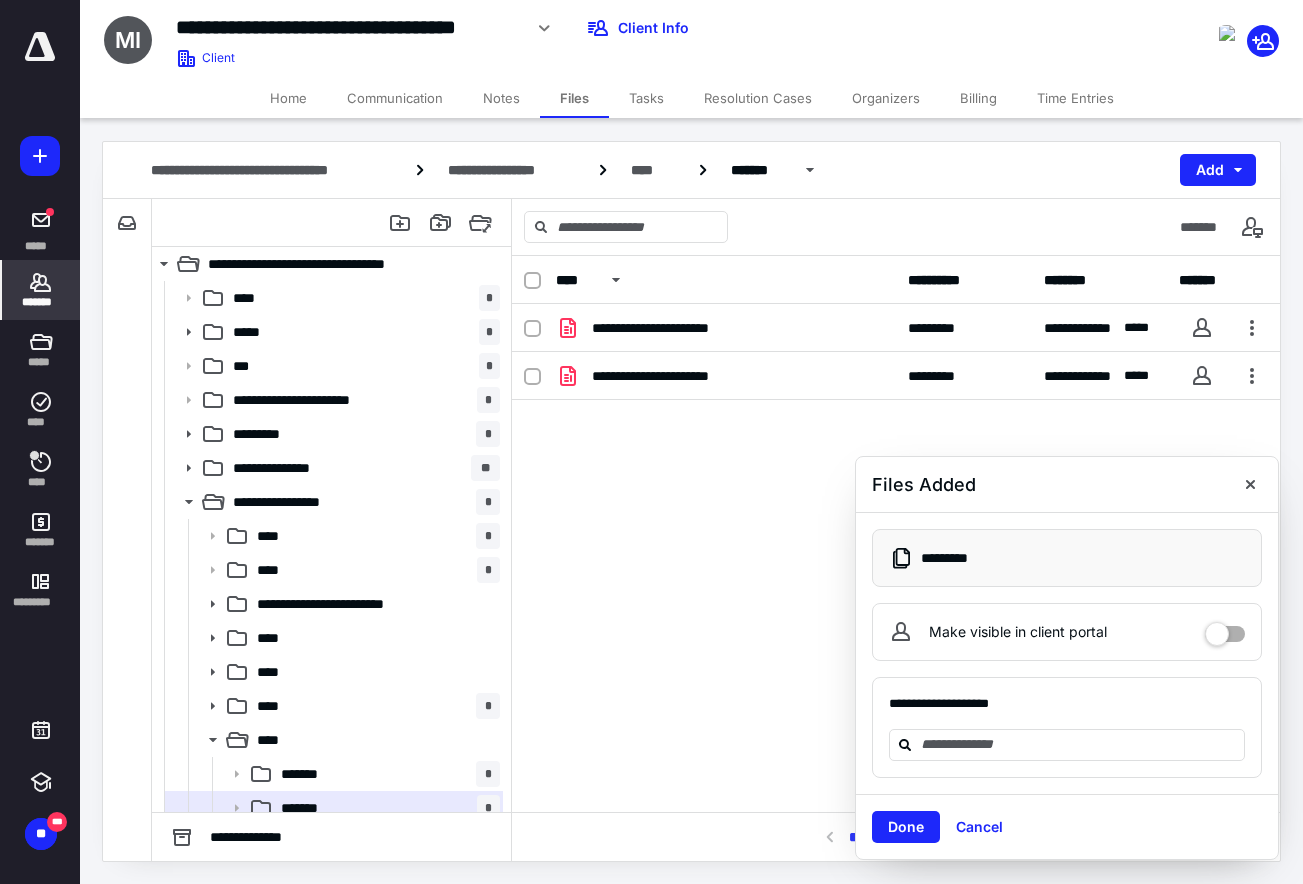 click on "*******" at bounding box center (41, 302) 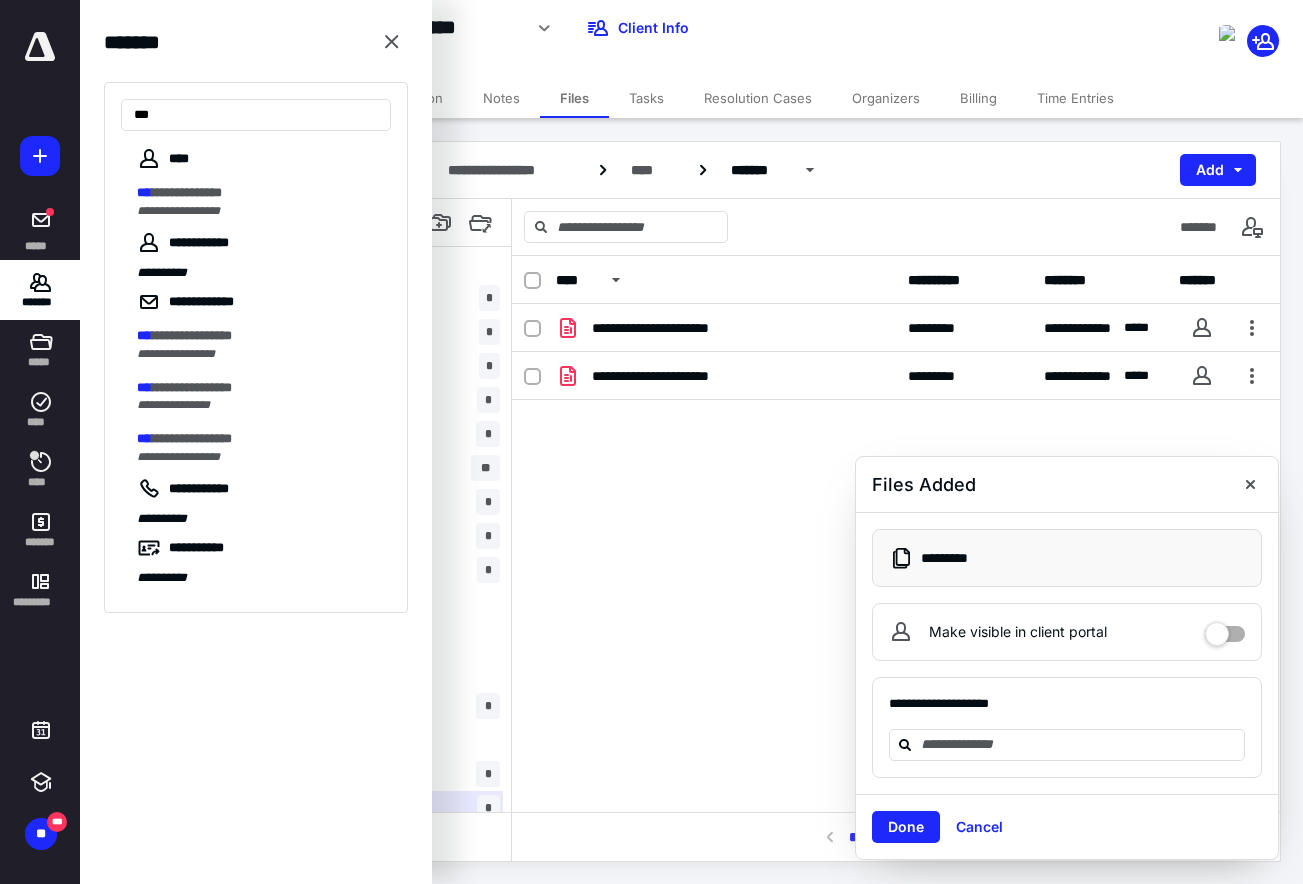type on "***" 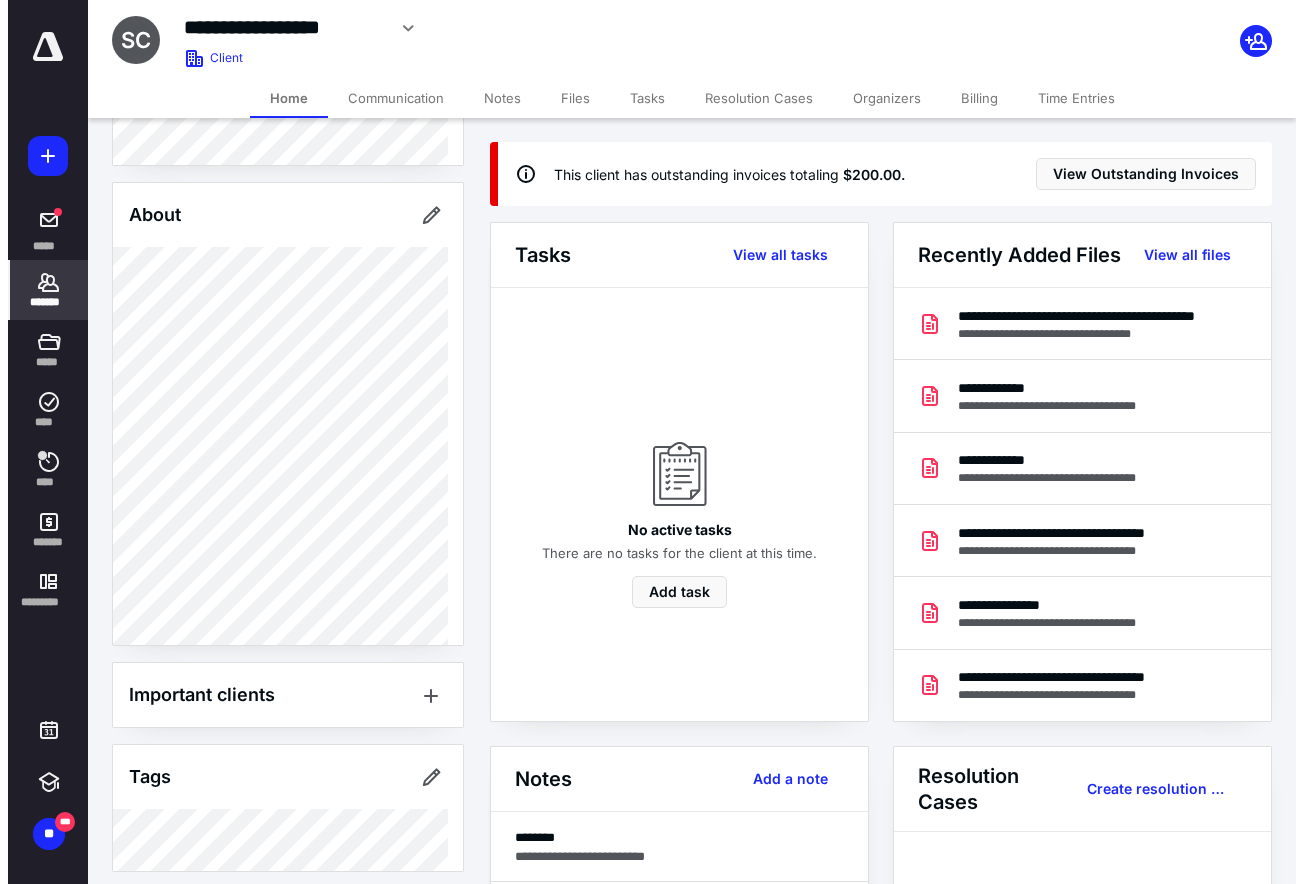 scroll, scrollTop: 584, scrollLeft: 0, axis: vertical 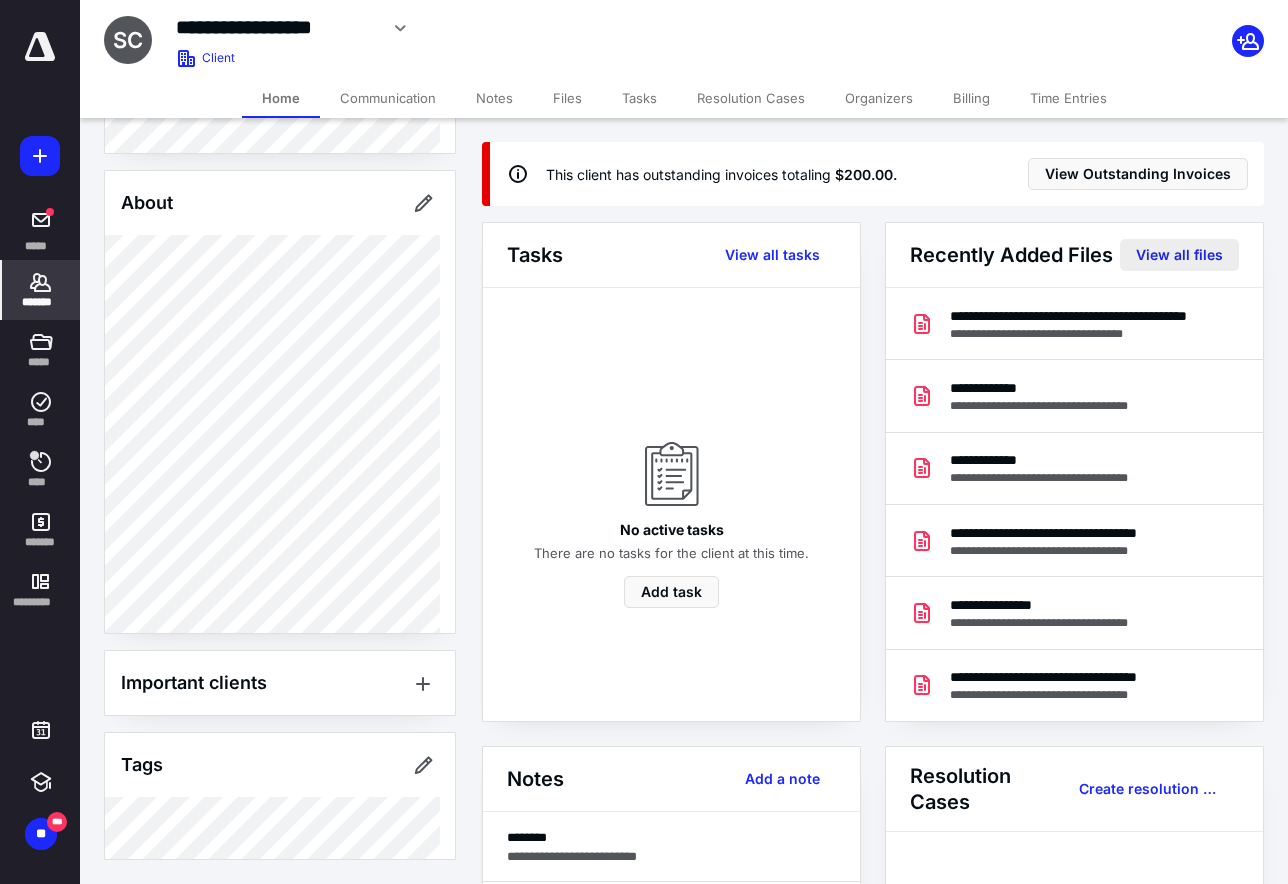 click on "View all files" at bounding box center (1179, 255) 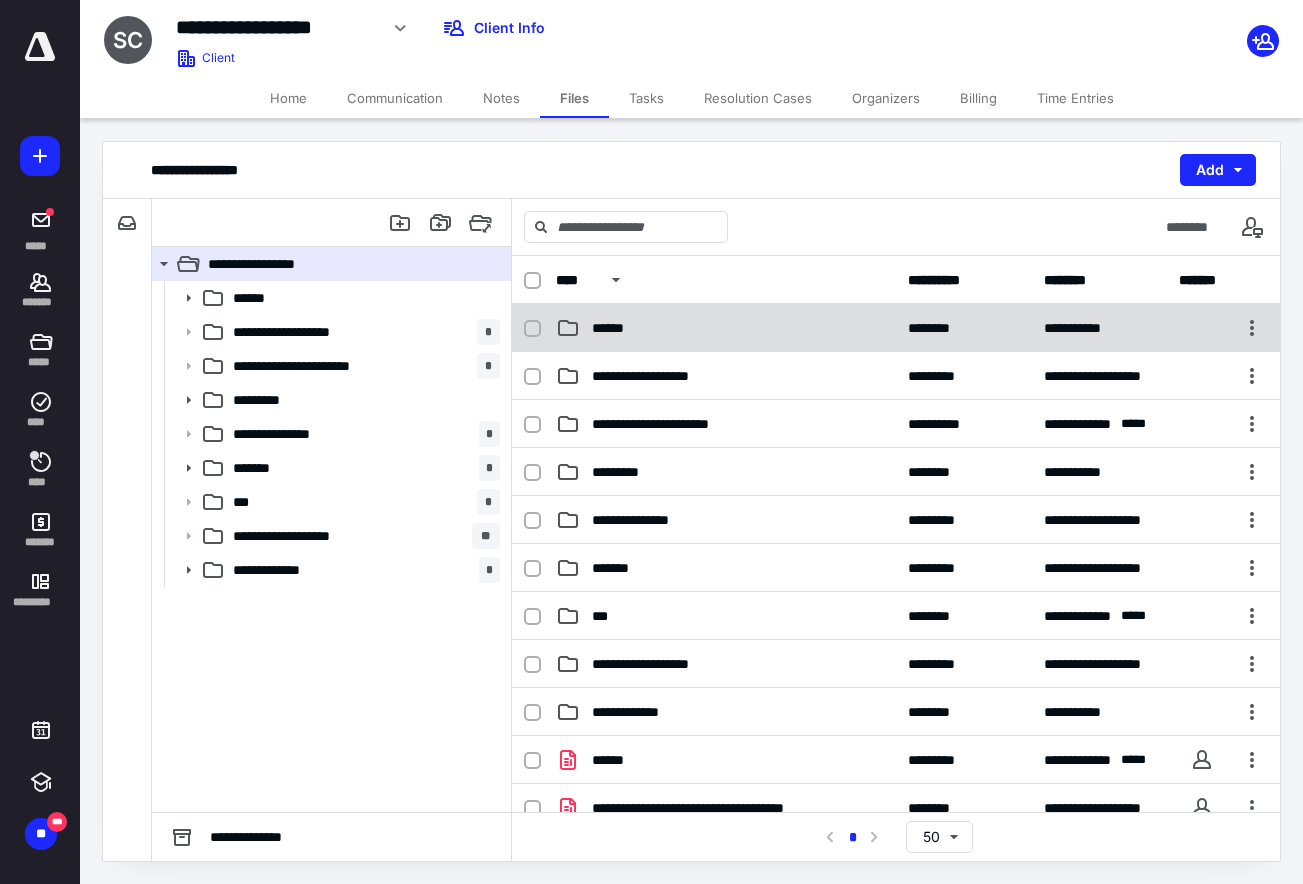 click on "******" at bounding box center (613, 328) 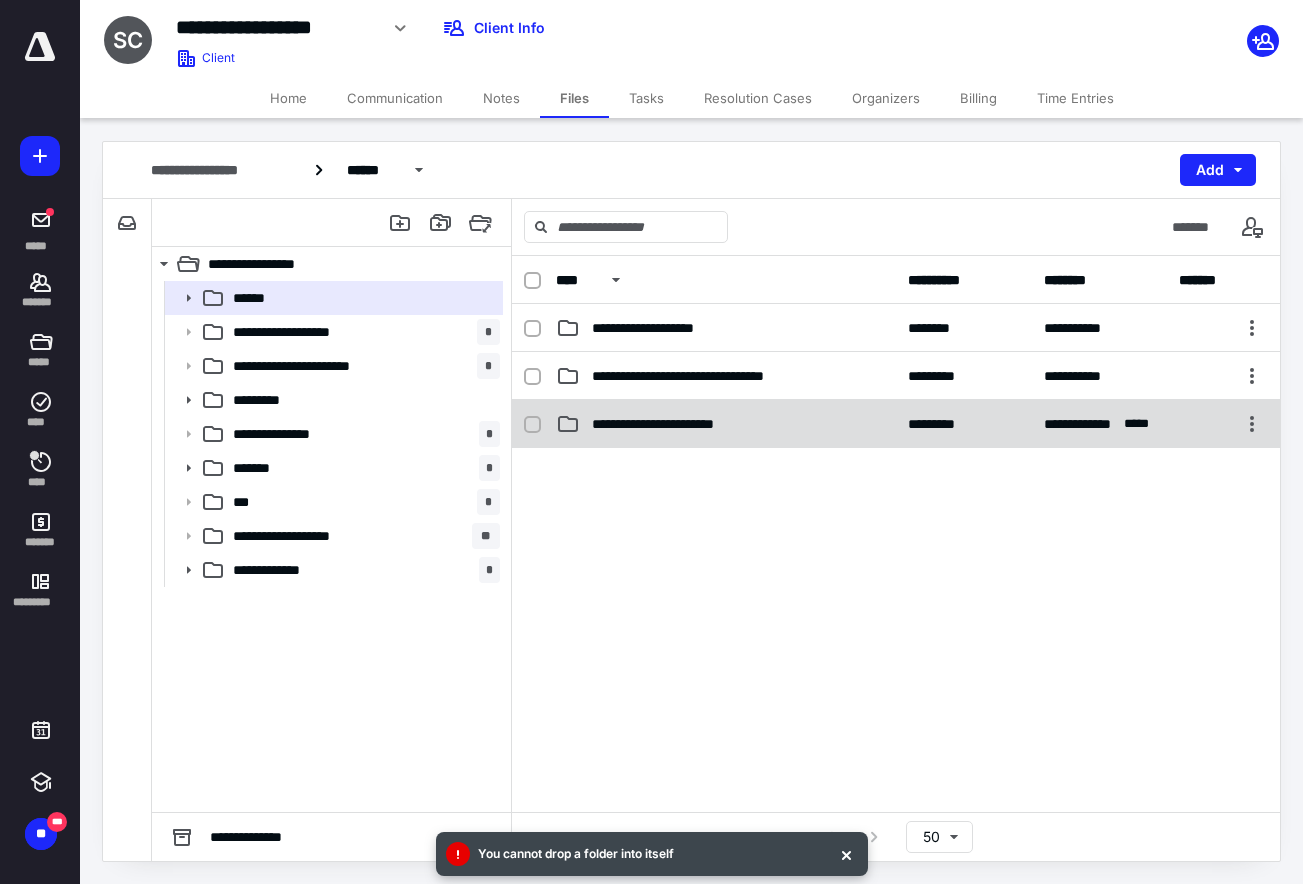 click on "**********" at bounding box center (681, 424) 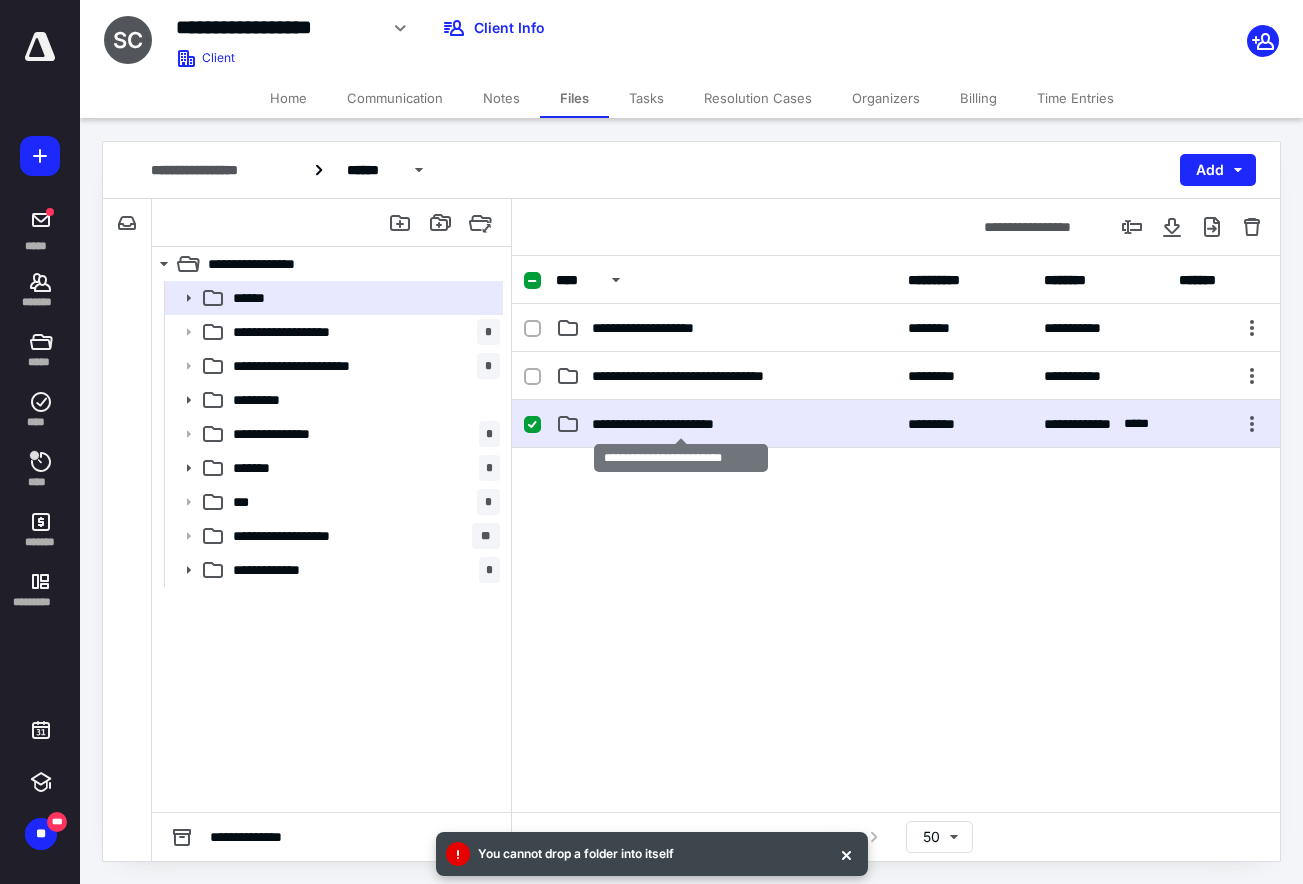 click on "**********" at bounding box center [681, 424] 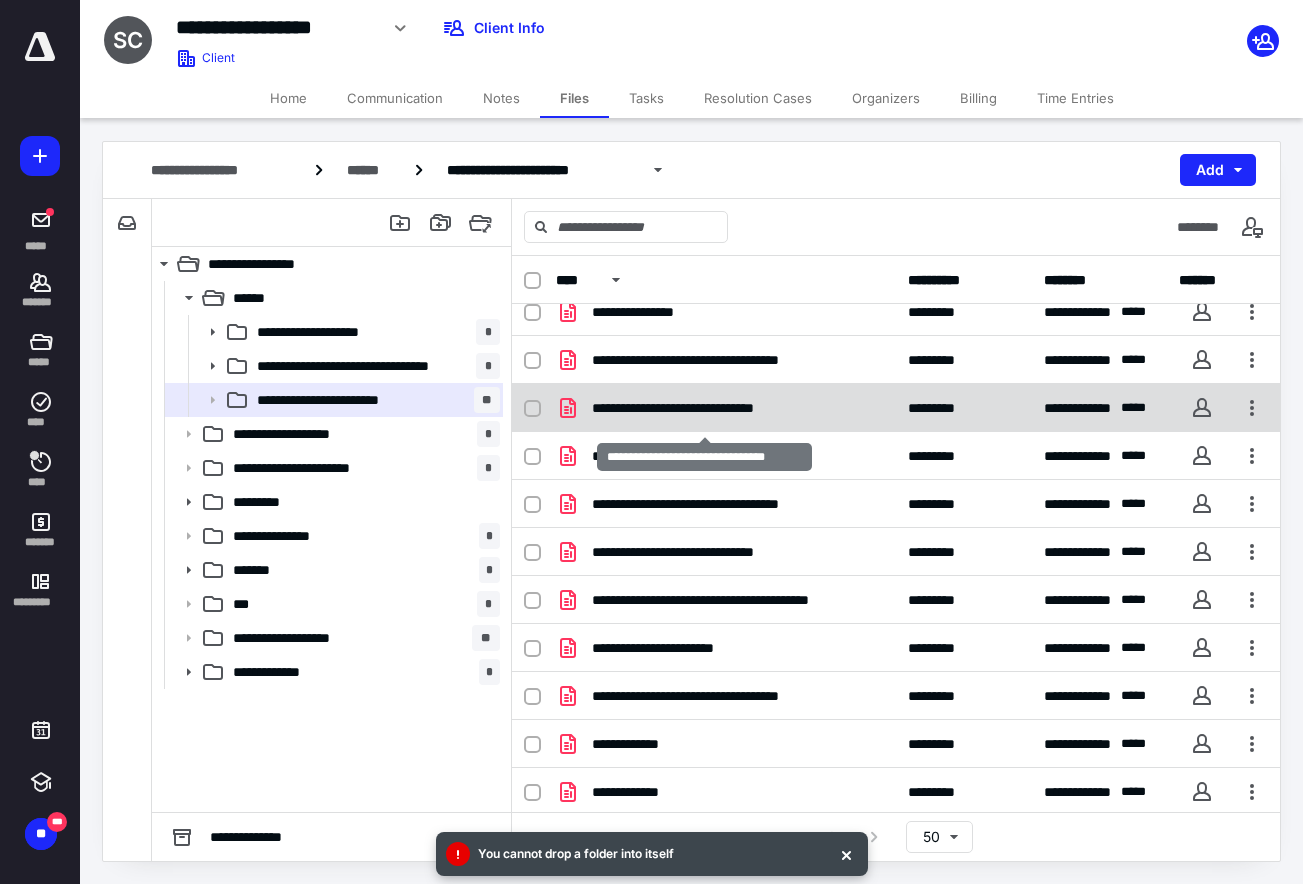 scroll, scrollTop: 20, scrollLeft: 0, axis: vertical 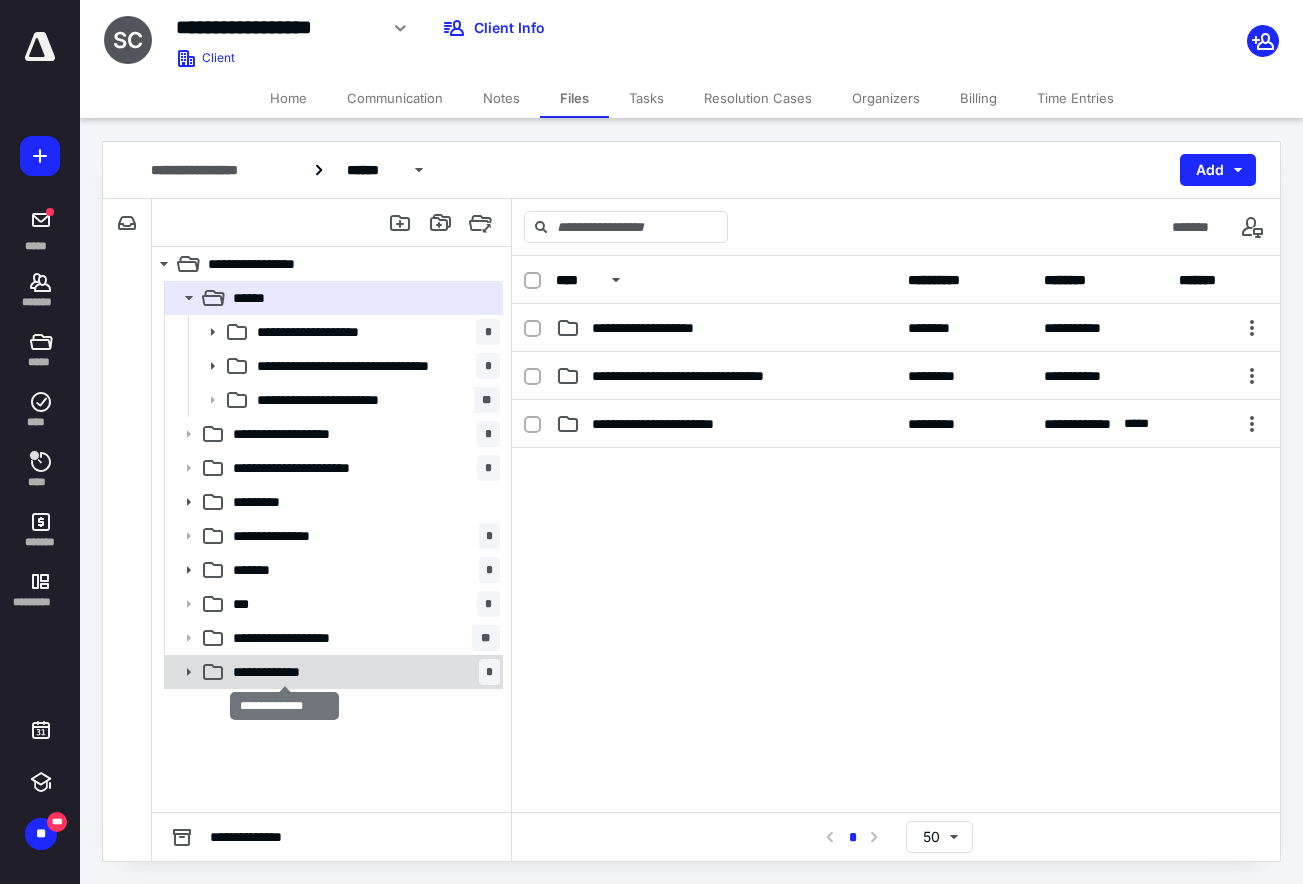 click on "**********" at bounding box center [284, 672] 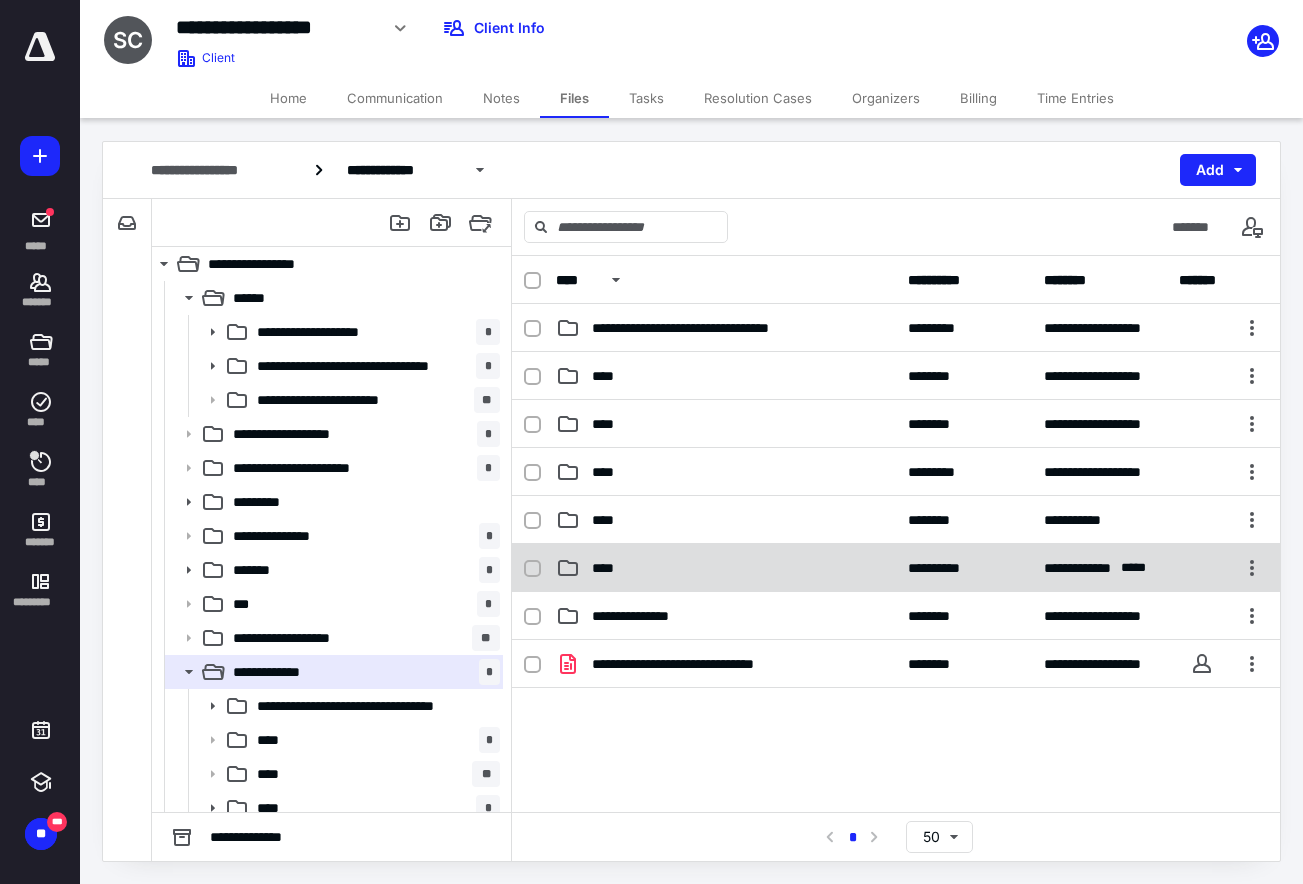 click on "****" at bounding box center (726, 568) 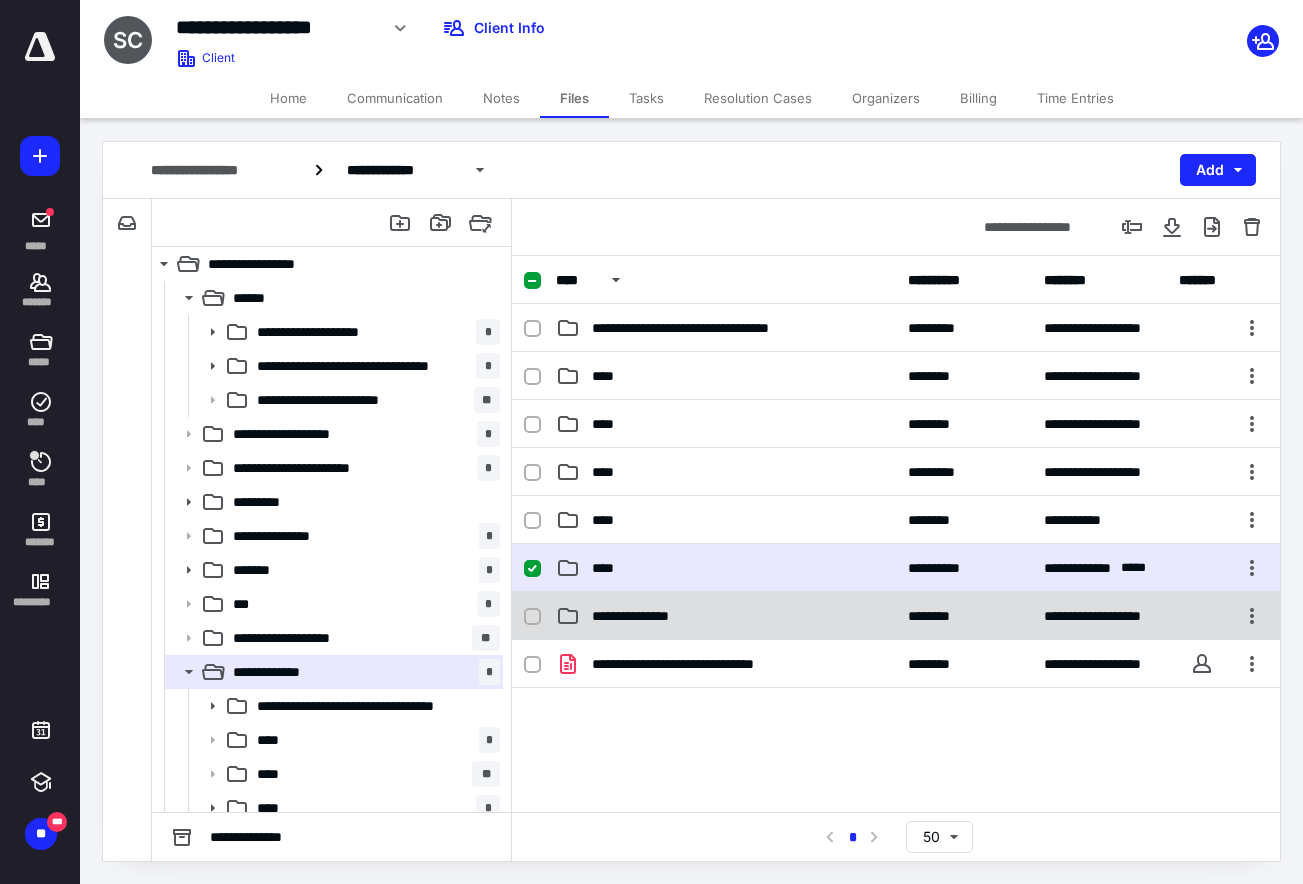 click on "**********" at bounding box center (659, 616) 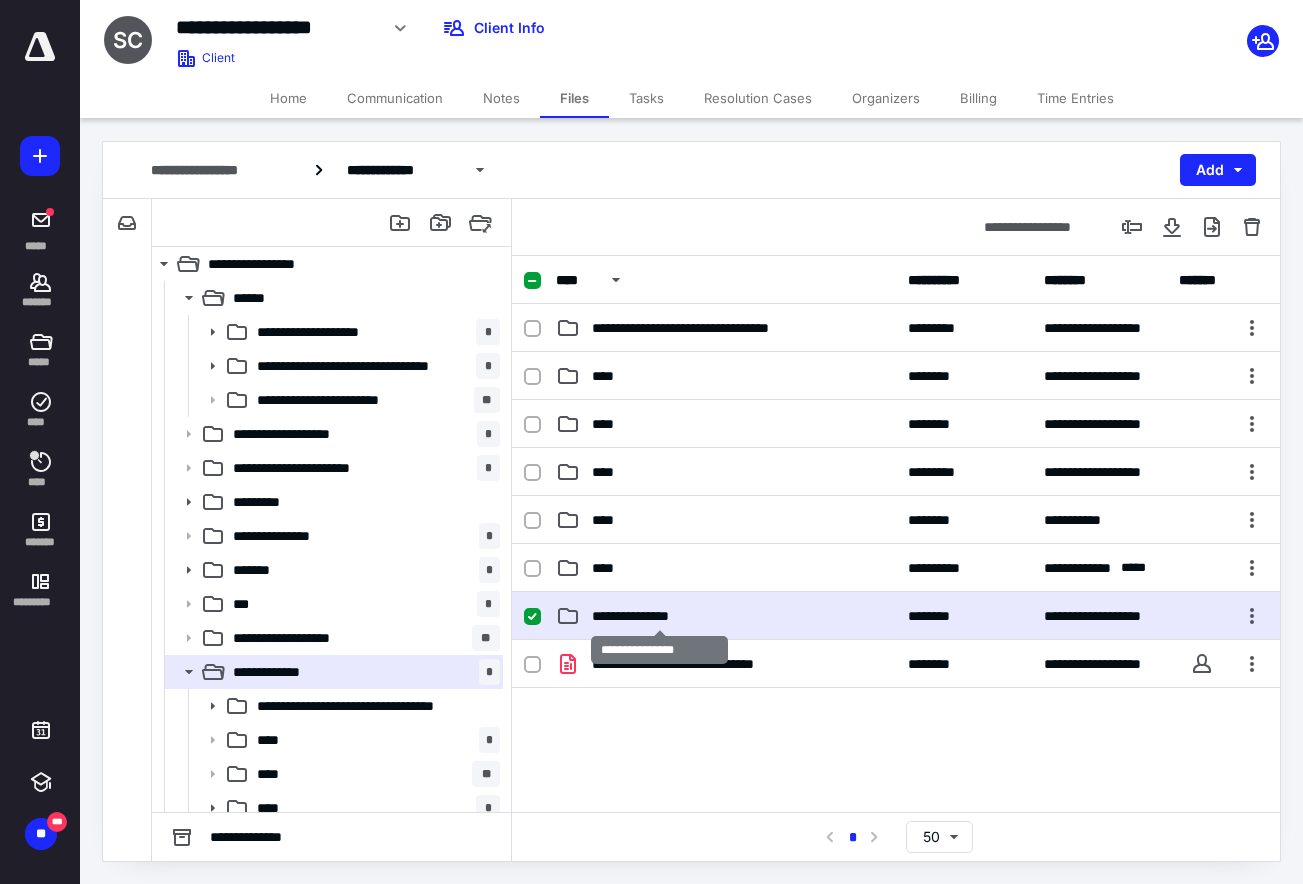 click on "**********" at bounding box center (659, 616) 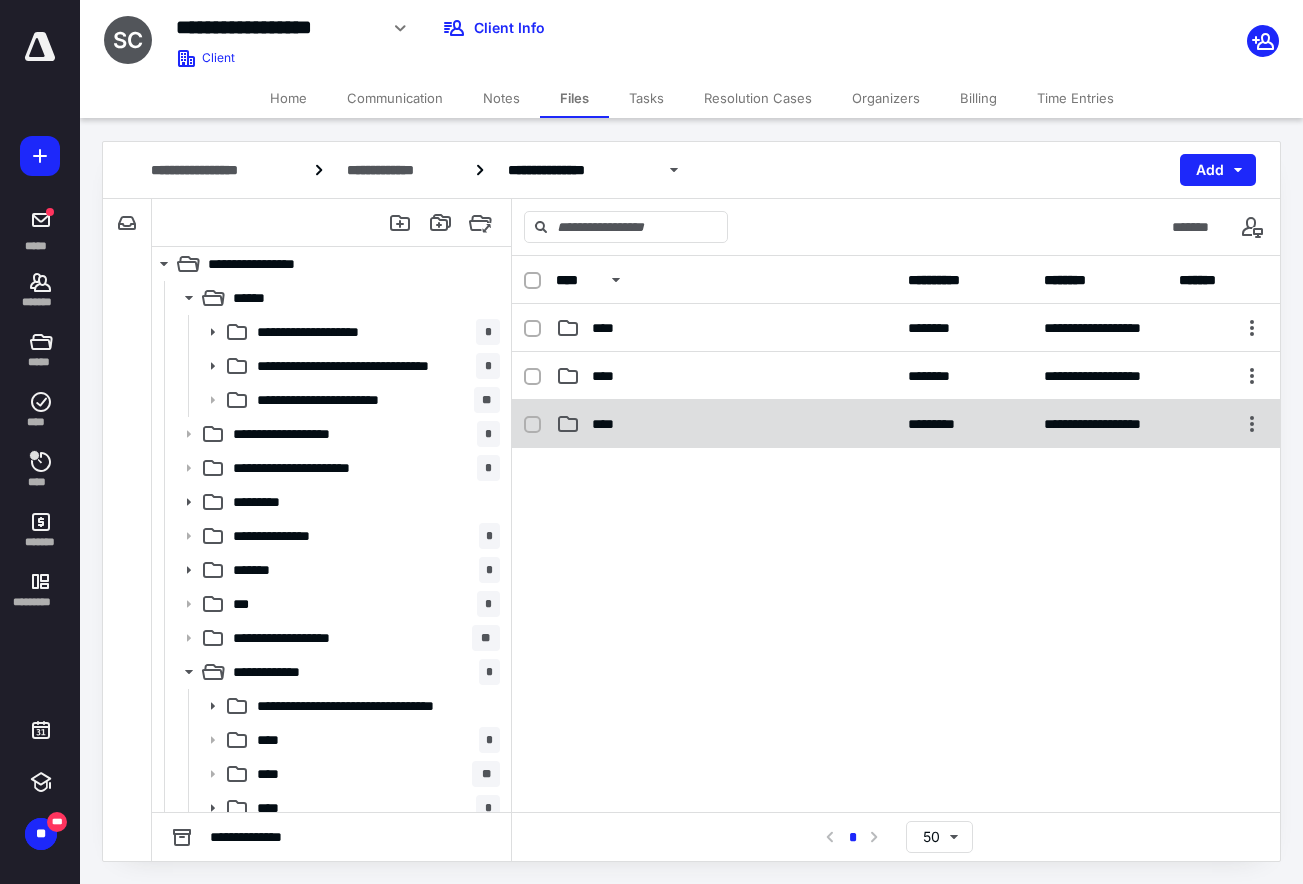 click on "****" at bounding box center (609, 424) 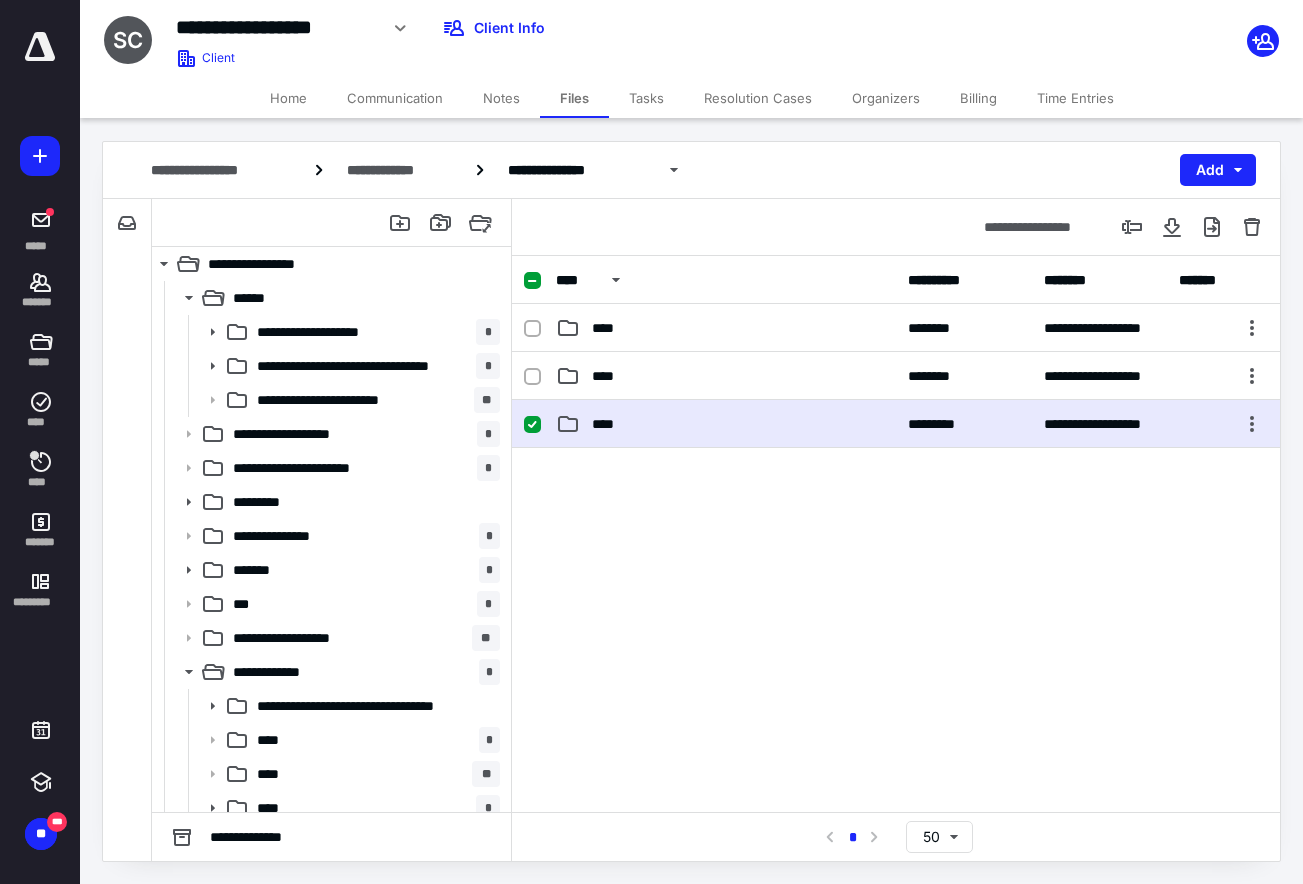 click on "****" at bounding box center (609, 424) 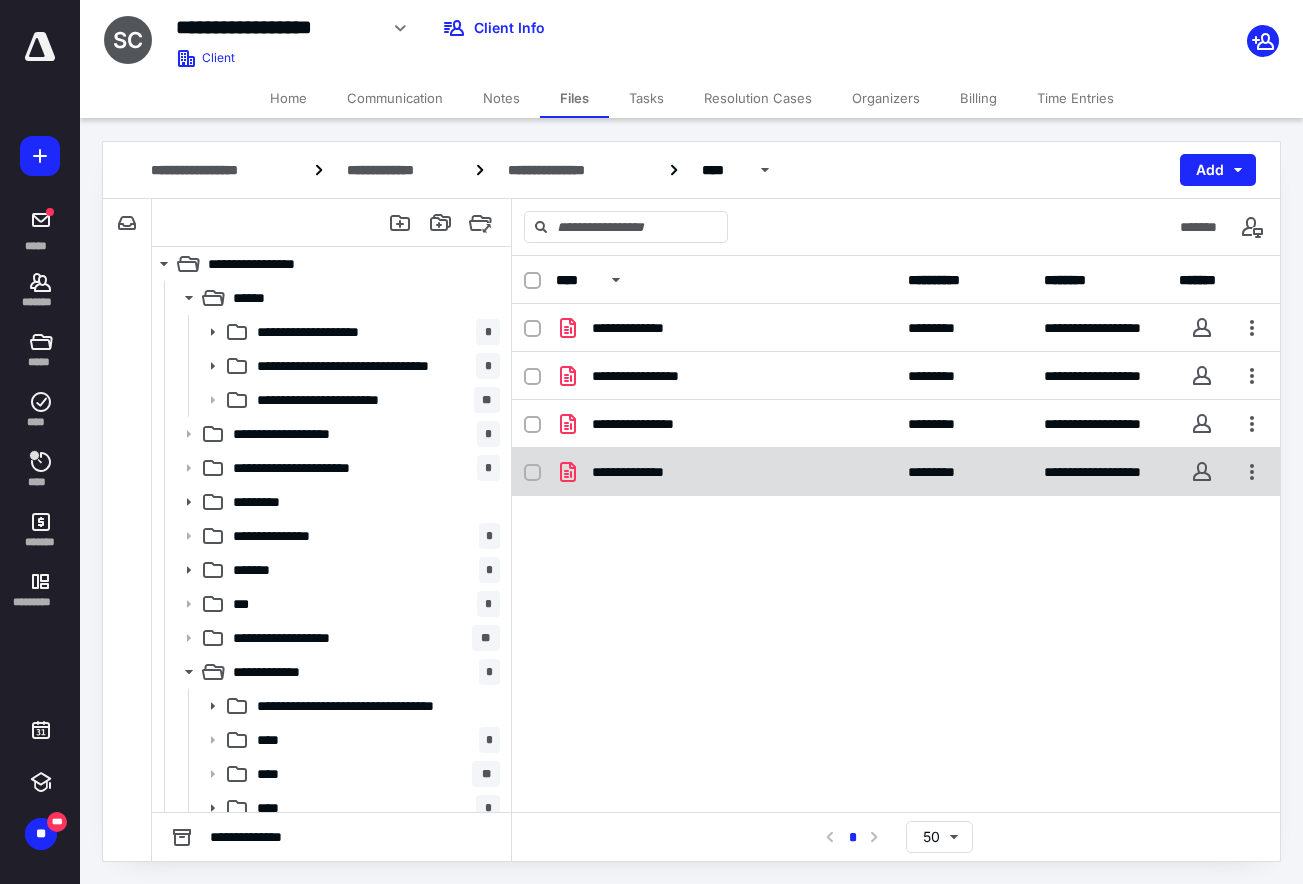click on "**********" at bounding box center (645, 472) 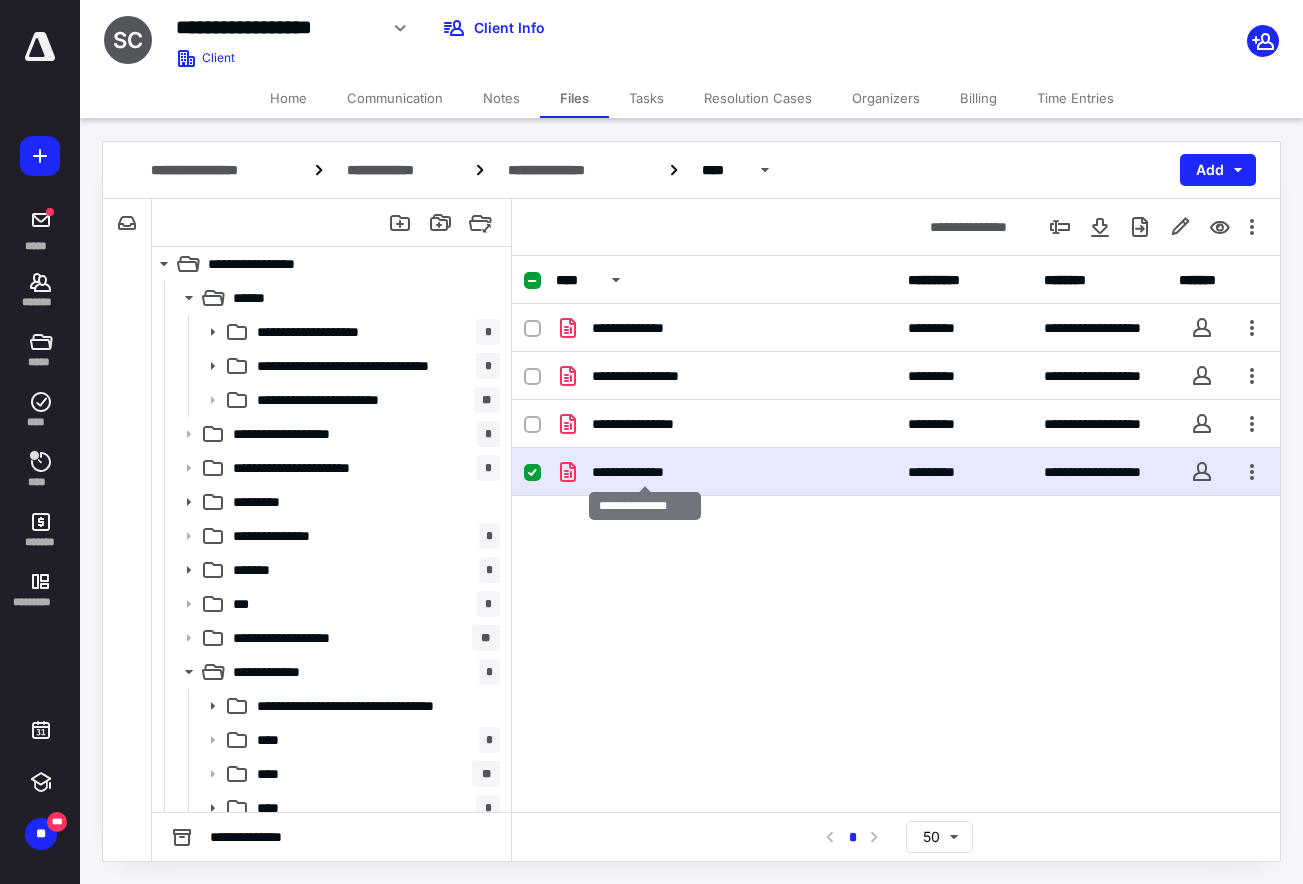 click on "**********" at bounding box center [645, 472] 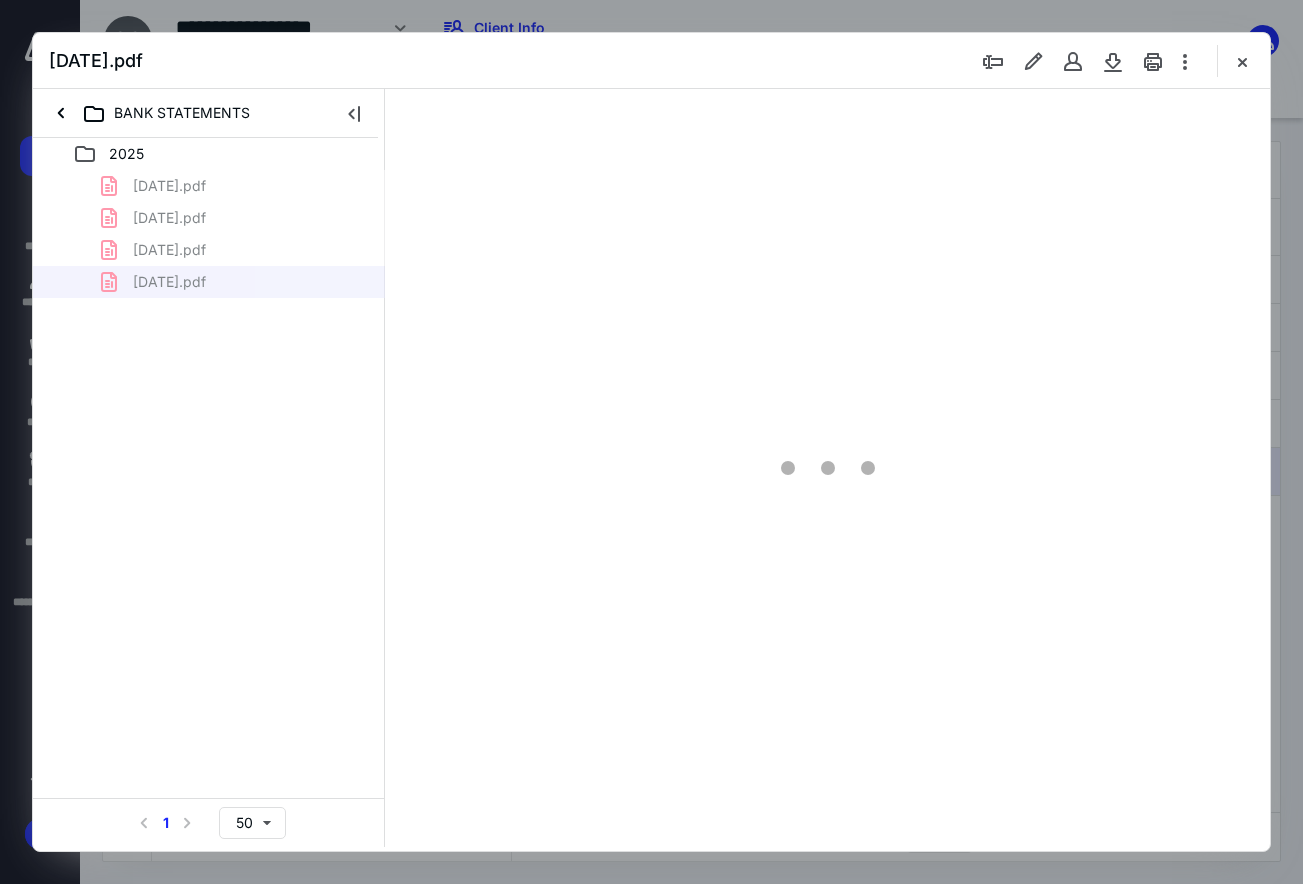 scroll, scrollTop: 0, scrollLeft: 0, axis: both 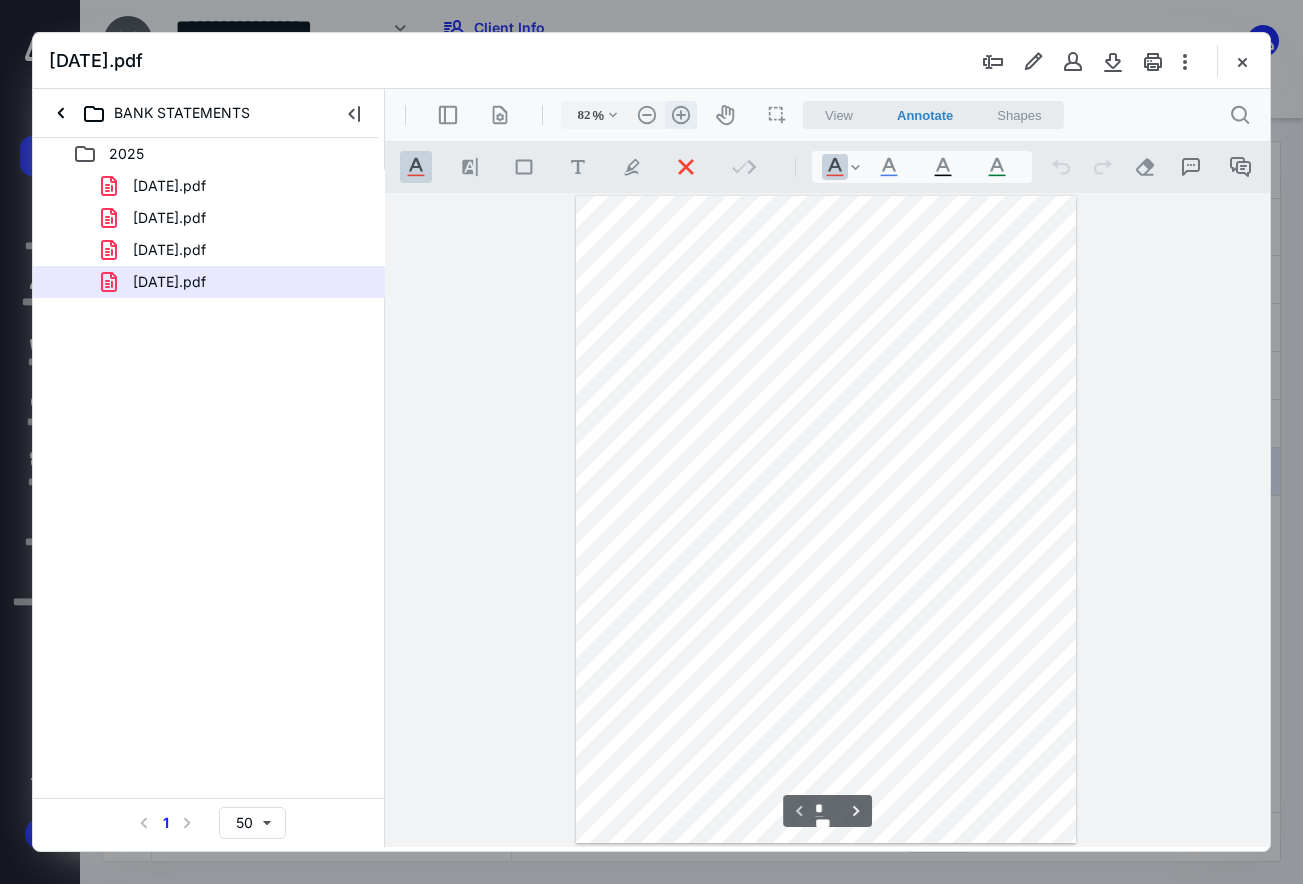 click on ".cls-1{fill:#abb0c4;} icon - header - zoom - in - line" at bounding box center [681, 115] 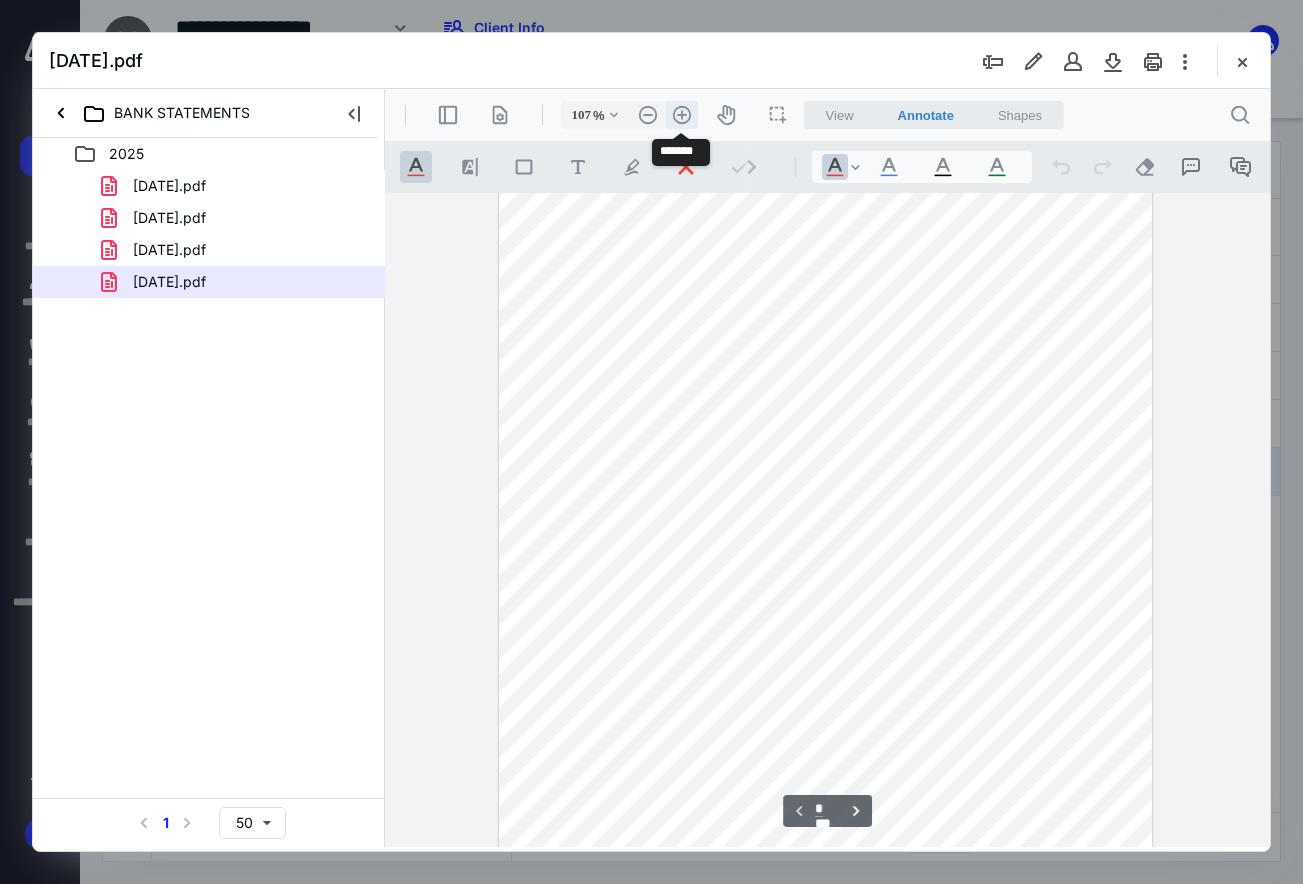 click on ".cls-1{fill:#abb0c4;} icon - header - zoom - in - line" at bounding box center [682, 115] 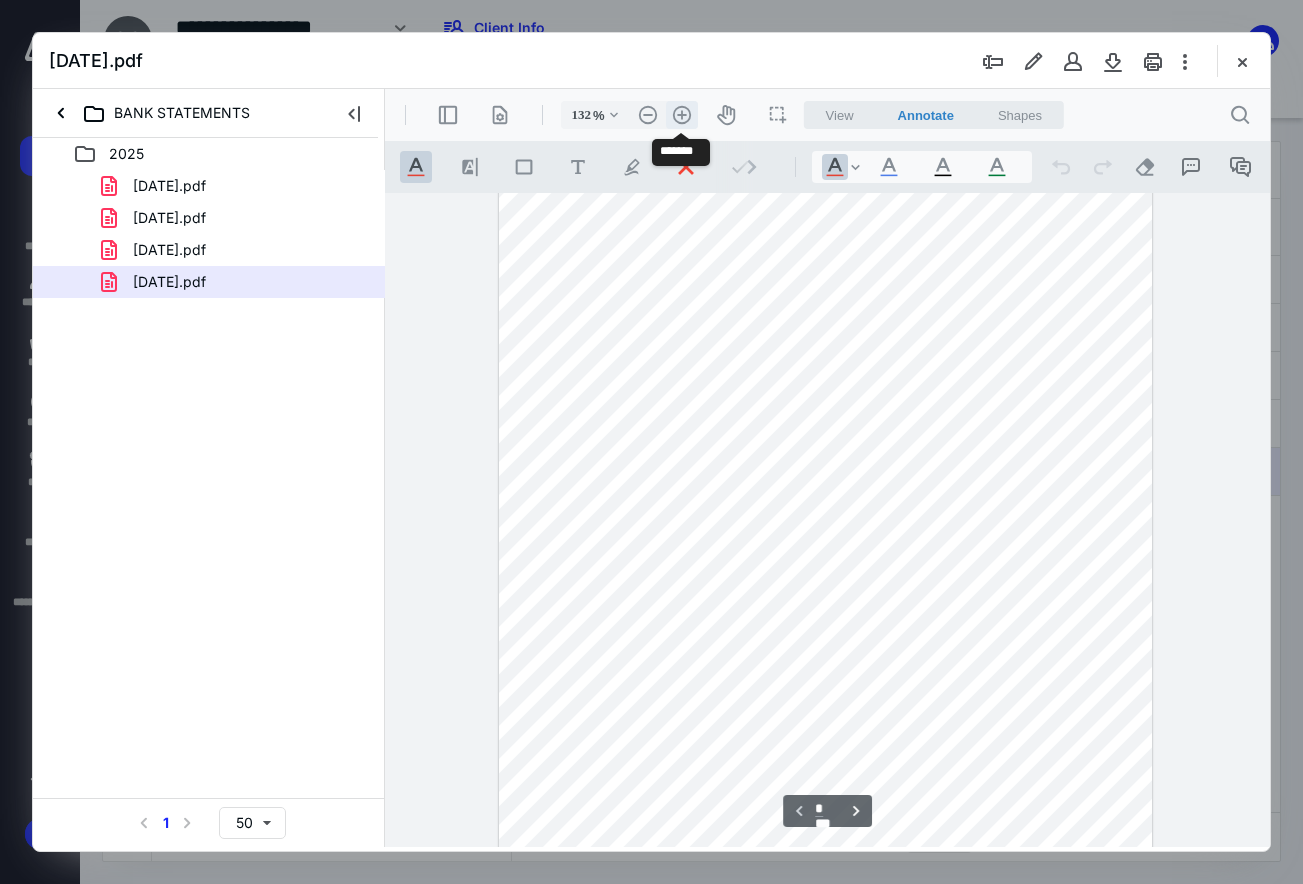 scroll, scrollTop: 168, scrollLeft: 0, axis: vertical 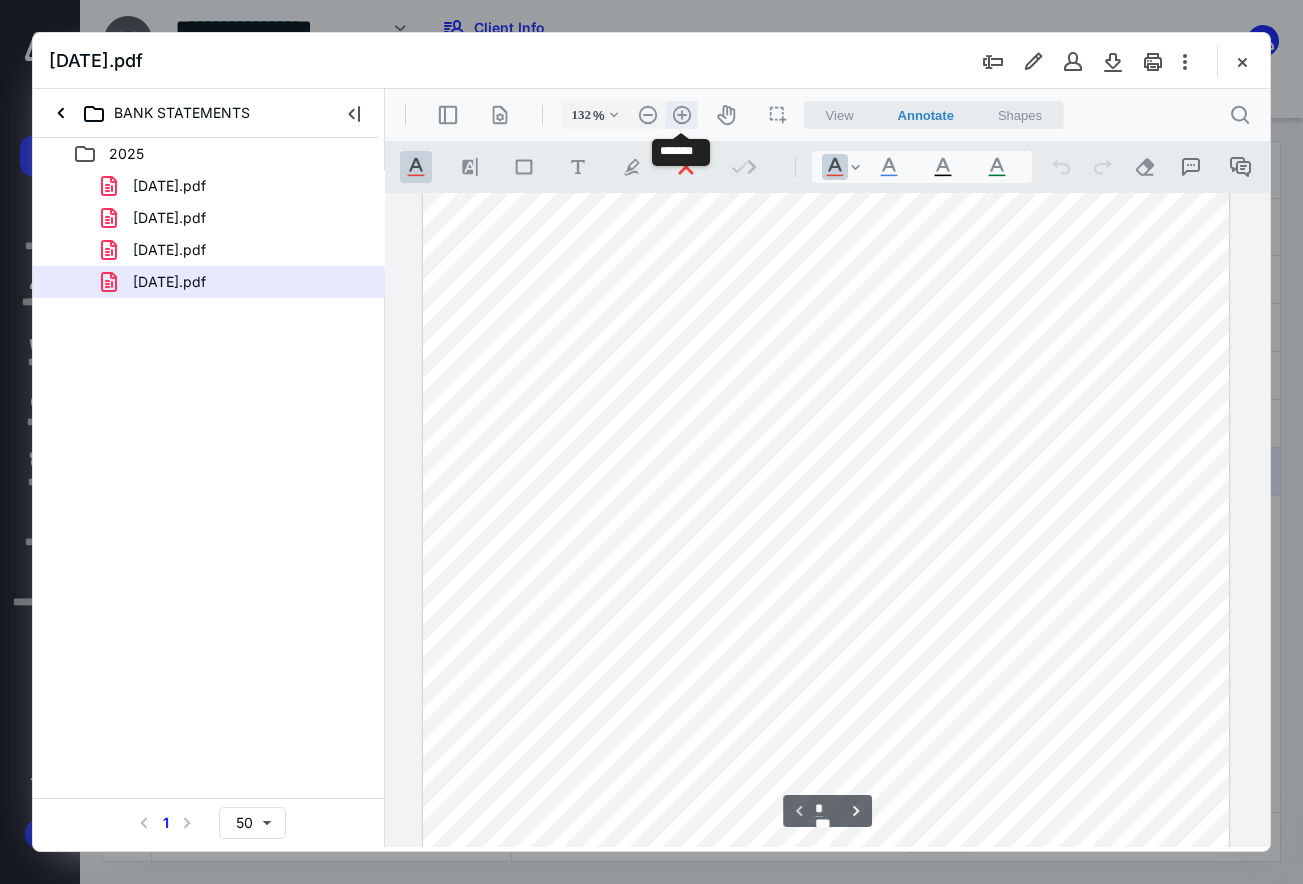 click on ".cls-1{fill:#abb0c4;} icon - header - zoom - in - line" at bounding box center (682, 115) 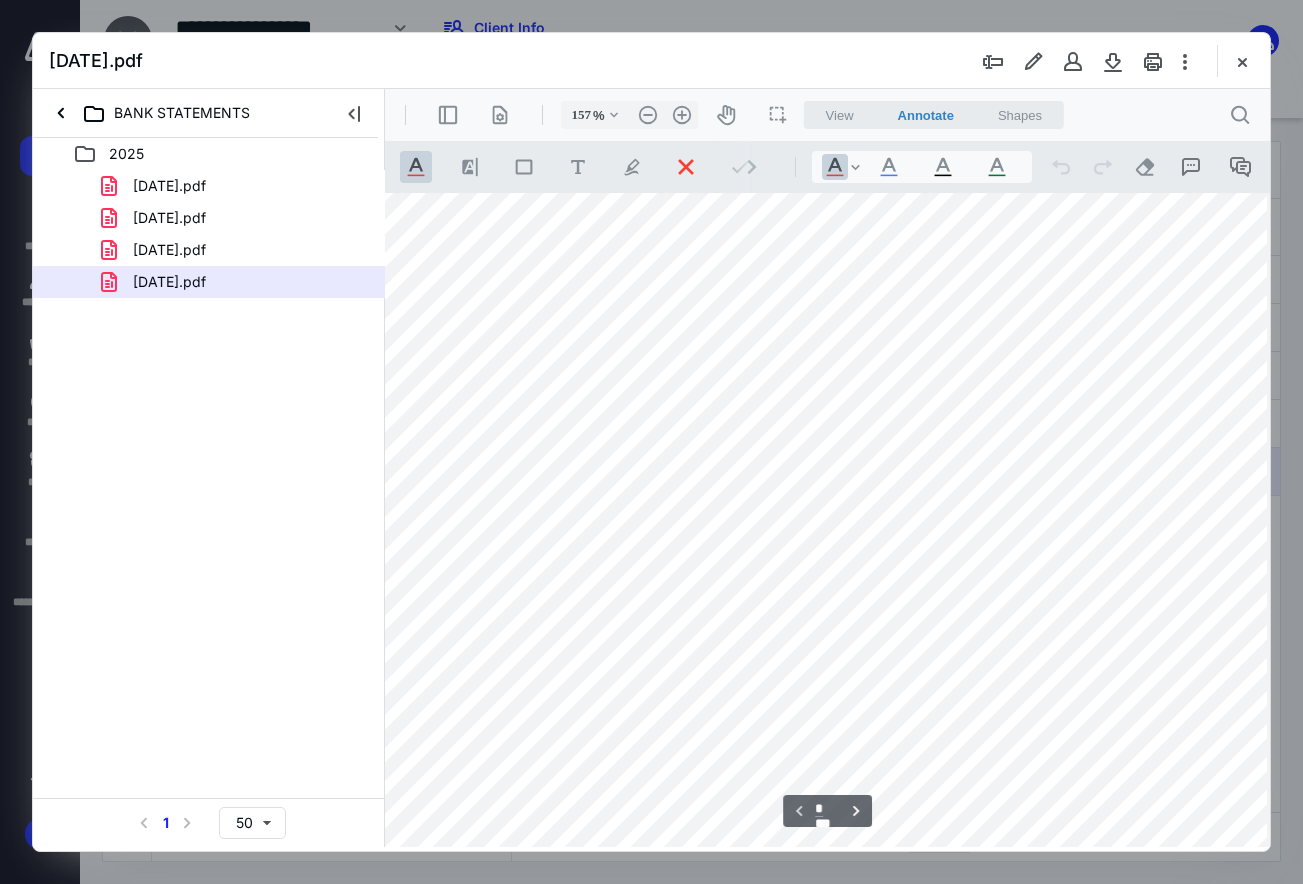 scroll, scrollTop: 0, scrollLeft: 49, axis: horizontal 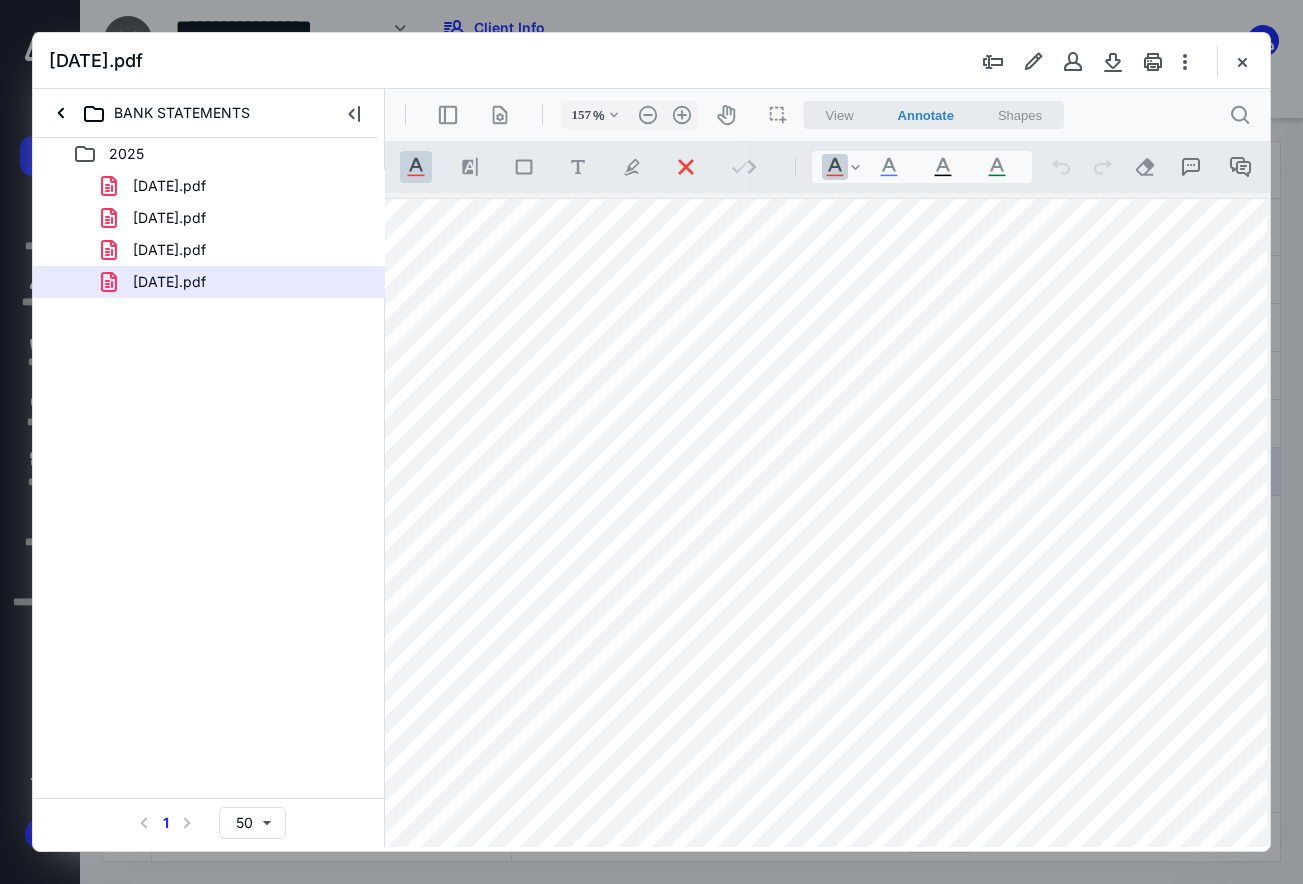 click on "[DATE].pdf" at bounding box center [651, 61] 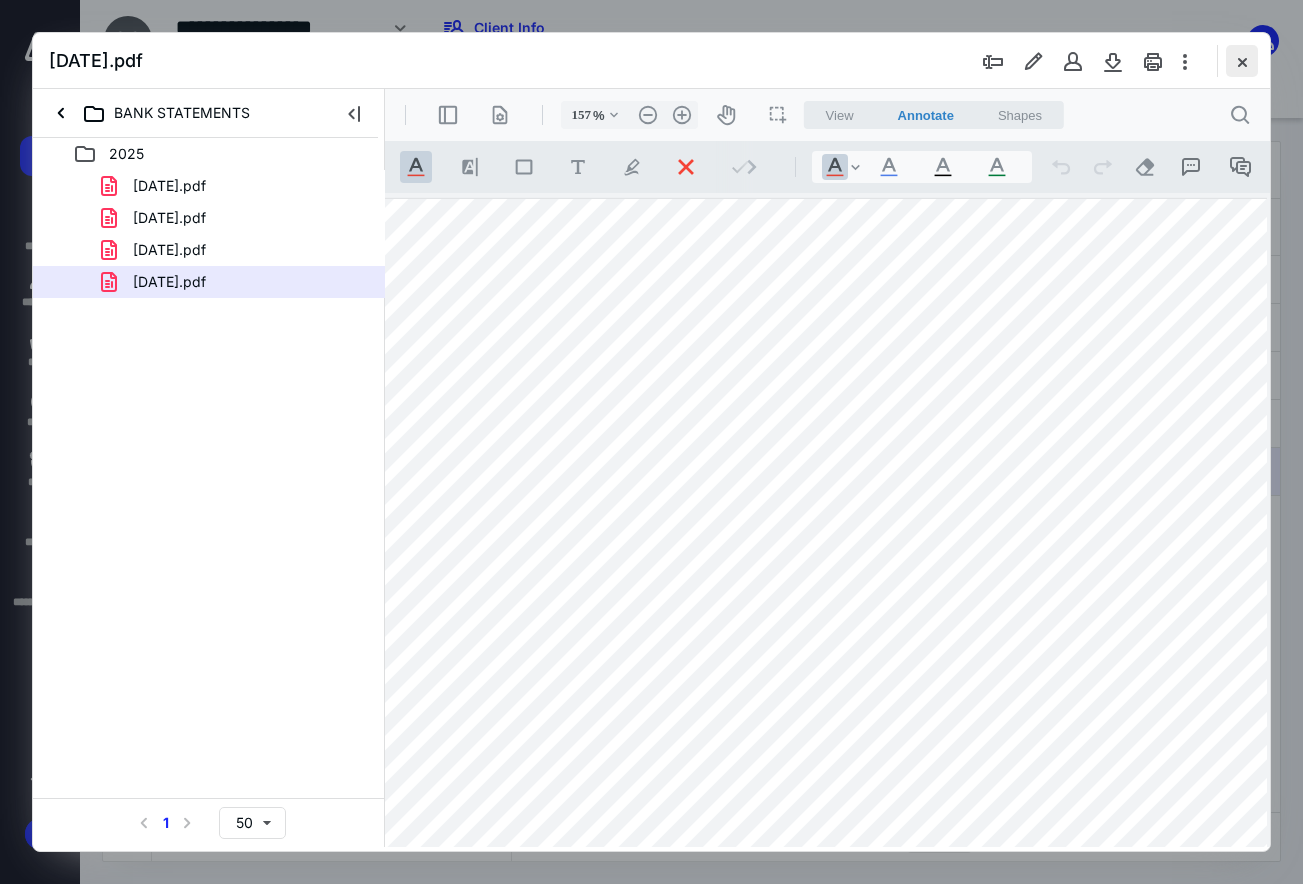 click at bounding box center (1242, 61) 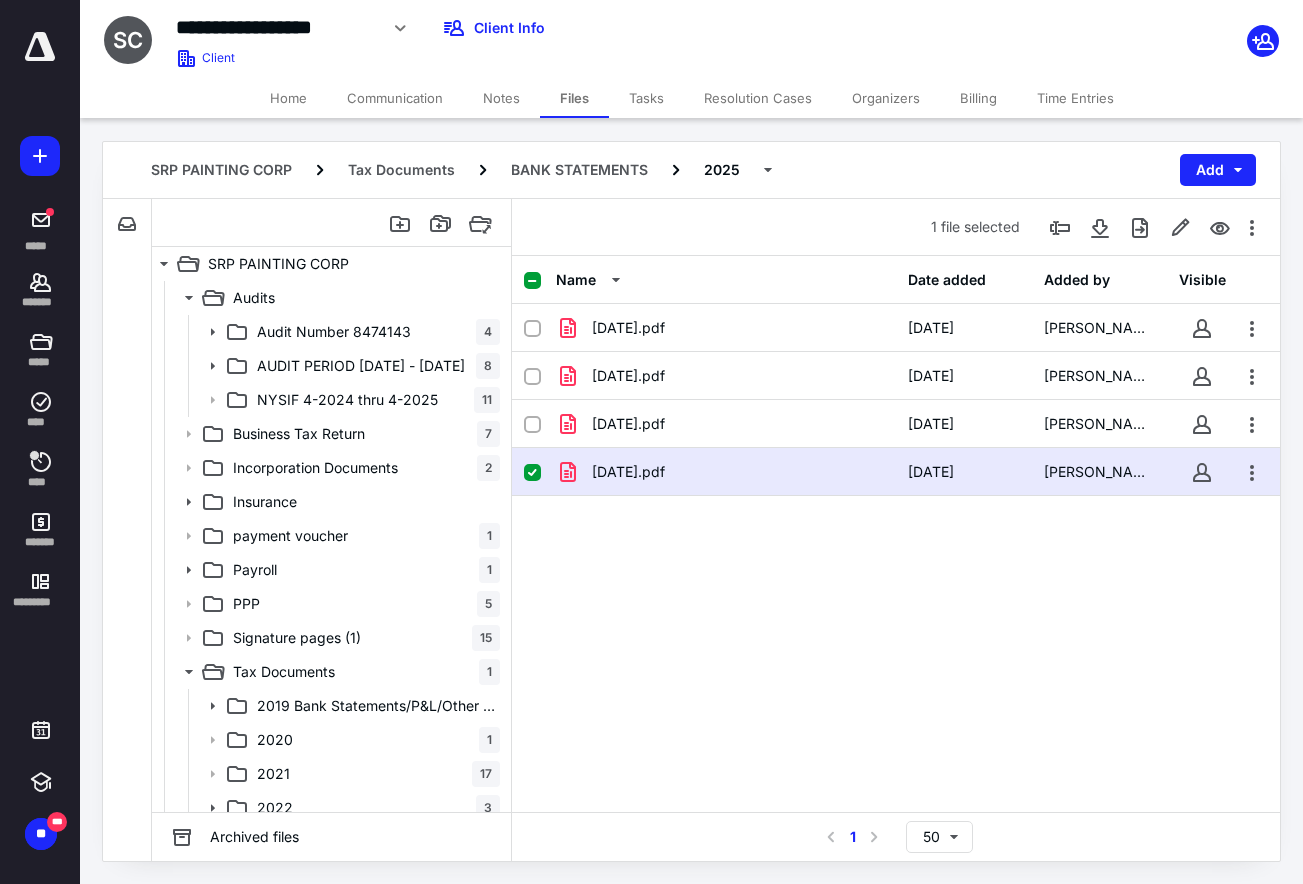 click on "[DATE].pdf [DATE] [PERSON_NAME]" at bounding box center [896, 472] 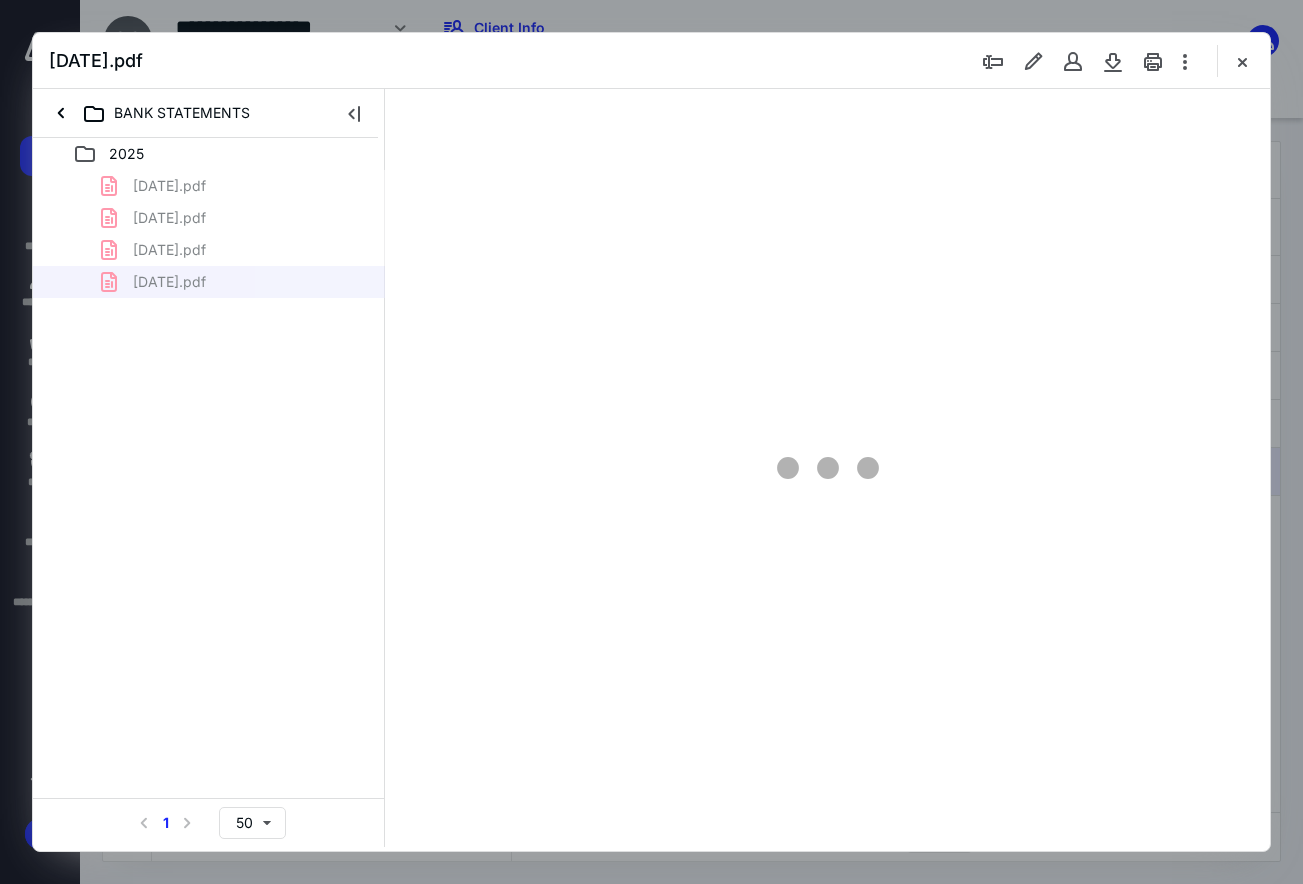 scroll, scrollTop: 0, scrollLeft: 0, axis: both 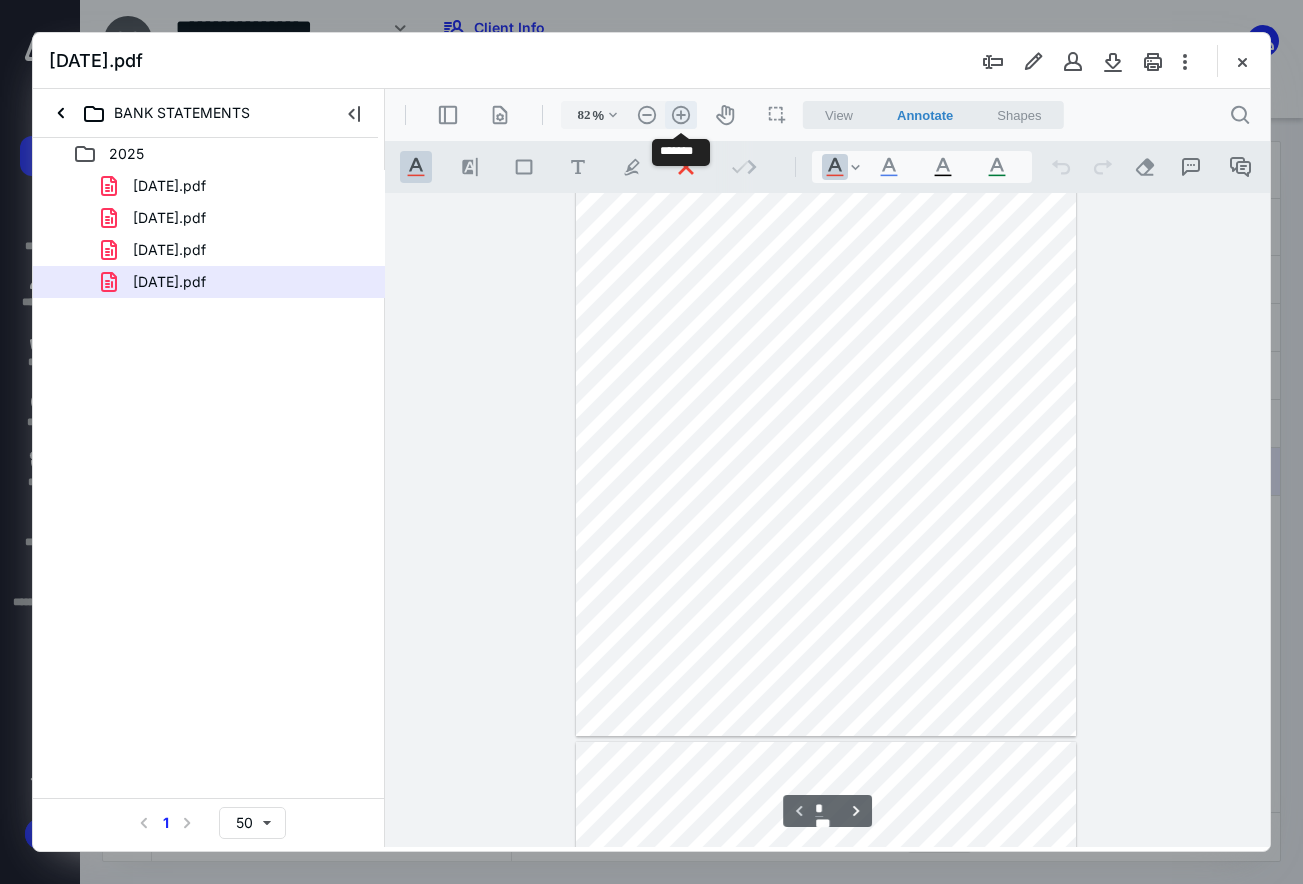 click on ".cls-1{fill:#abb0c4;} icon - header - zoom - in - line" at bounding box center (681, 115) 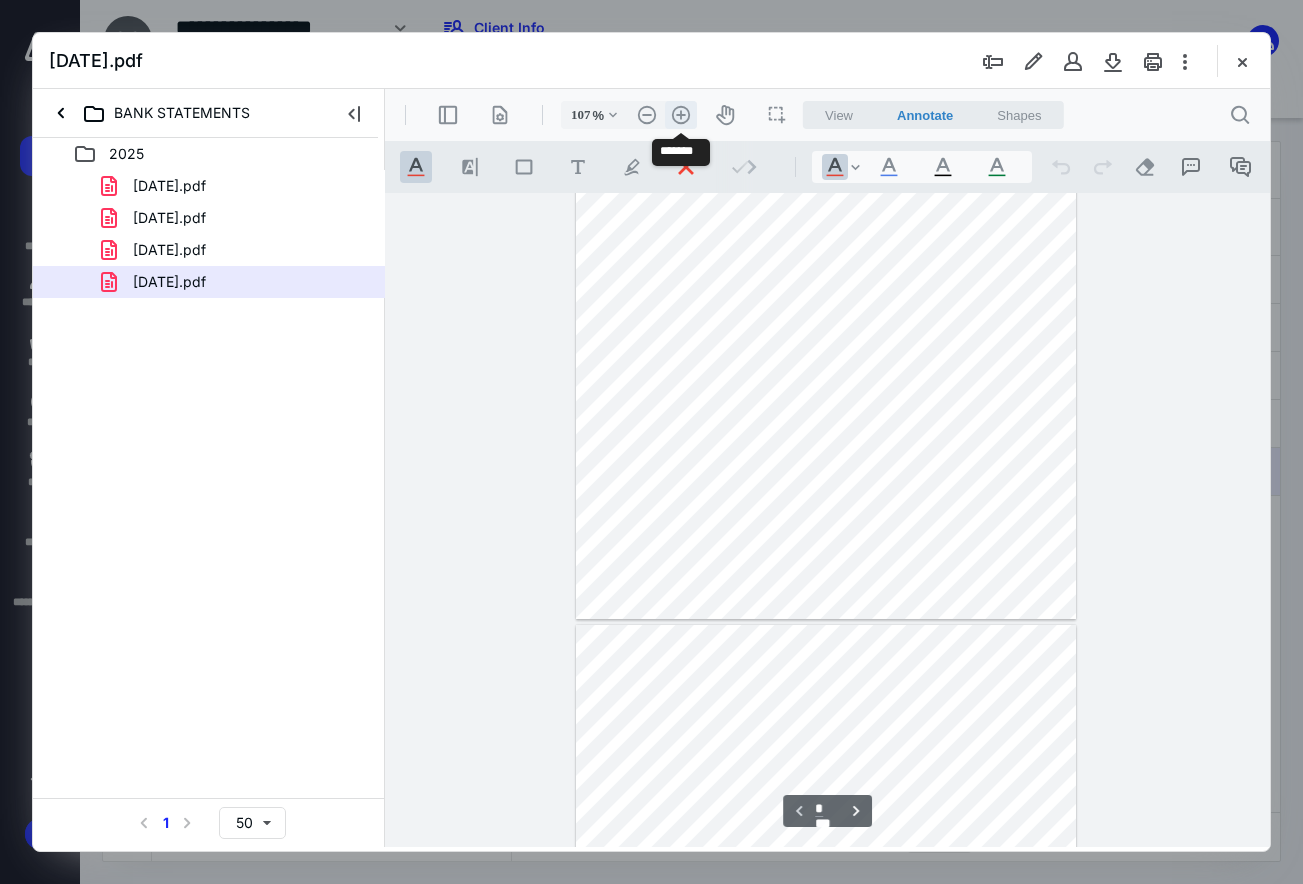 click on ".cls-1{fill:#abb0c4;} icon - header - zoom - in - line" at bounding box center [681, 115] 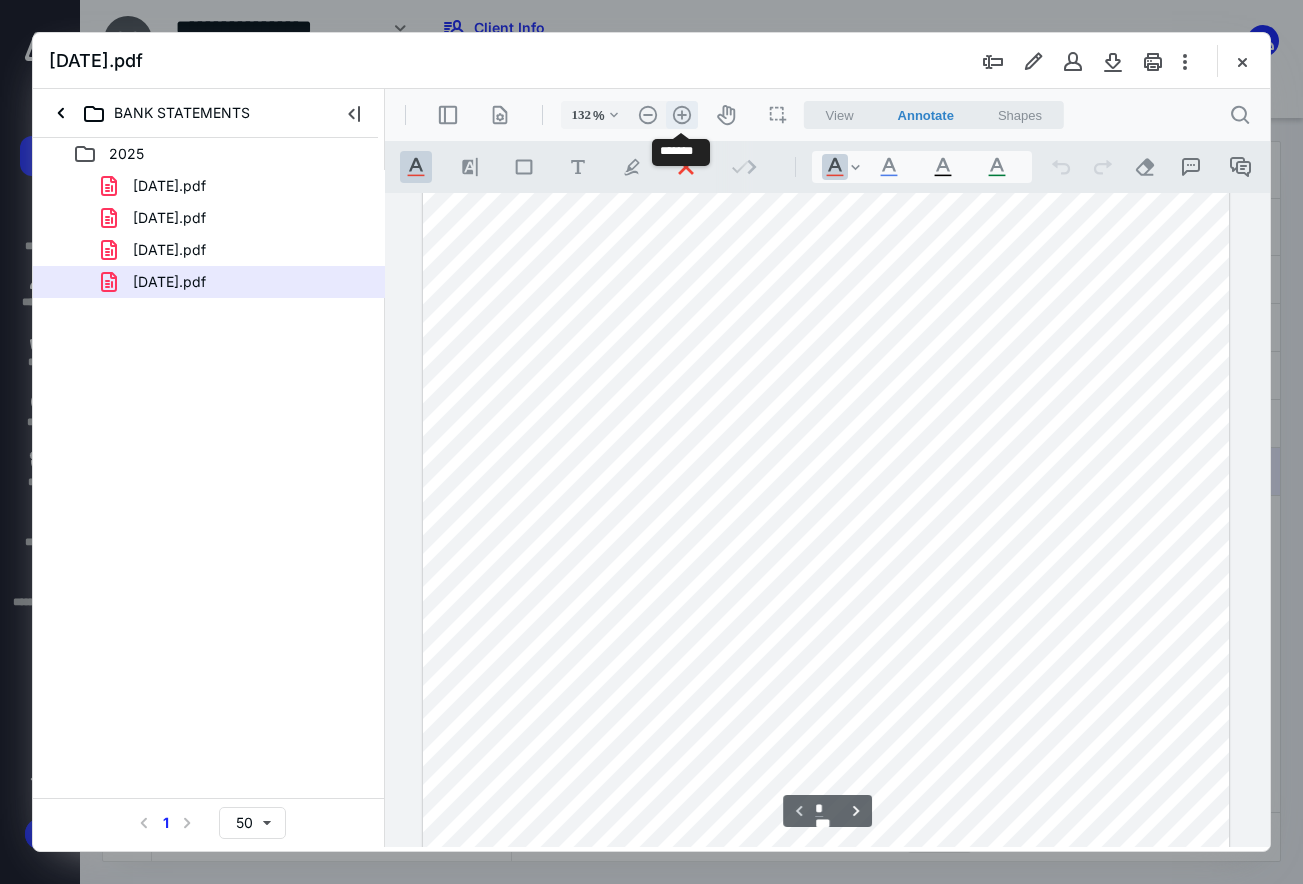 scroll, scrollTop: 341, scrollLeft: 0, axis: vertical 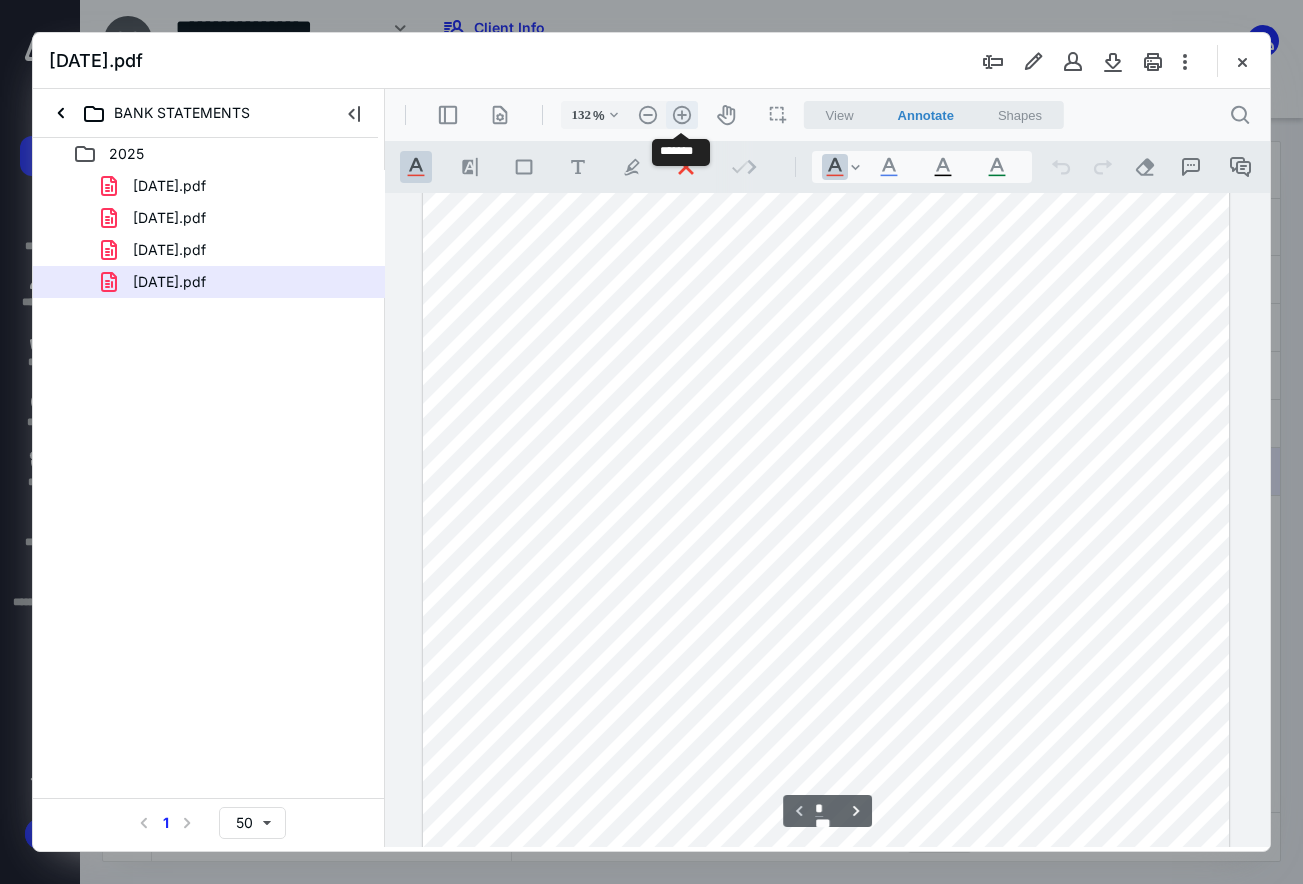 click on ".cls-1{fill:#abb0c4;} icon - header - zoom - in - line" at bounding box center (682, 115) 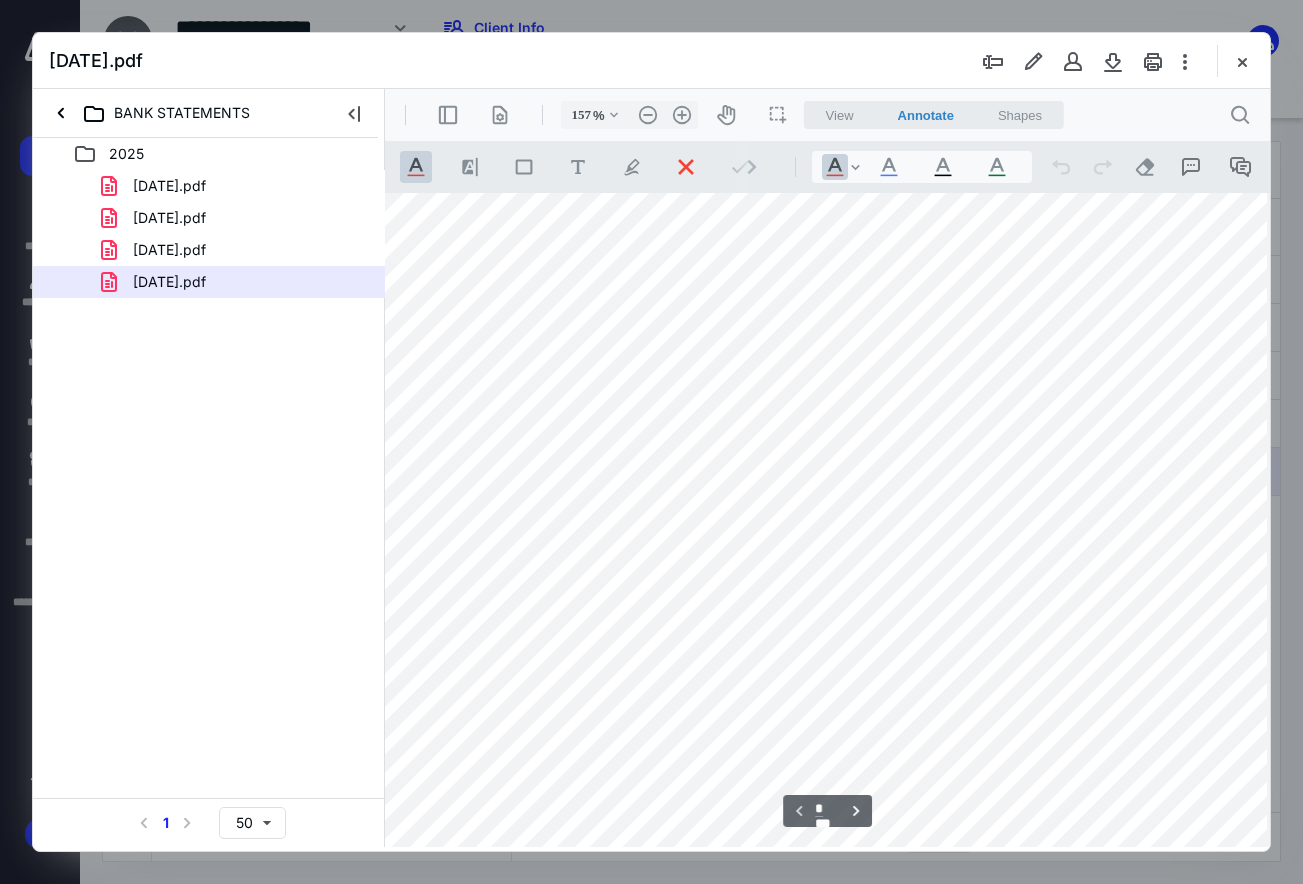 scroll, scrollTop: 0, scrollLeft: 49, axis: horizontal 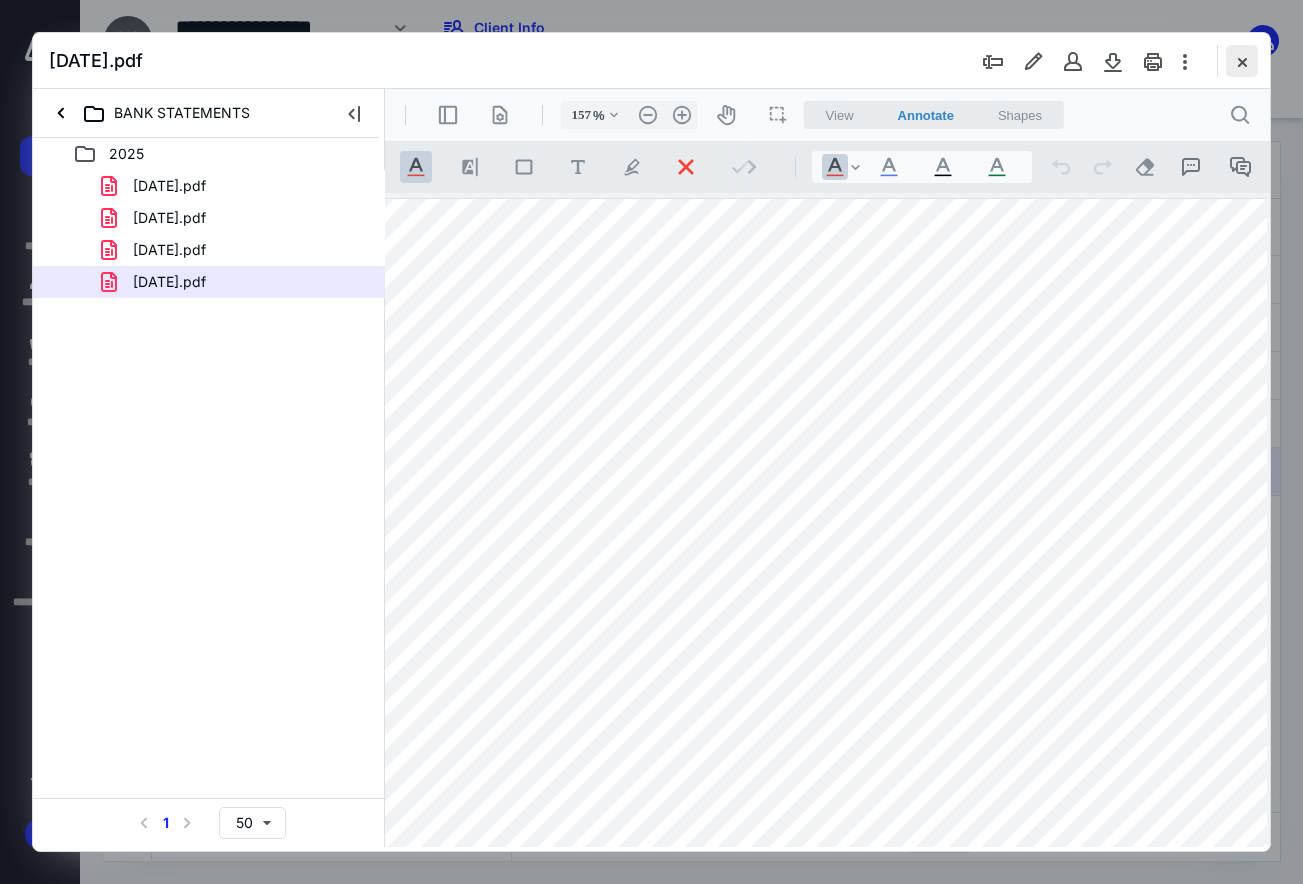 click at bounding box center (1242, 61) 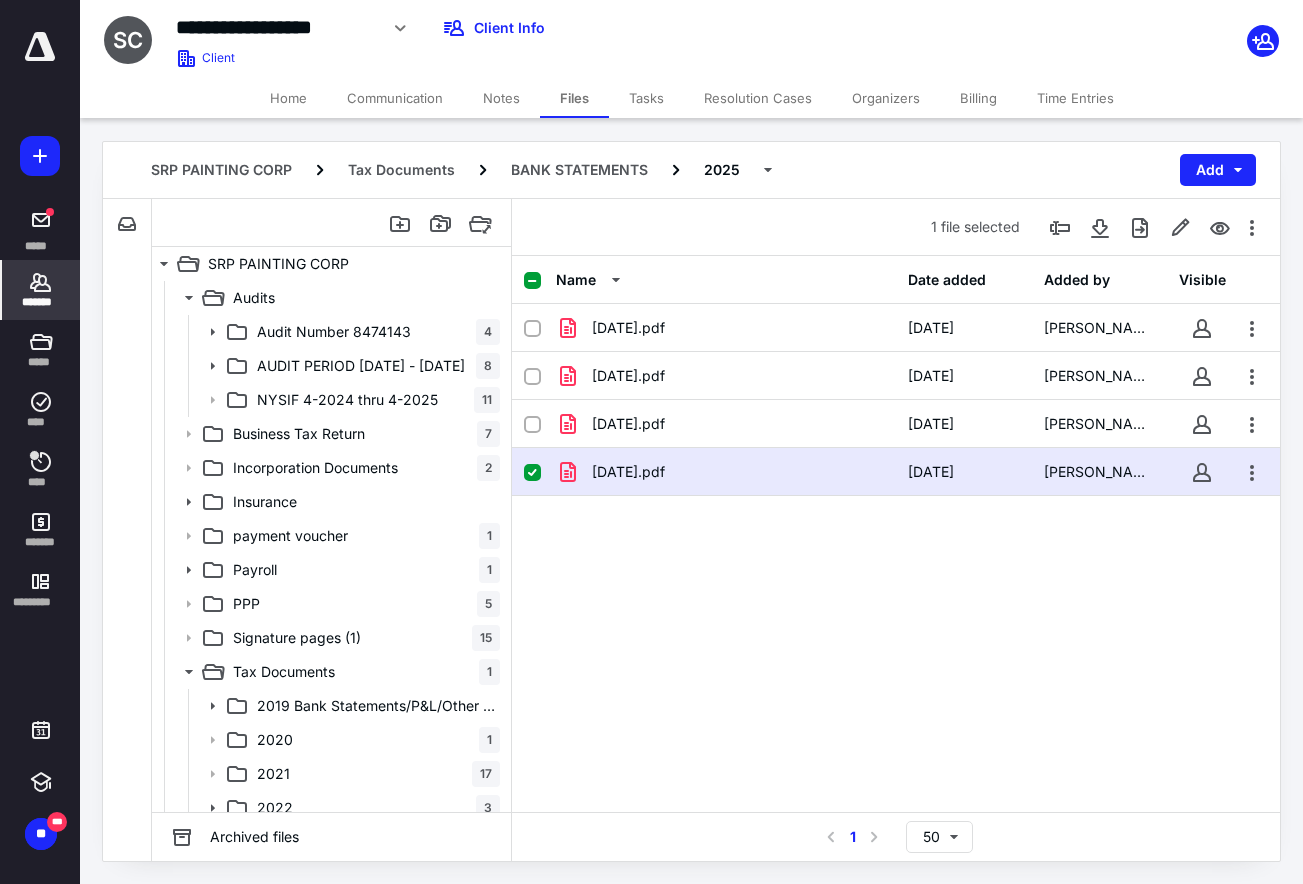 click on "*******" at bounding box center [41, 290] 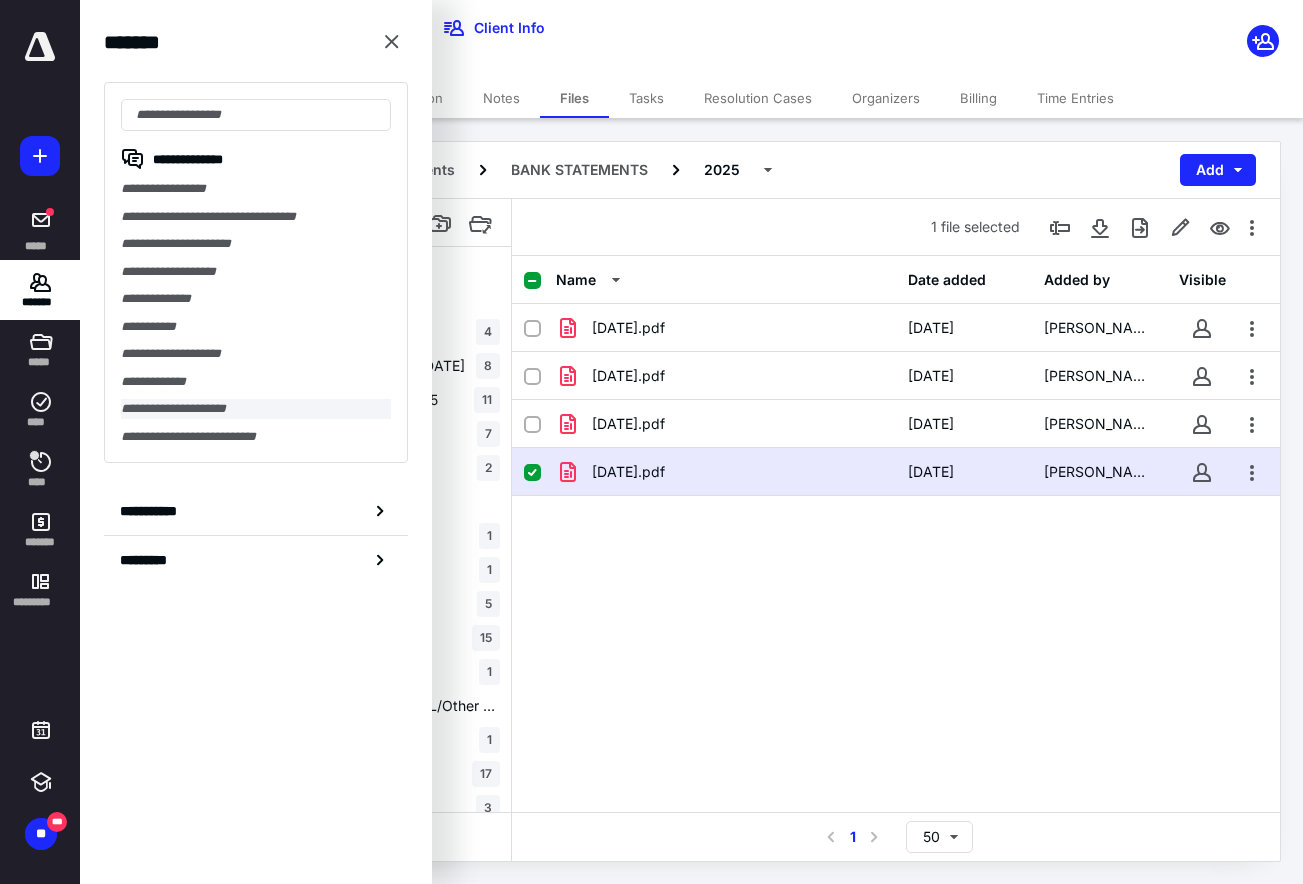 click on "**********" at bounding box center (256, 409) 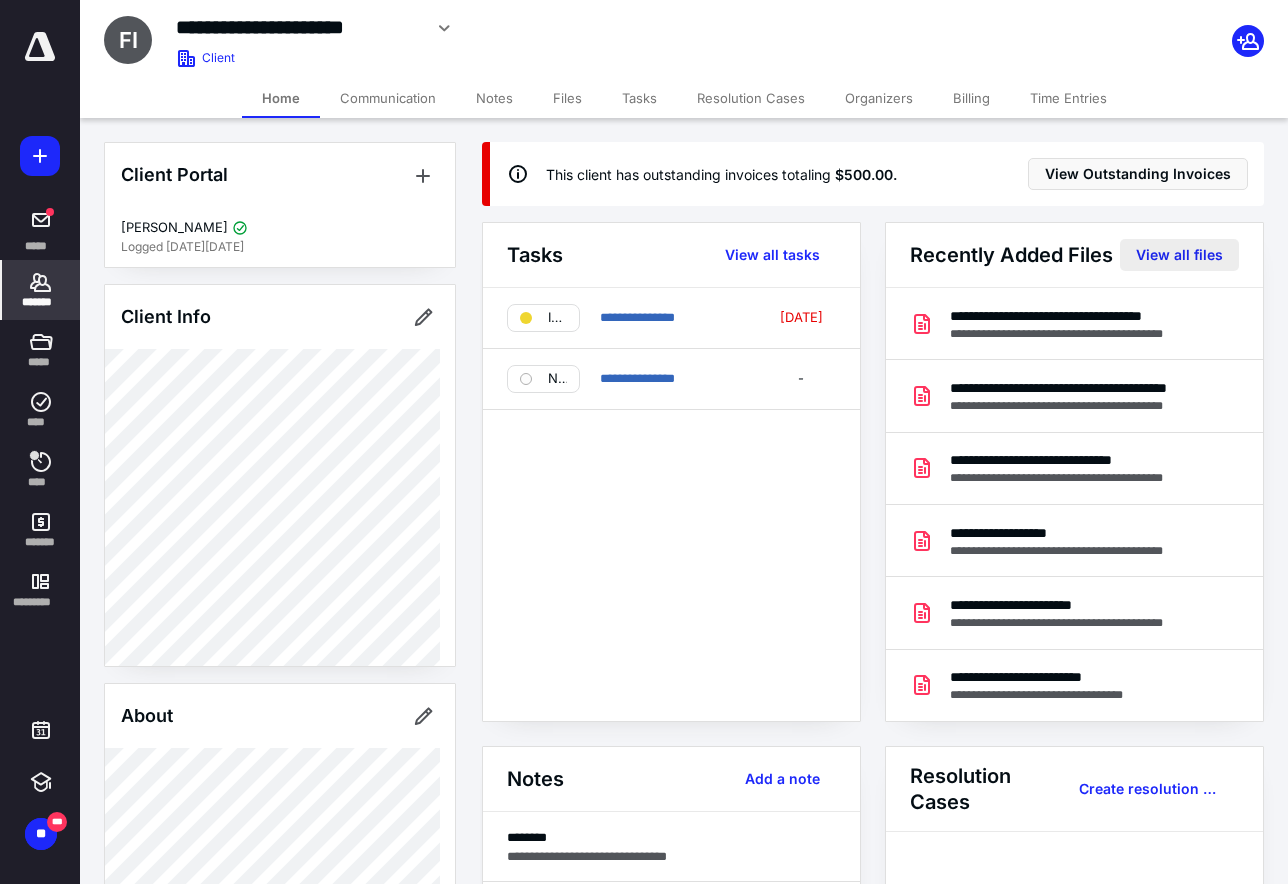 click on "View all files" at bounding box center (1179, 255) 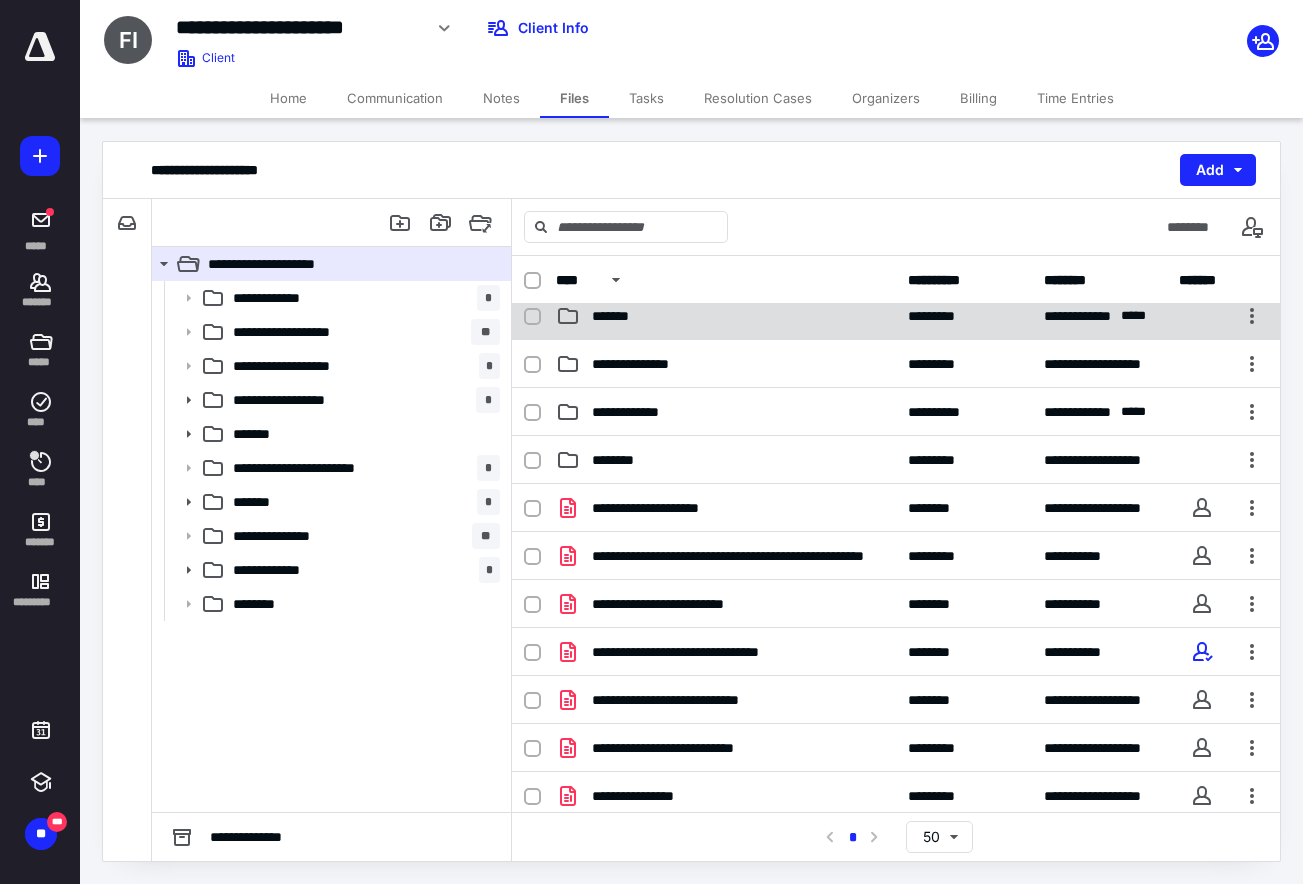 scroll, scrollTop: 308, scrollLeft: 0, axis: vertical 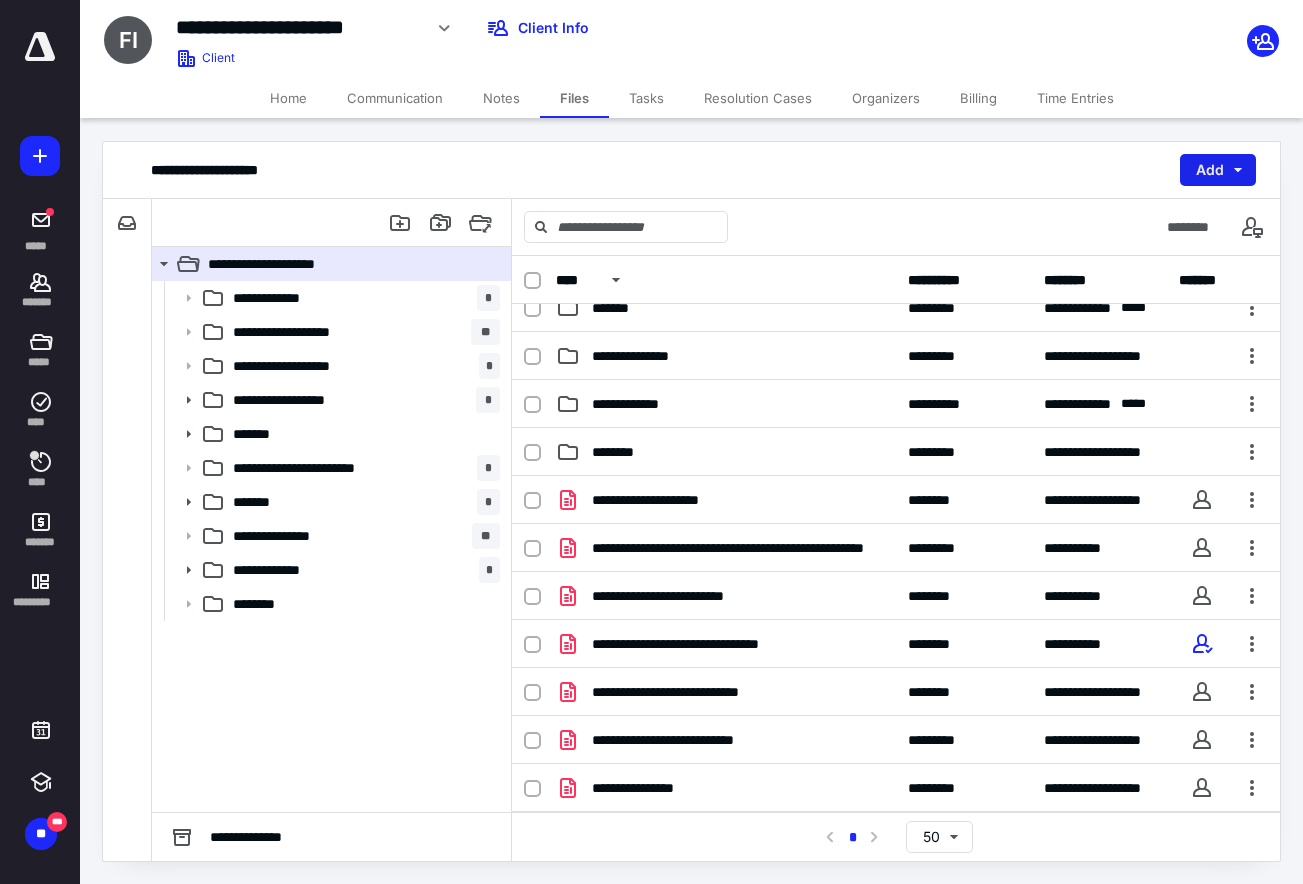 click on "Add" at bounding box center [1218, 170] 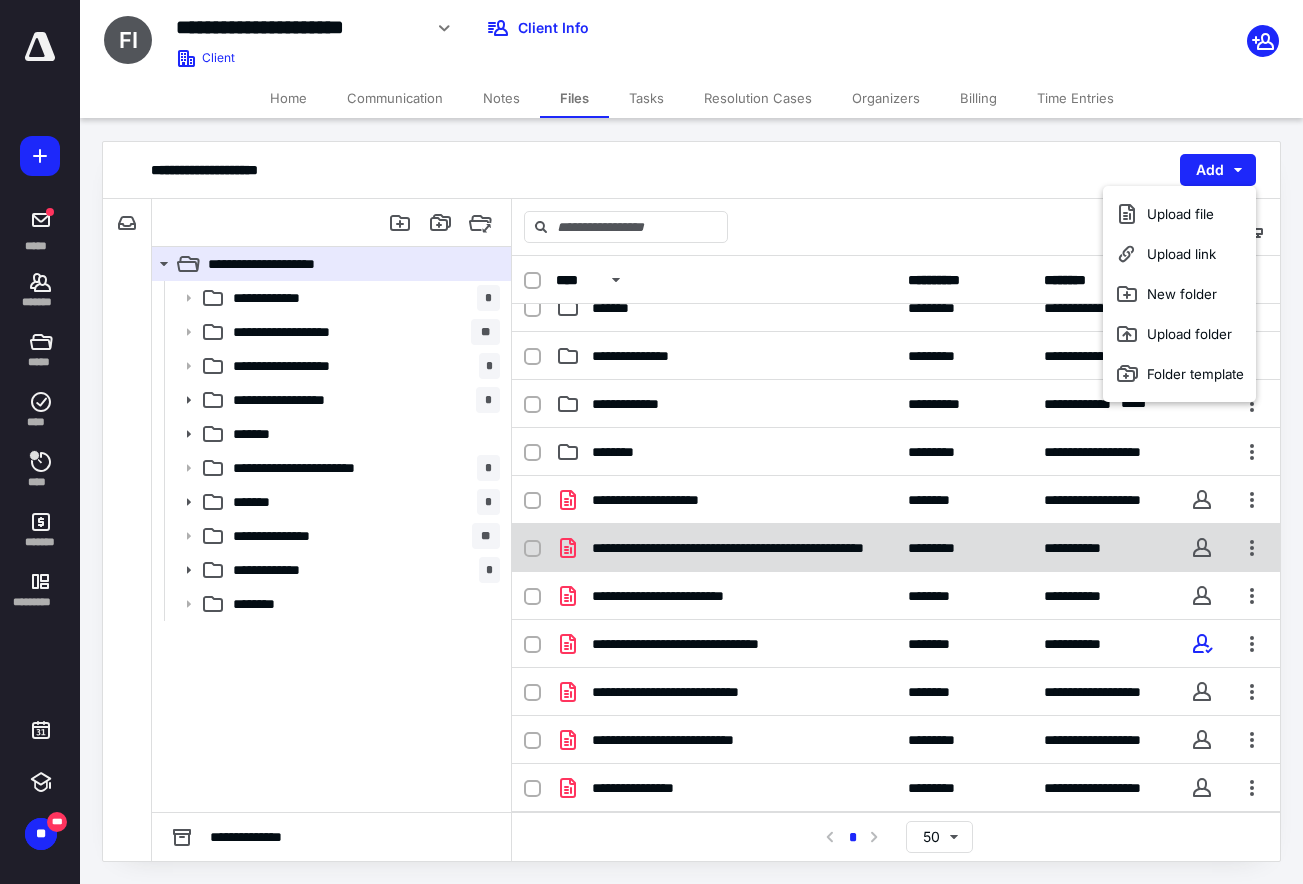 click 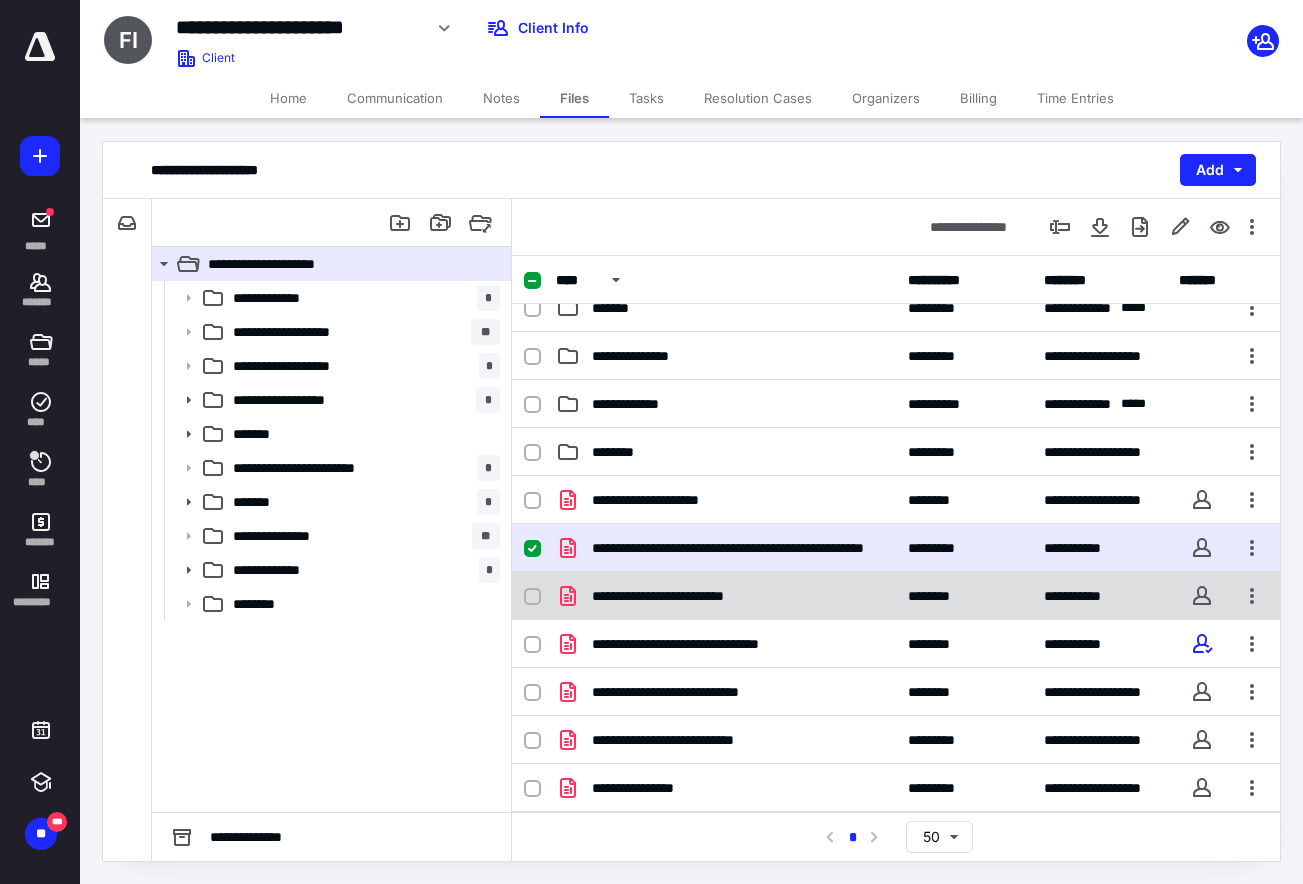 click 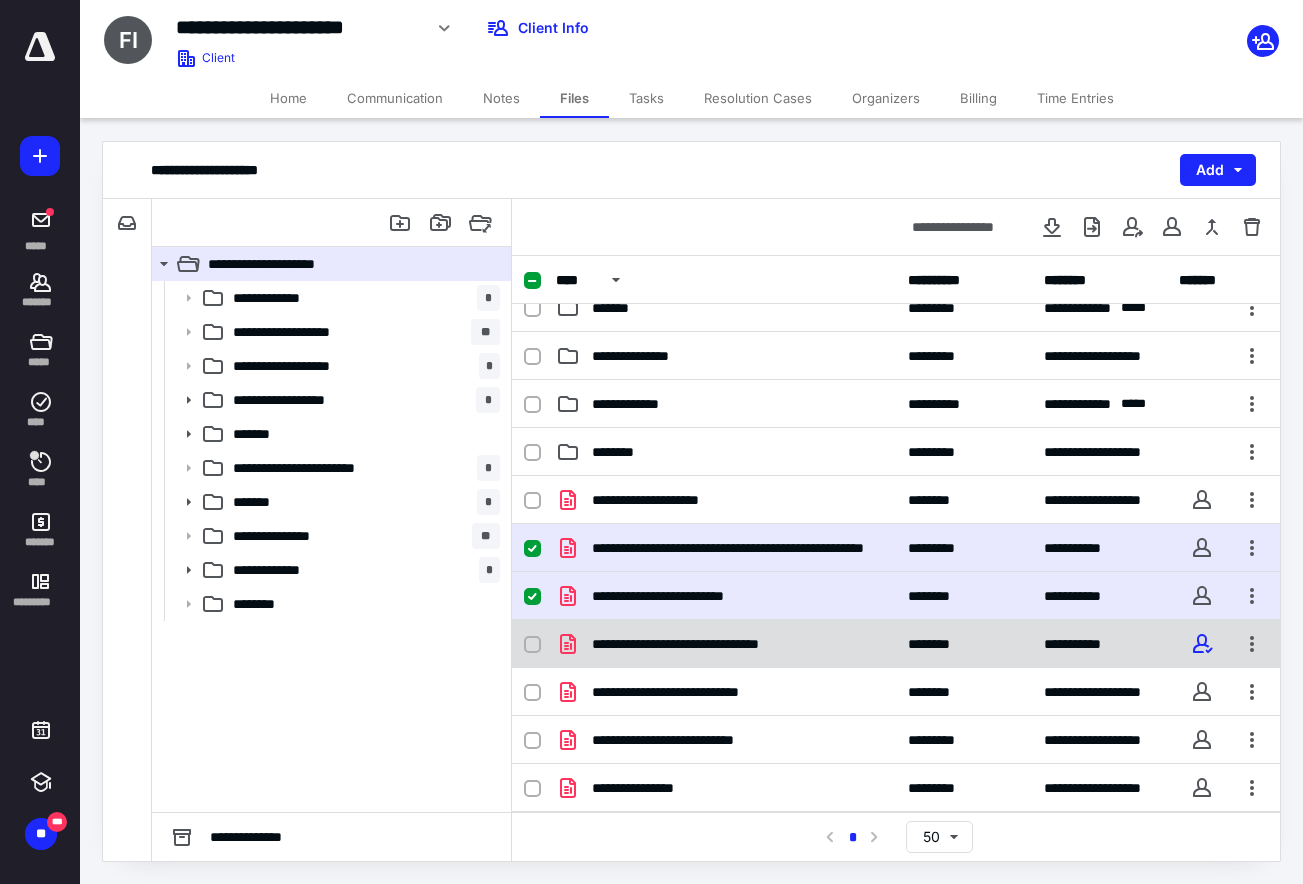 click 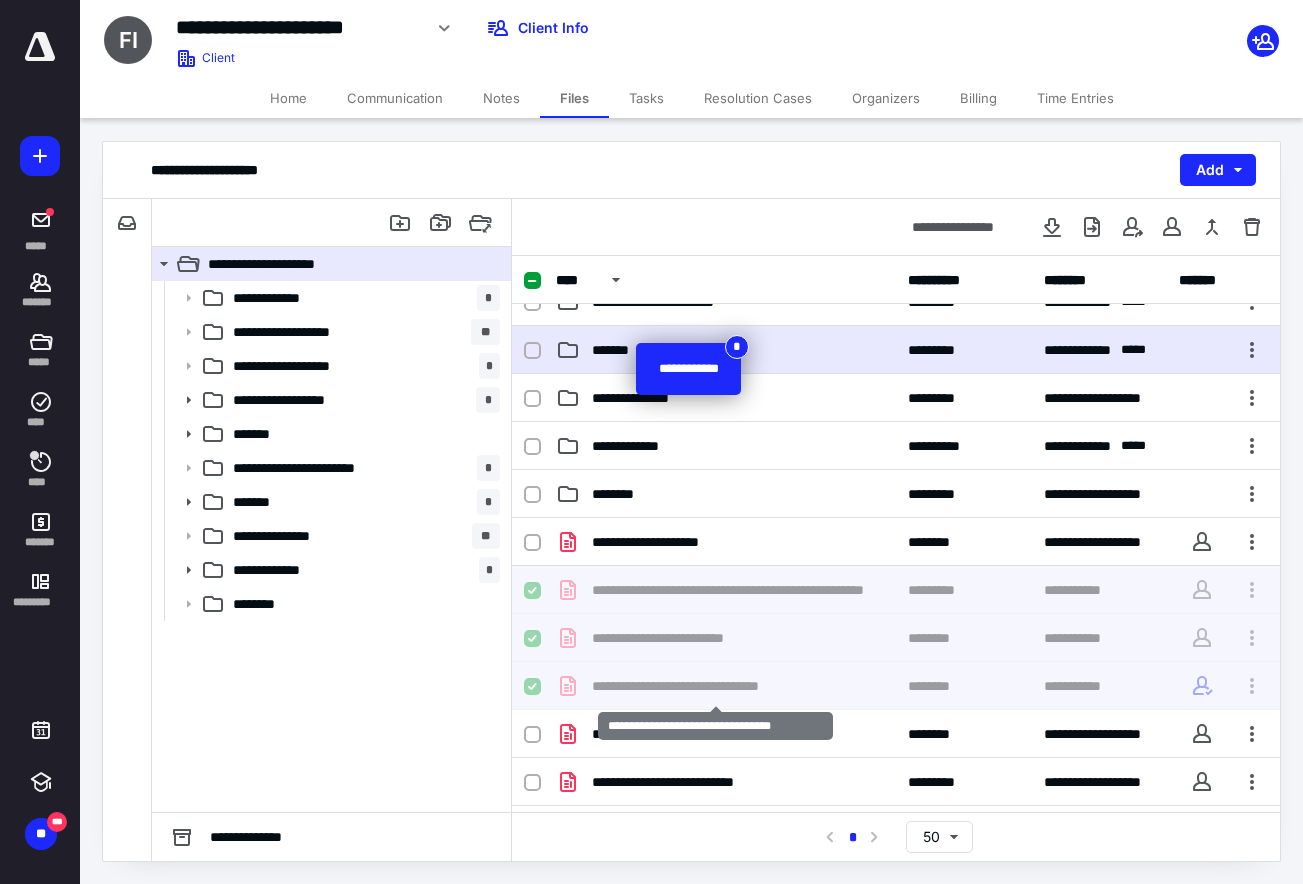 scroll, scrollTop: 260, scrollLeft: 0, axis: vertical 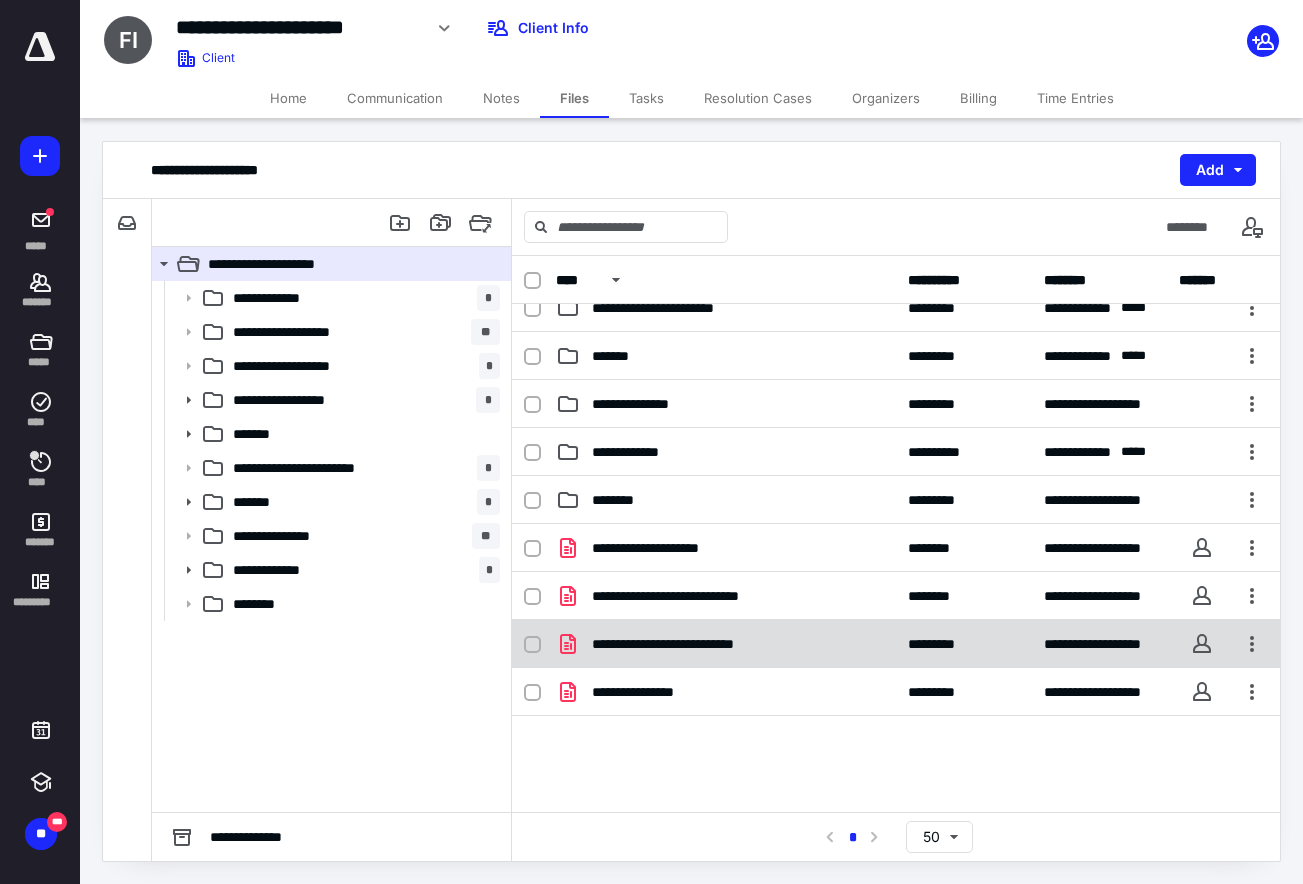 click 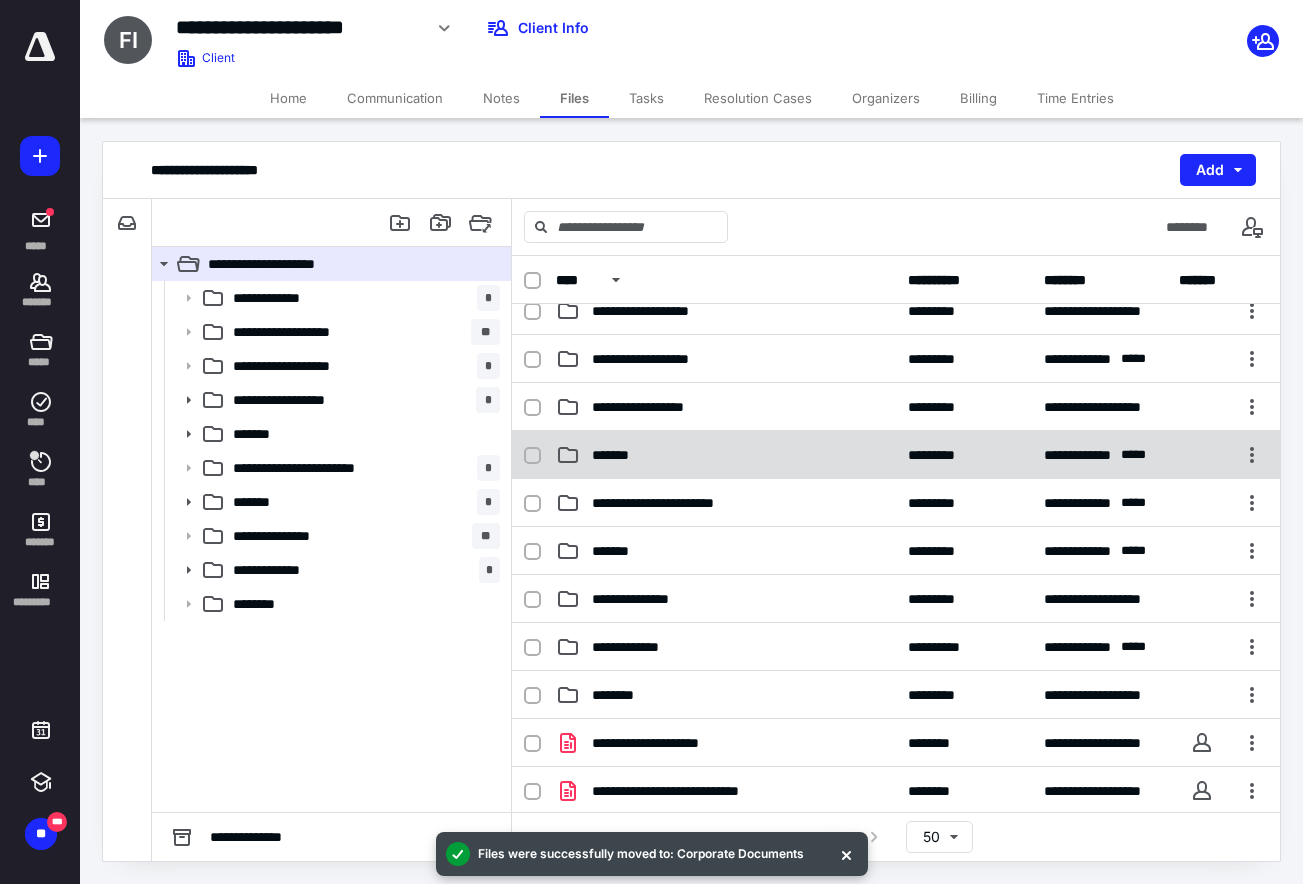 scroll, scrollTop: 100, scrollLeft: 0, axis: vertical 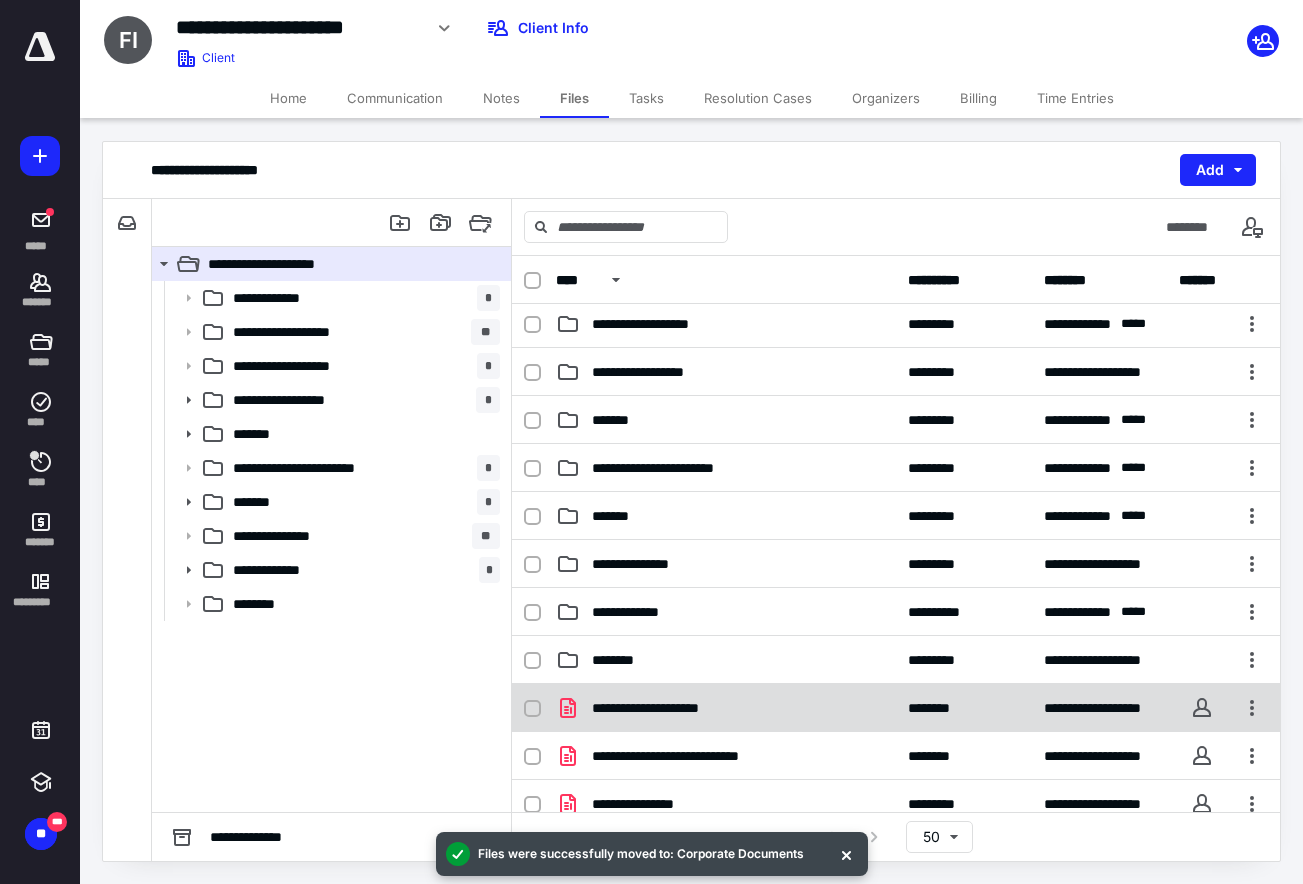 click at bounding box center [532, 709] 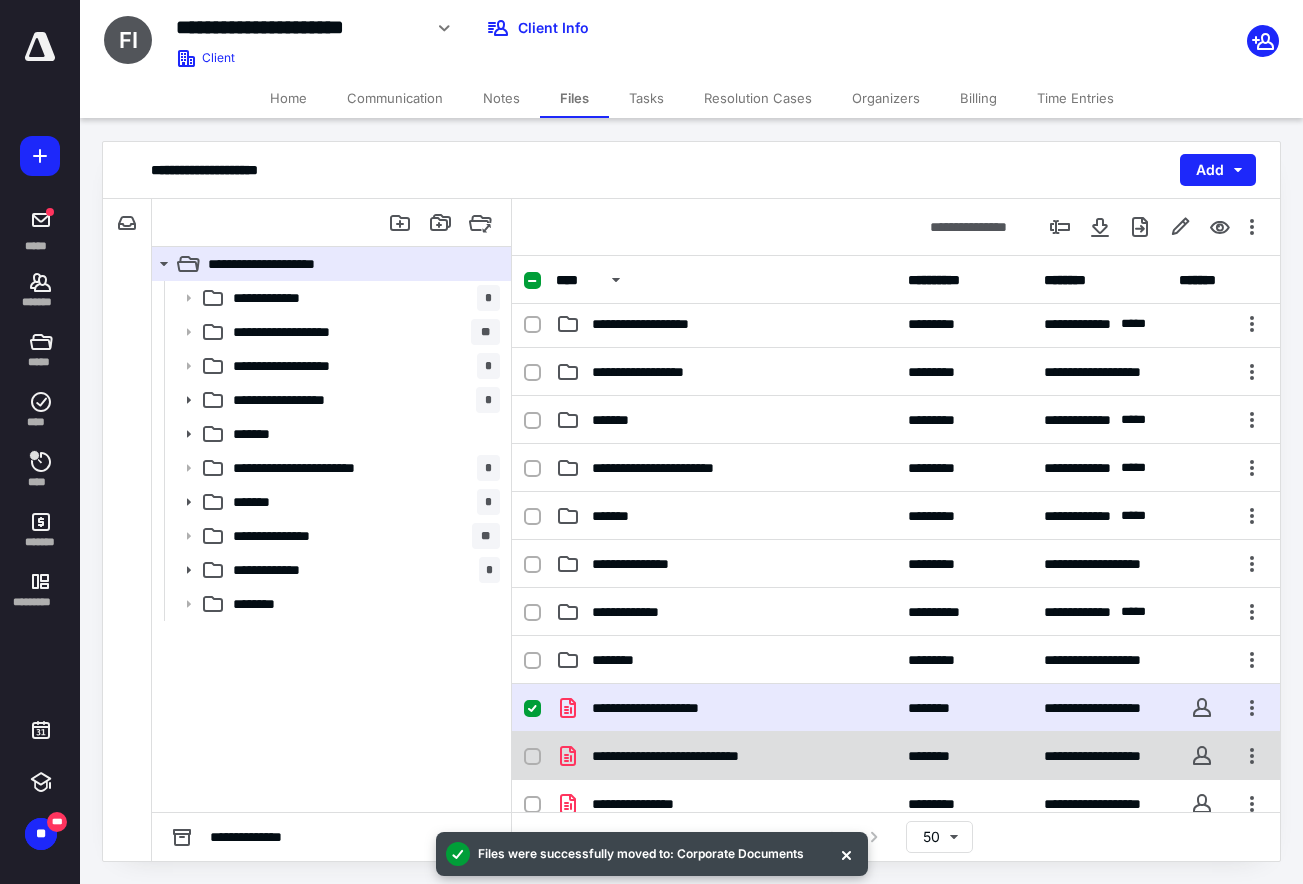 click 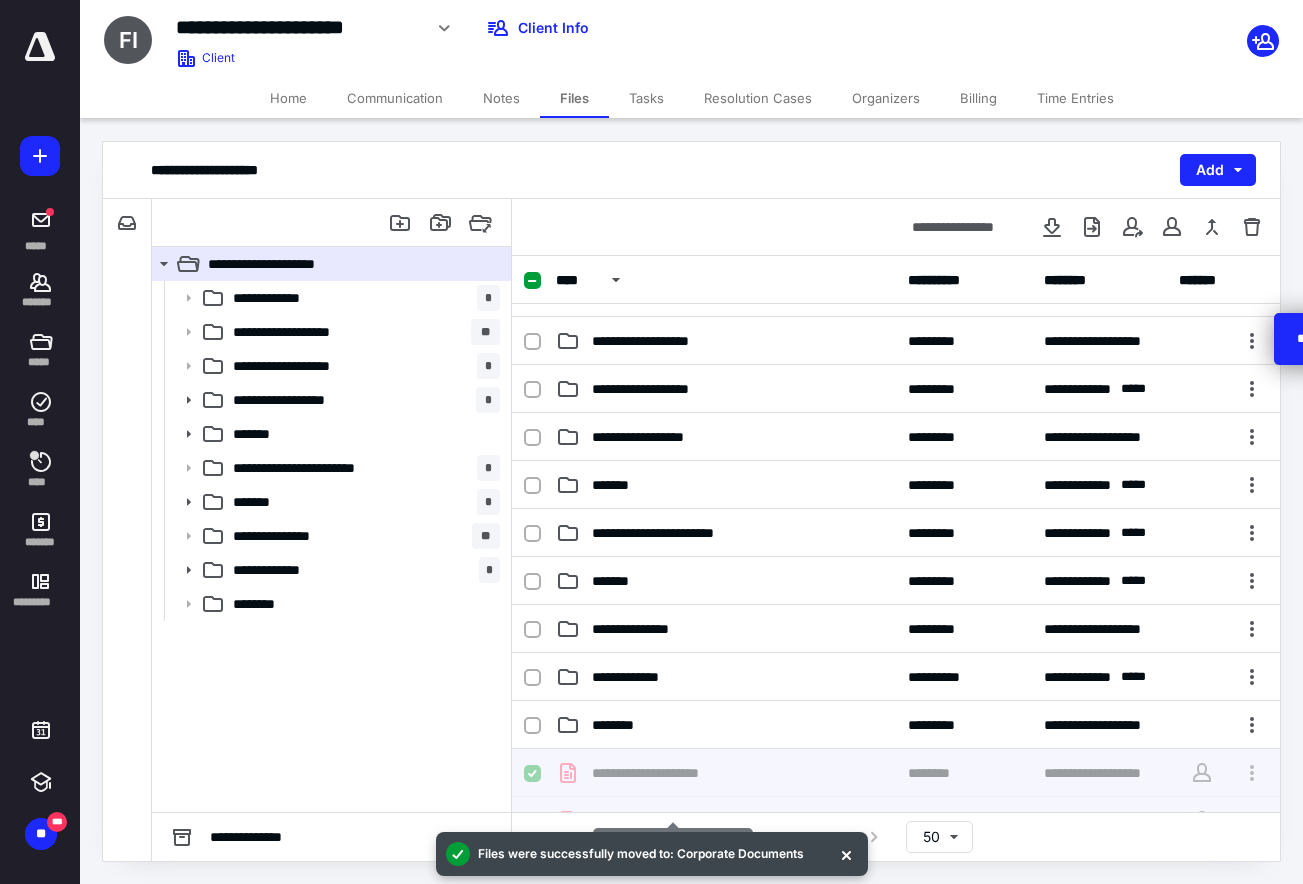 scroll, scrollTop: 0, scrollLeft: 0, axis: both 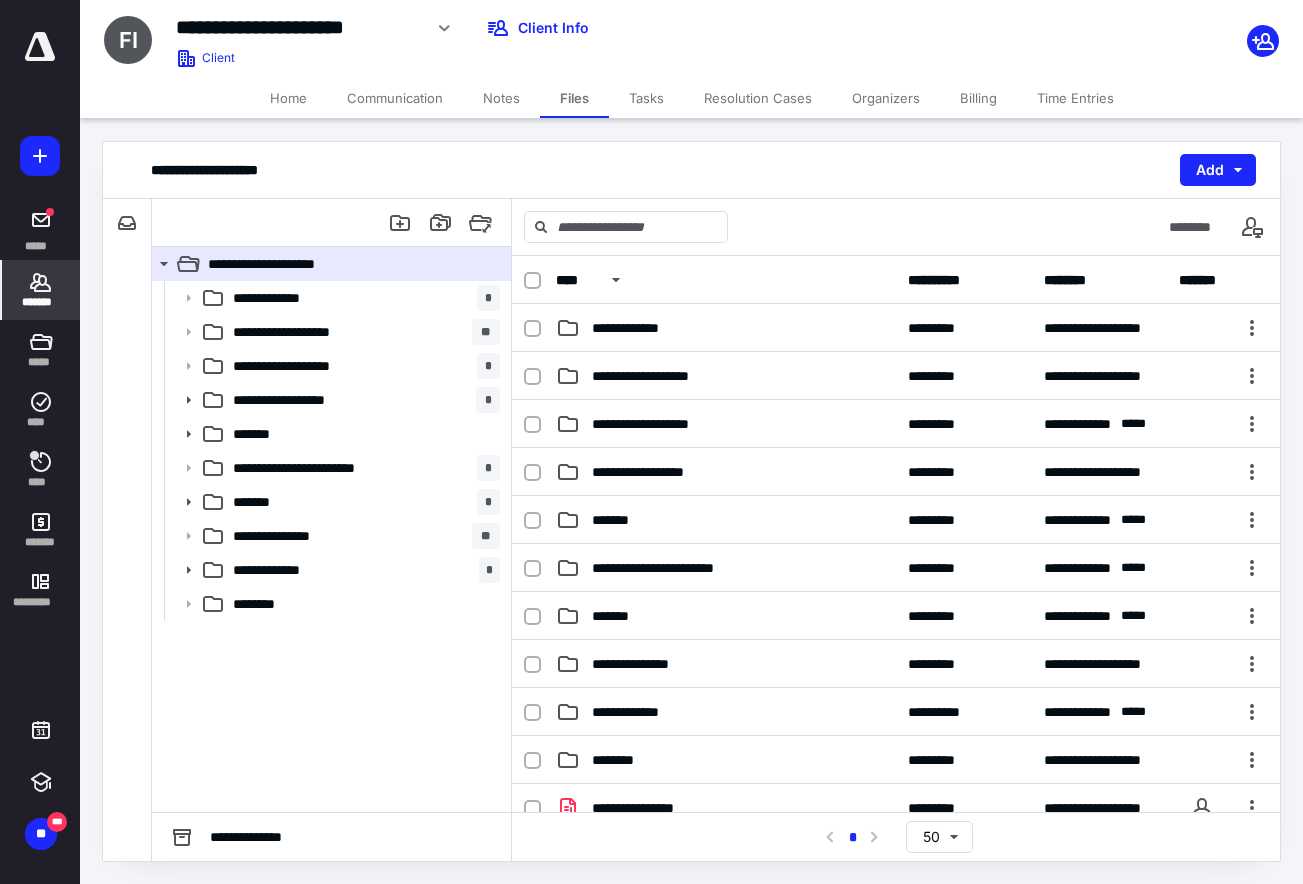 click on "*******" at bounding box center (41, 290) 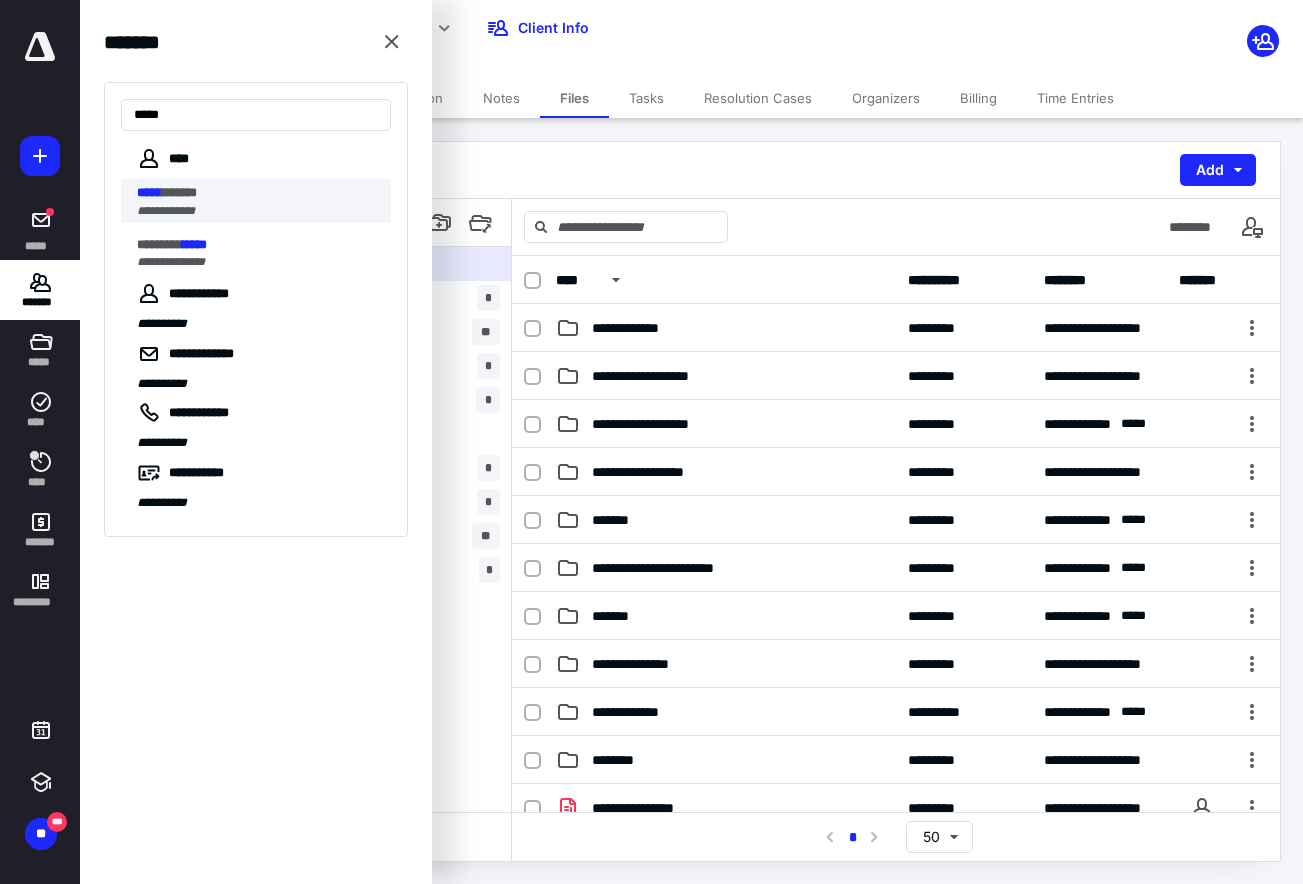 type on "*****" 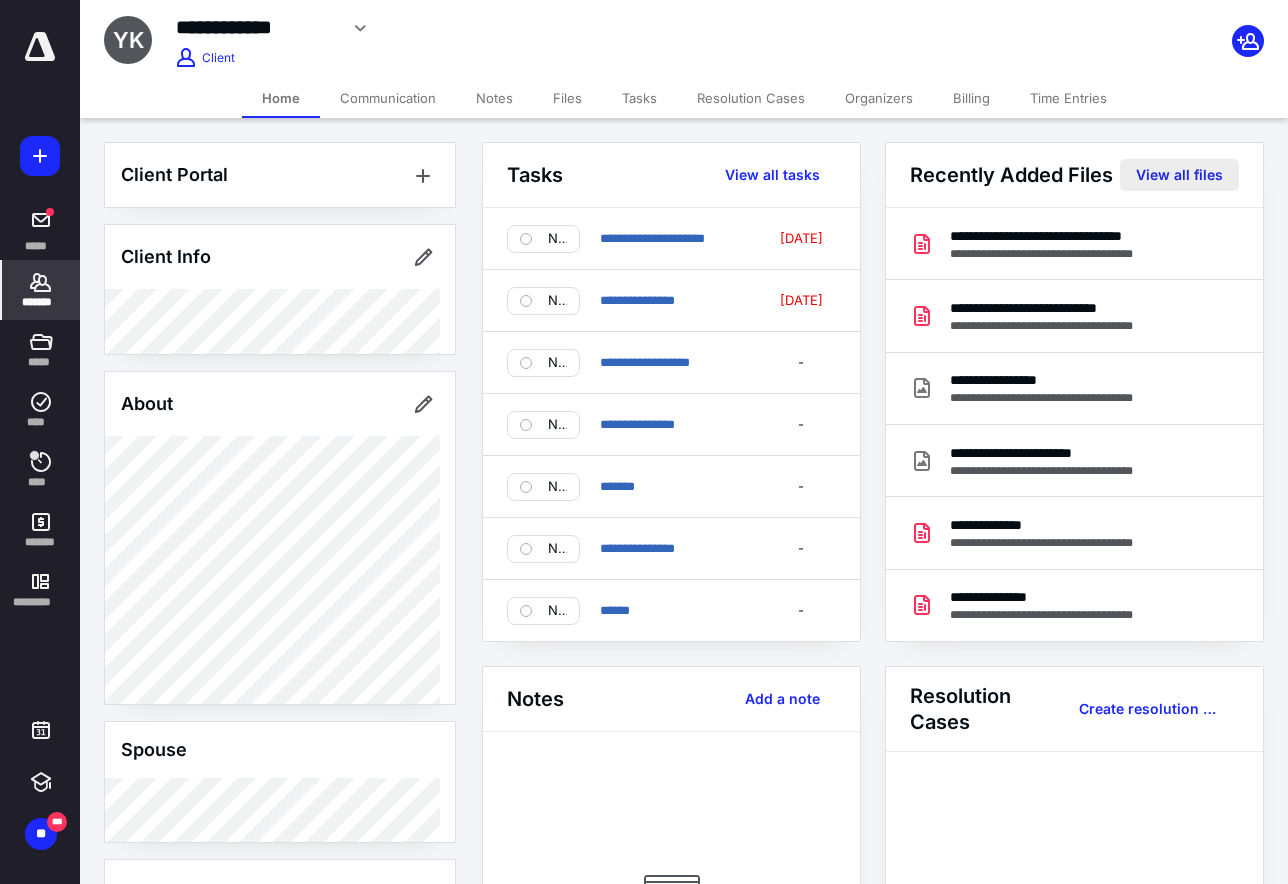 click on "View all files" at bounding box center (1179, 175) 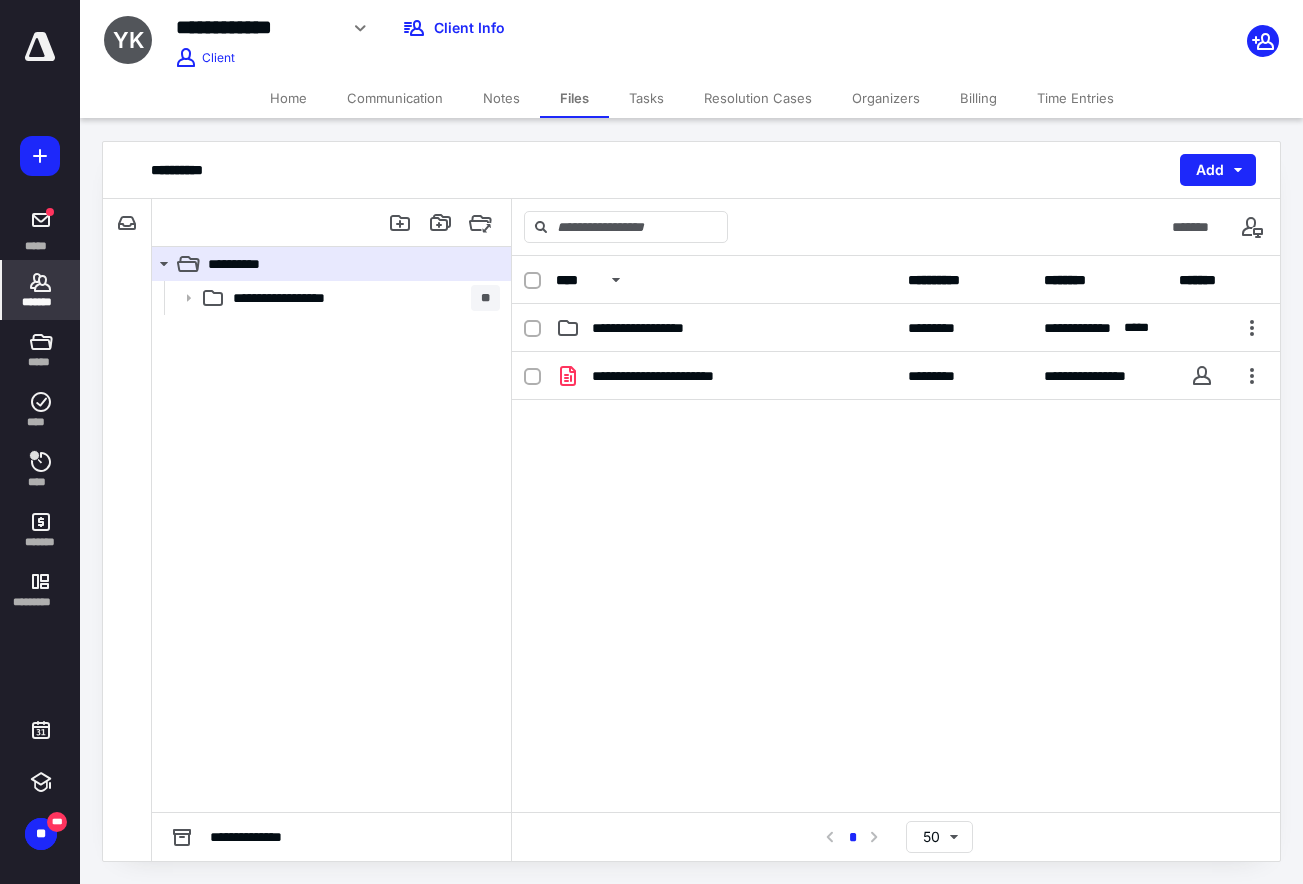click on "*******" at bounding box center [41, 290] 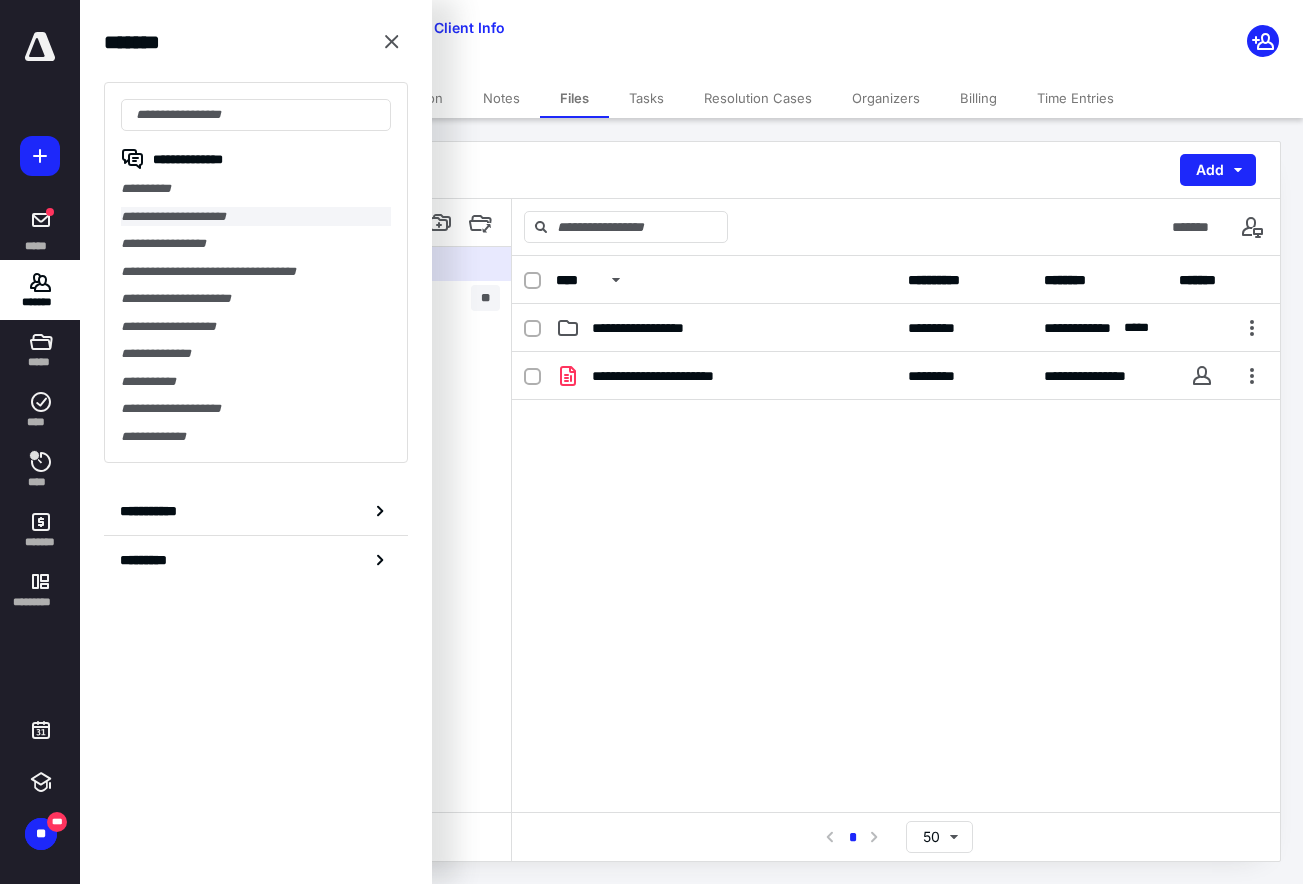 click on "**********" at bounding box center (256, 217) 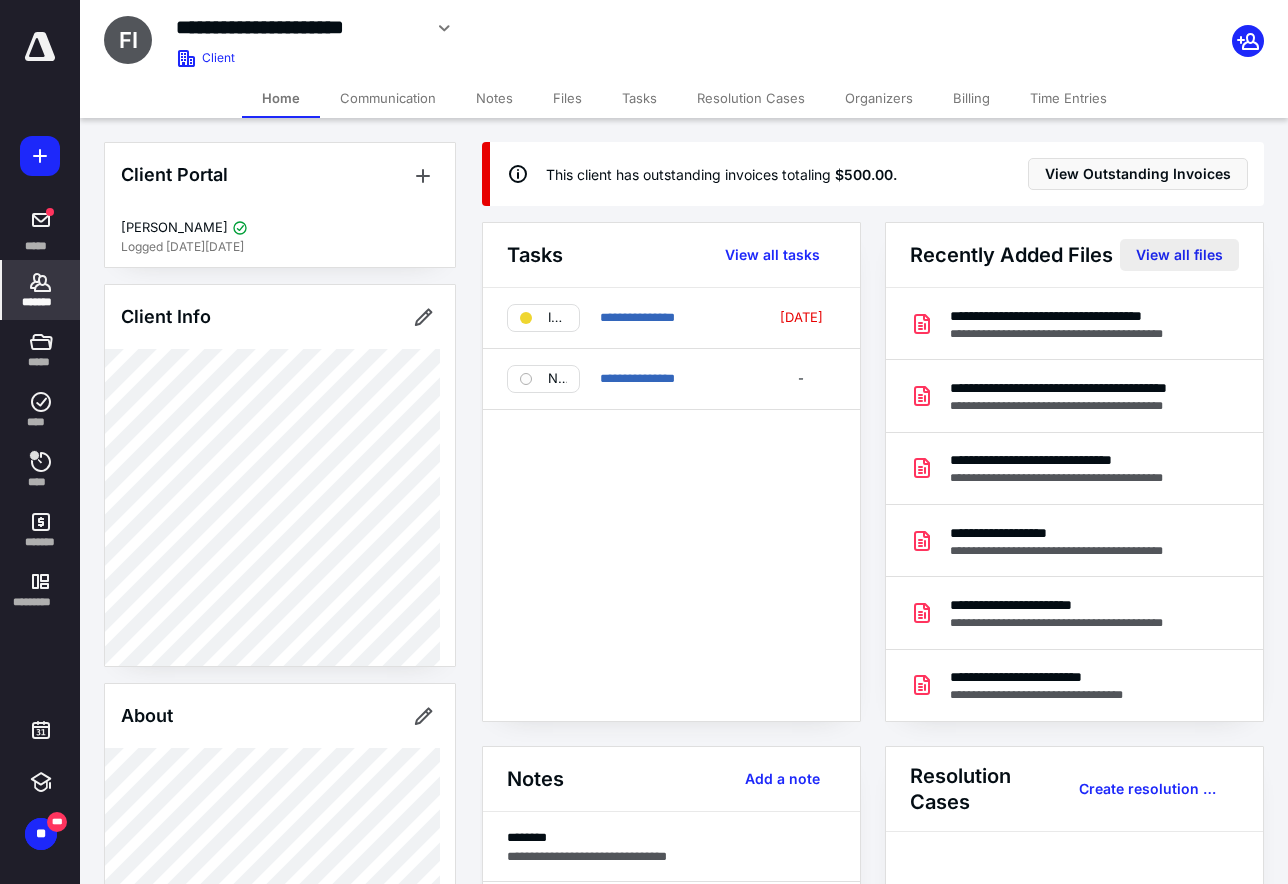 click on "View all files" at bounding box center (1179, 255) 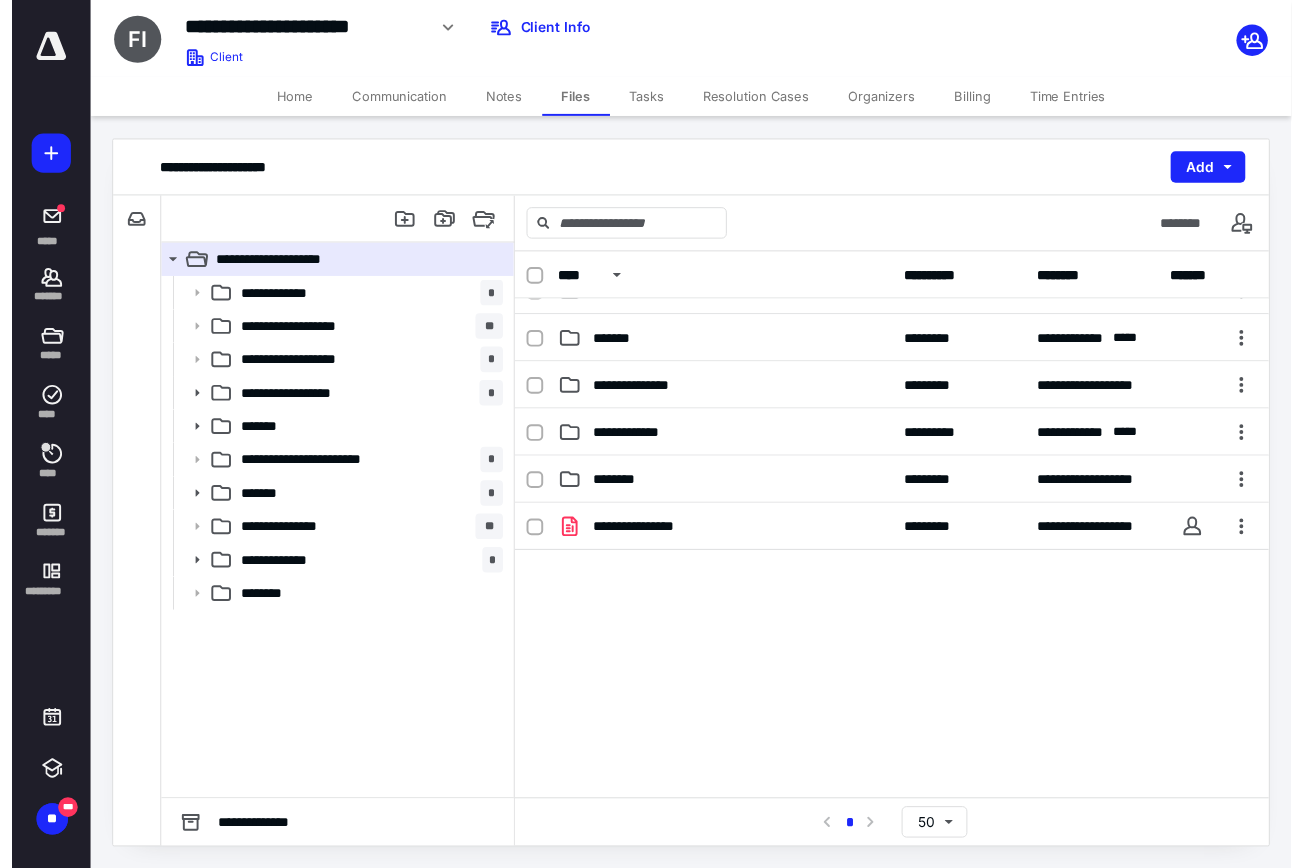 scroll, scrollTop: 0, scrollLeft: 0, axis: both 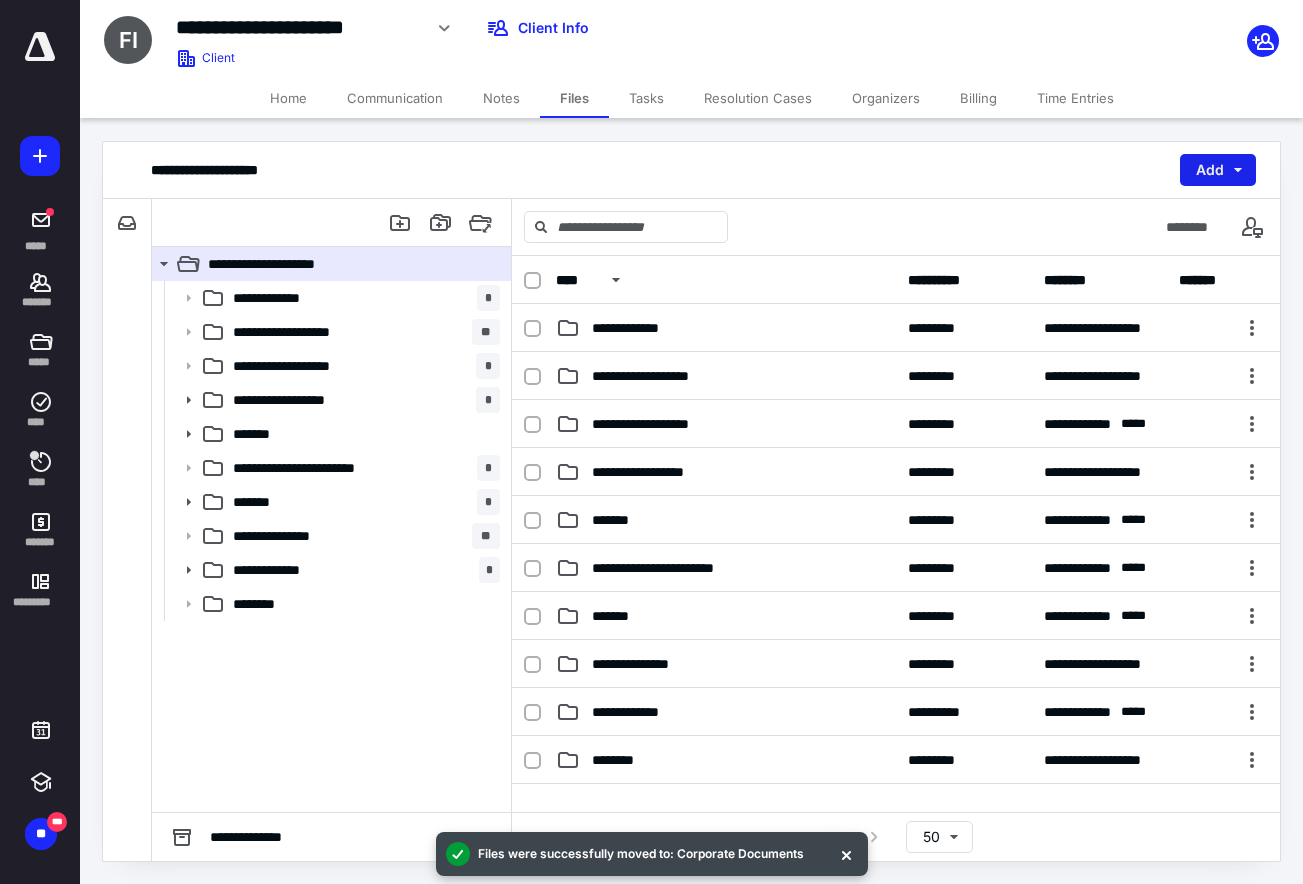 click on "Add" at bounding box center (1218, 170) 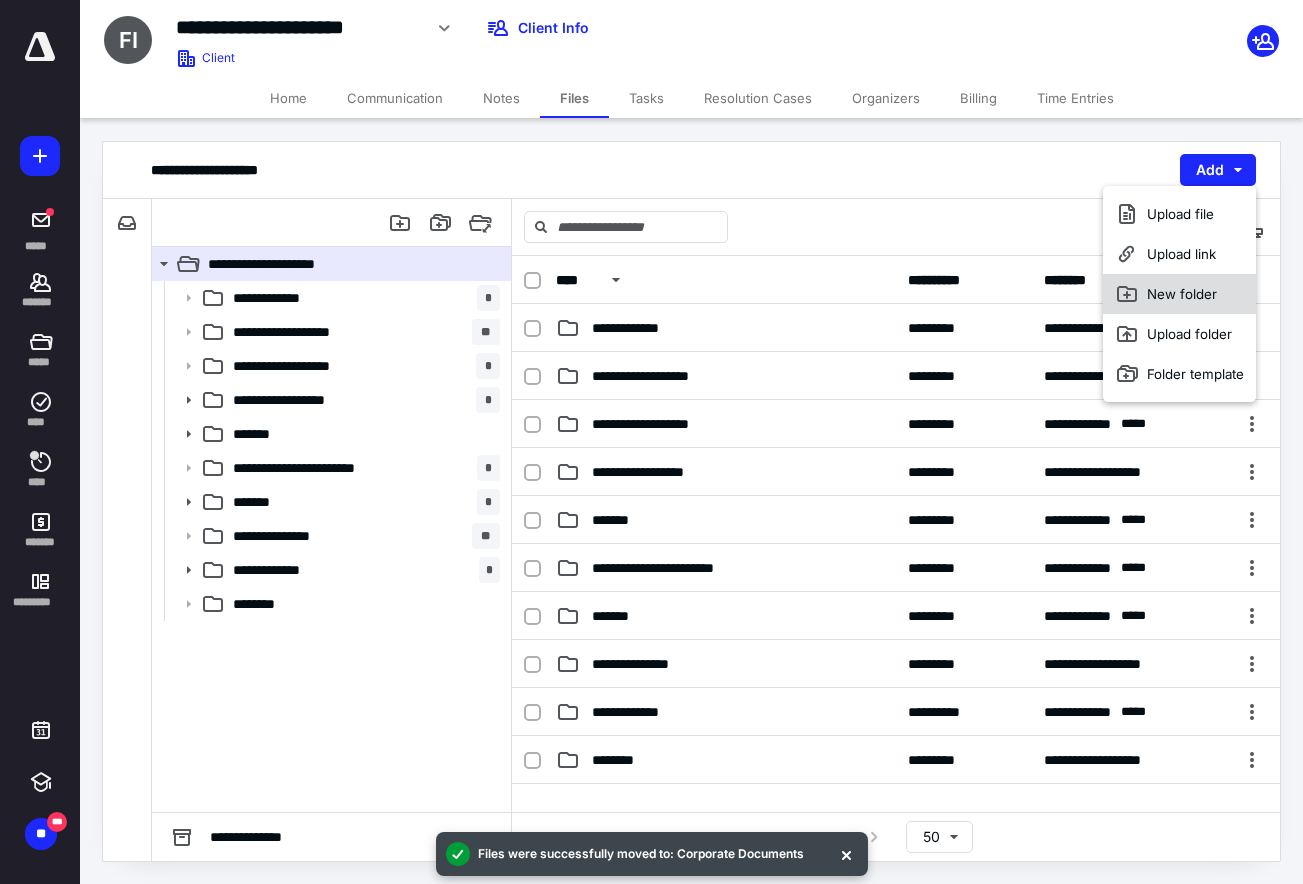 click on "New folder" at bounding box center (1179, 294) 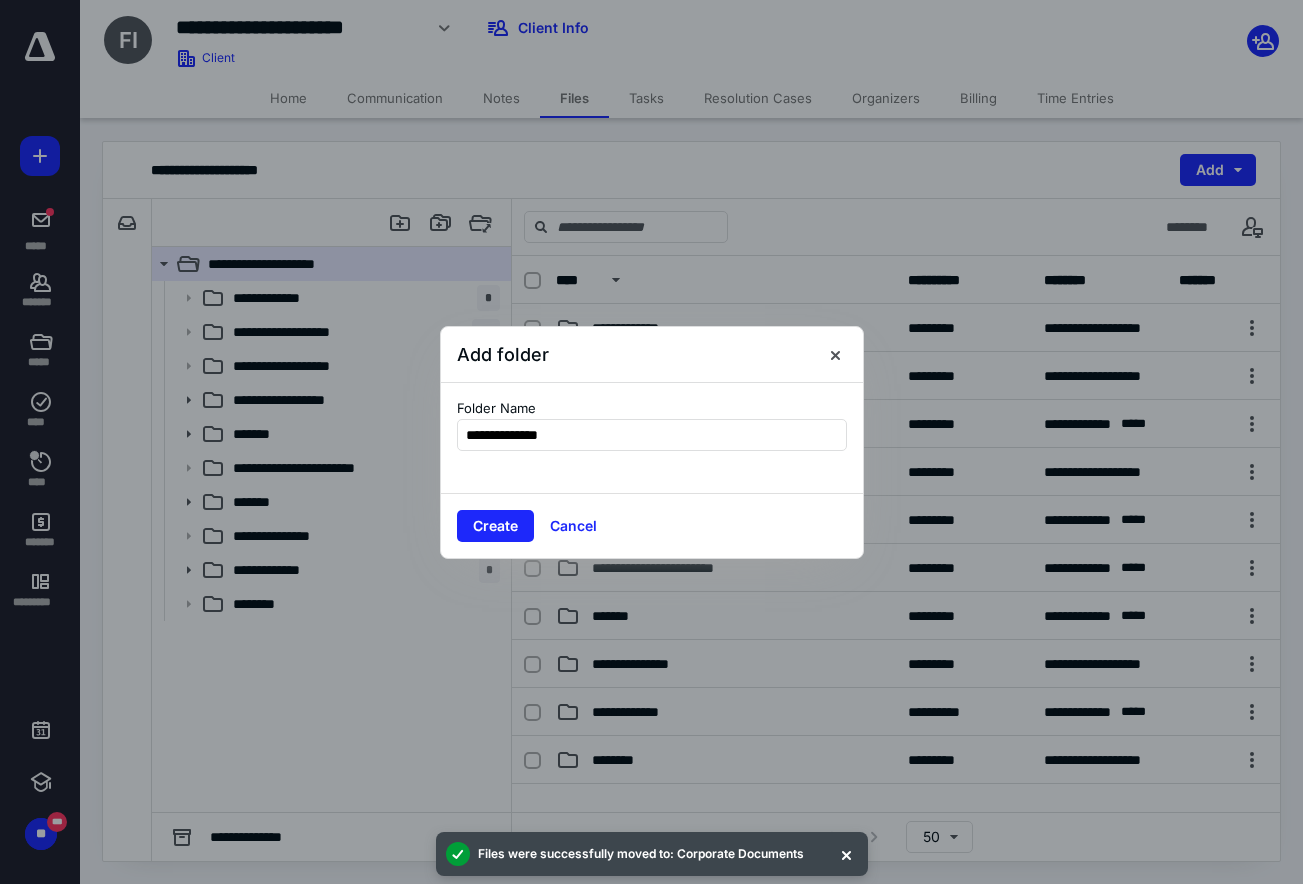 type on "**********" 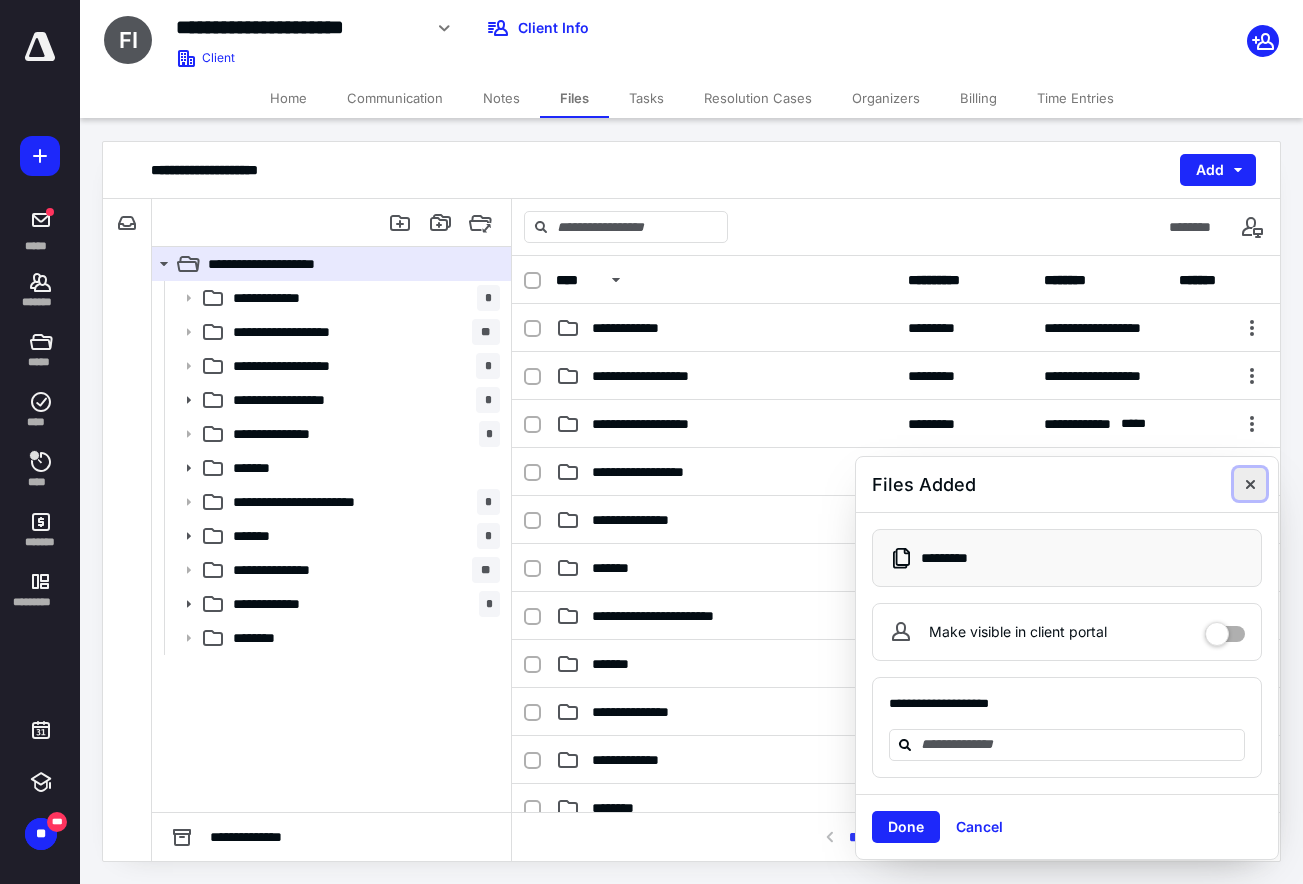 click at bounding box center [1250, 484] 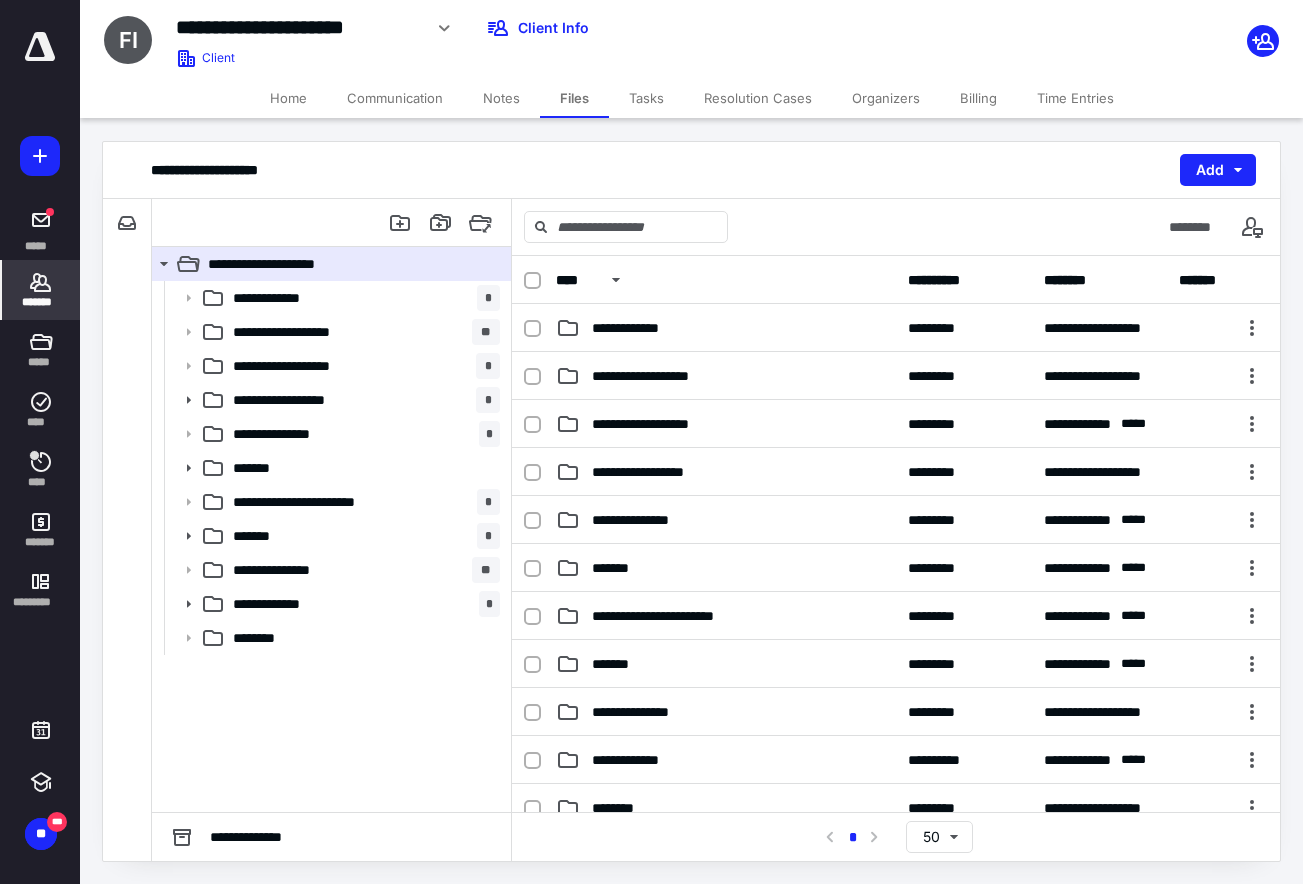 click on "*******" at bounding box center [41, 302] 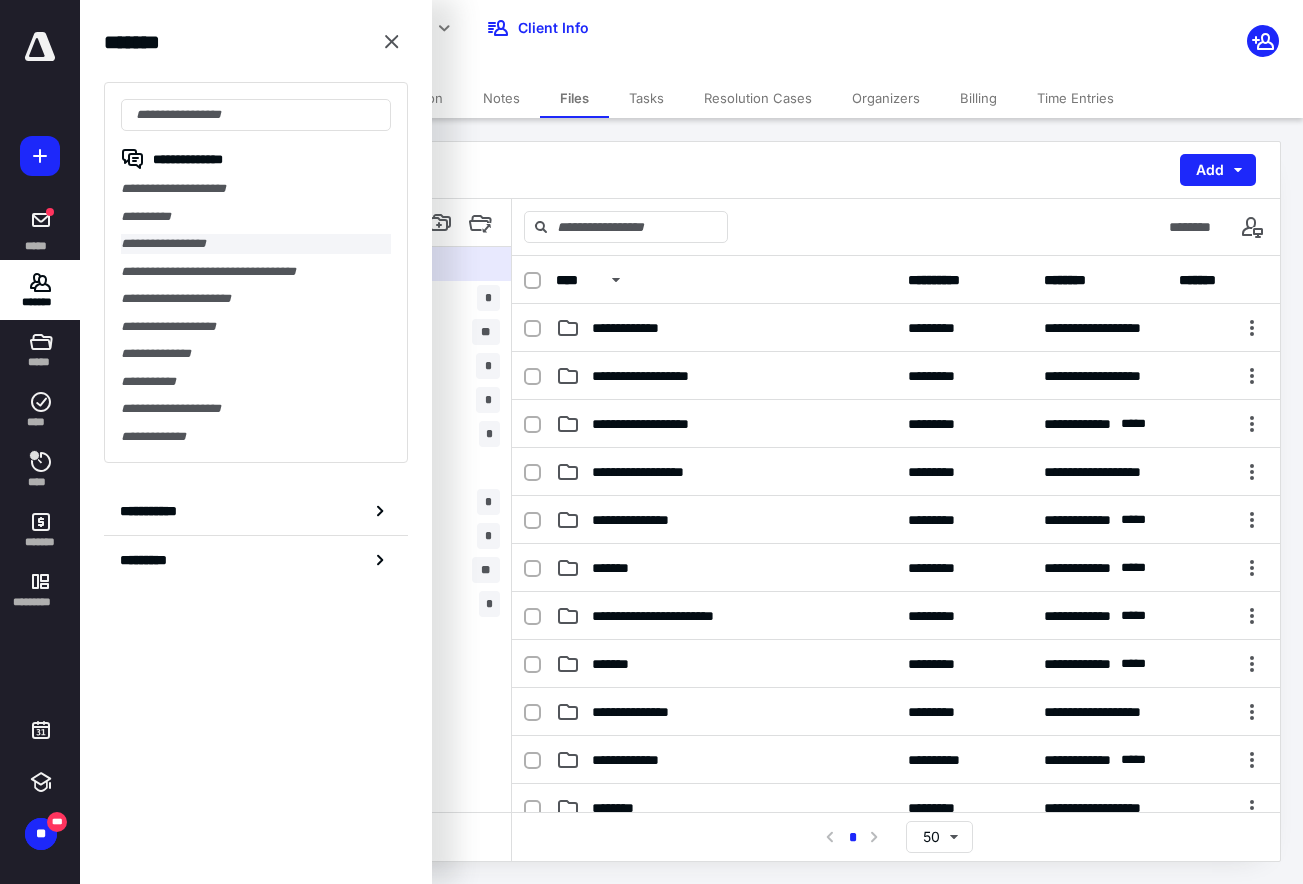 click on "**********" at bounding box center [256, 244] 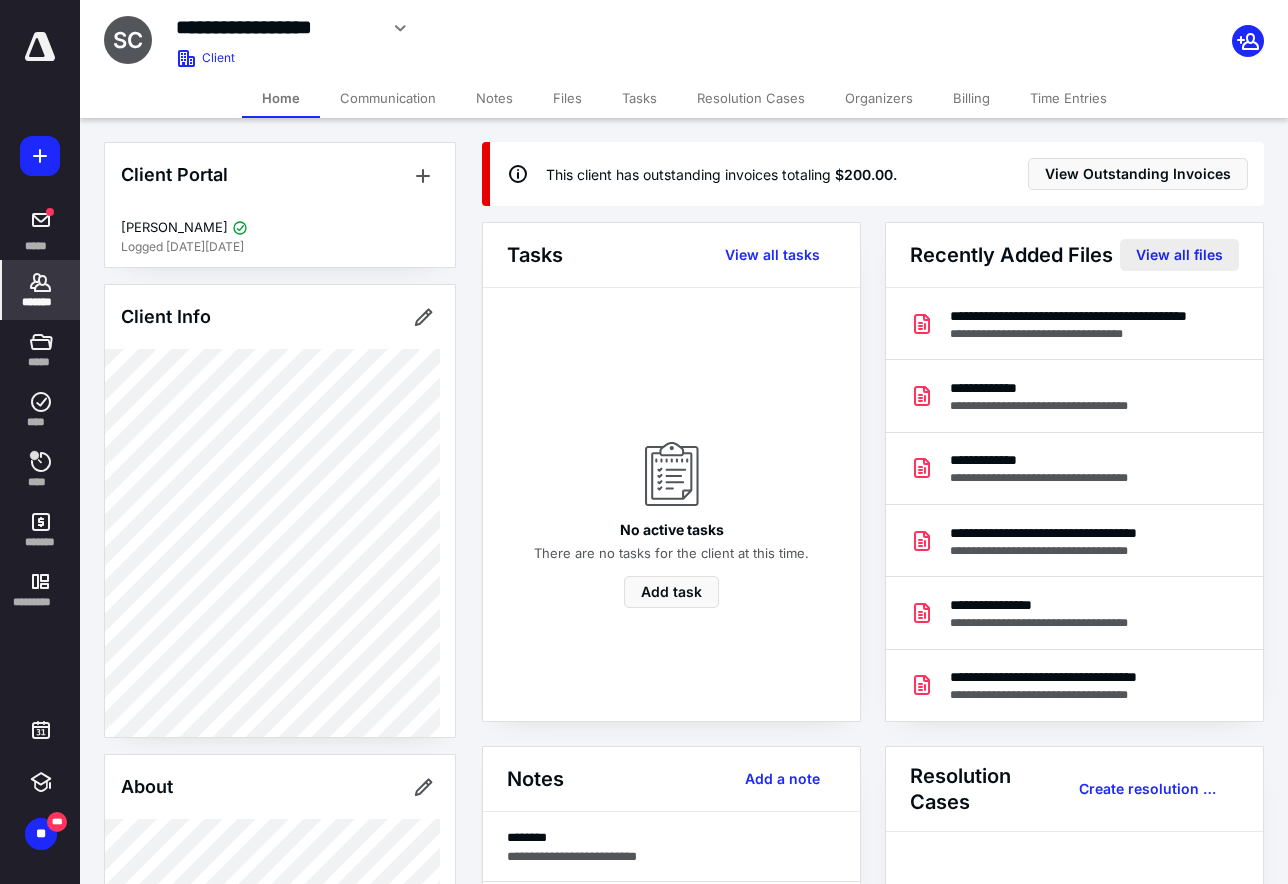 click on "View all files" at bounding box center (1179, 255) 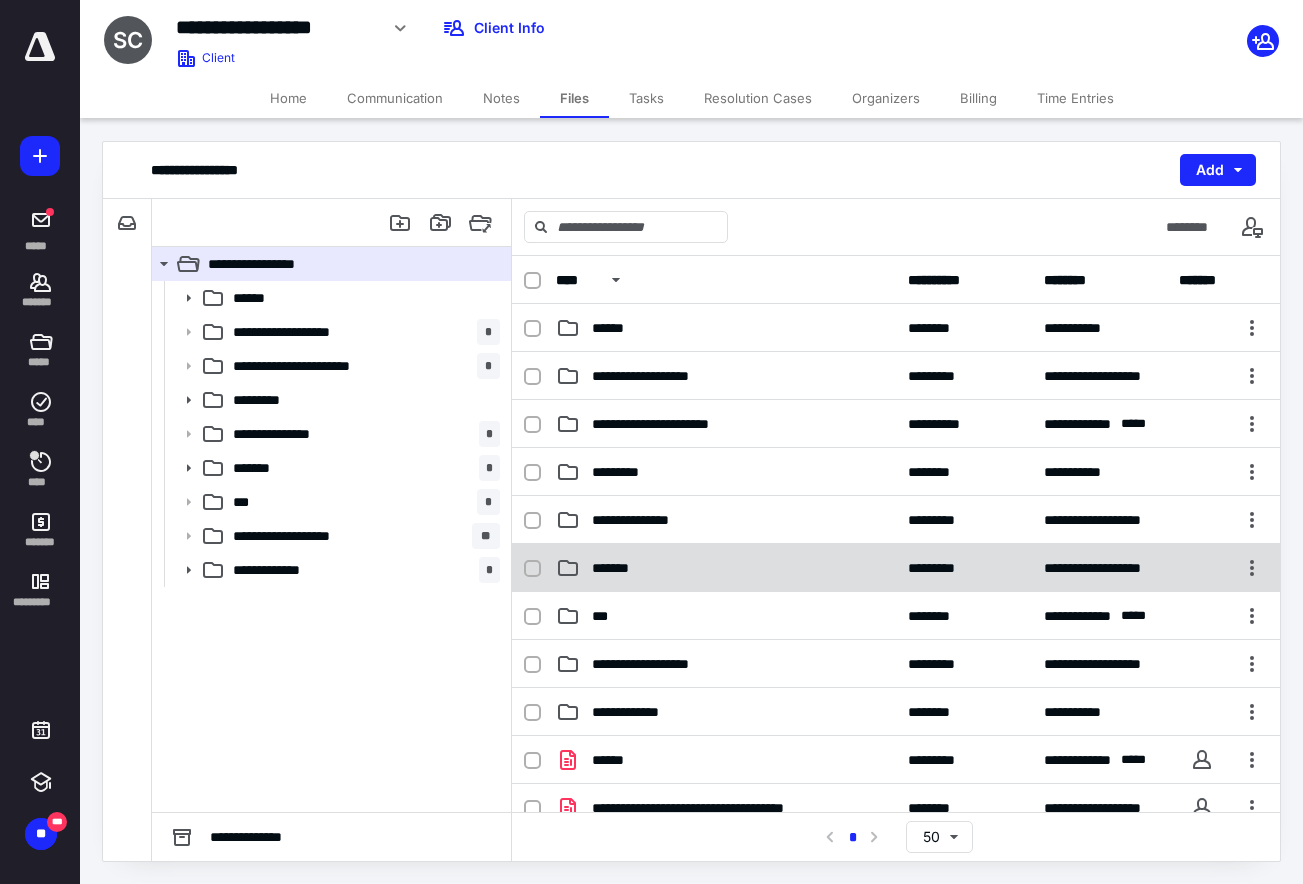 click on "*******" at bounding box center (726, 568) 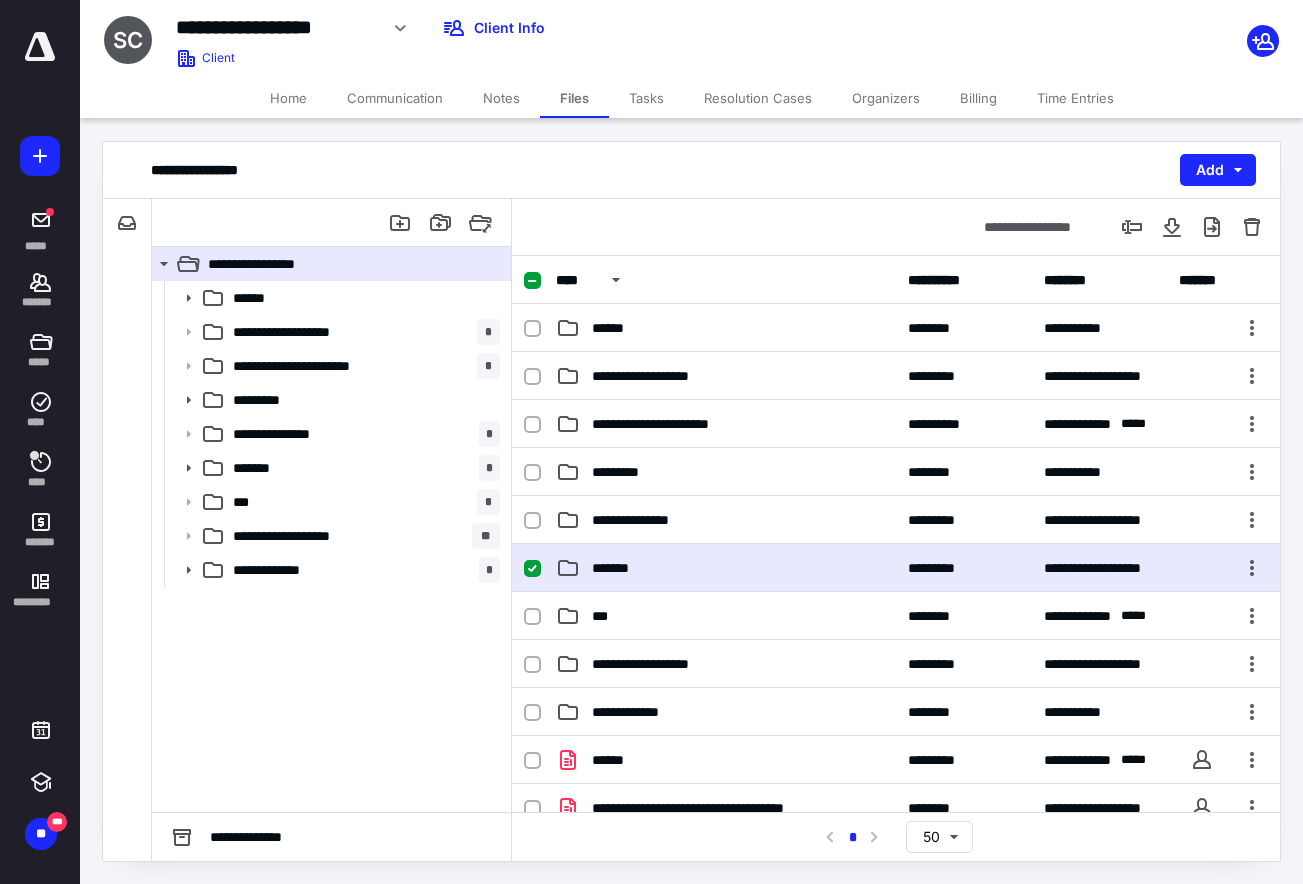 click on "*******" at bounding box center (726, 568) 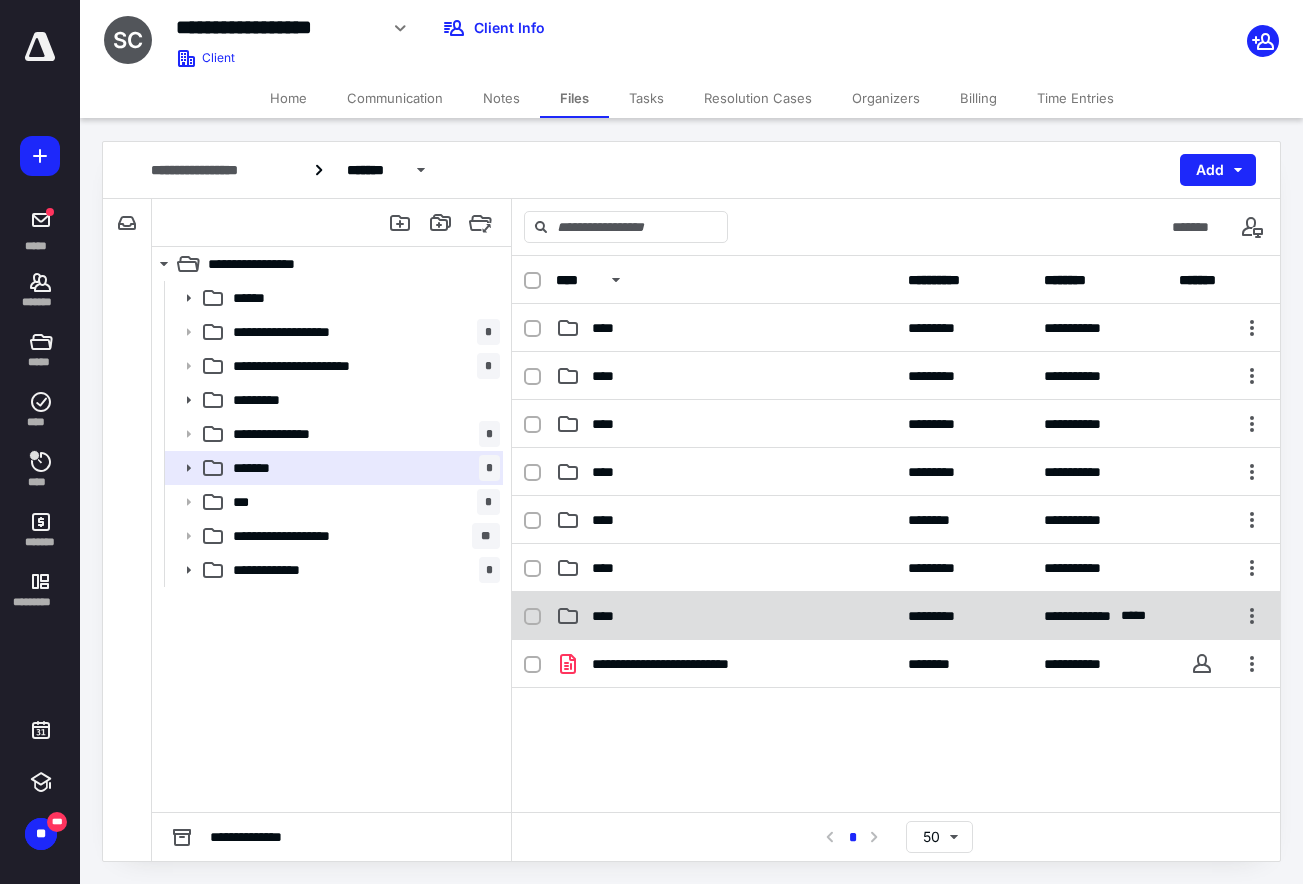 click on "****" at bounding box center [726, 616] 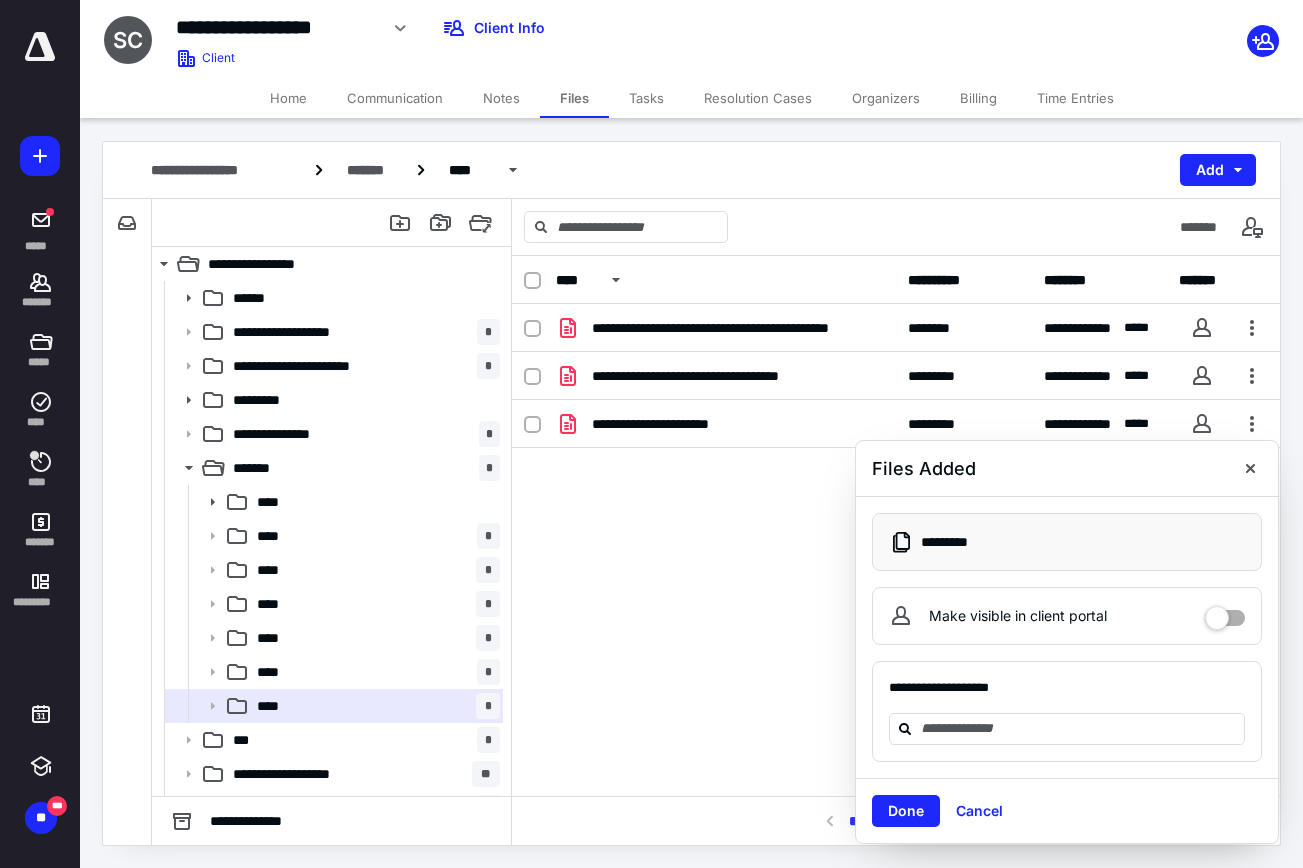 click on "**********" at bounding box center (691, 493) 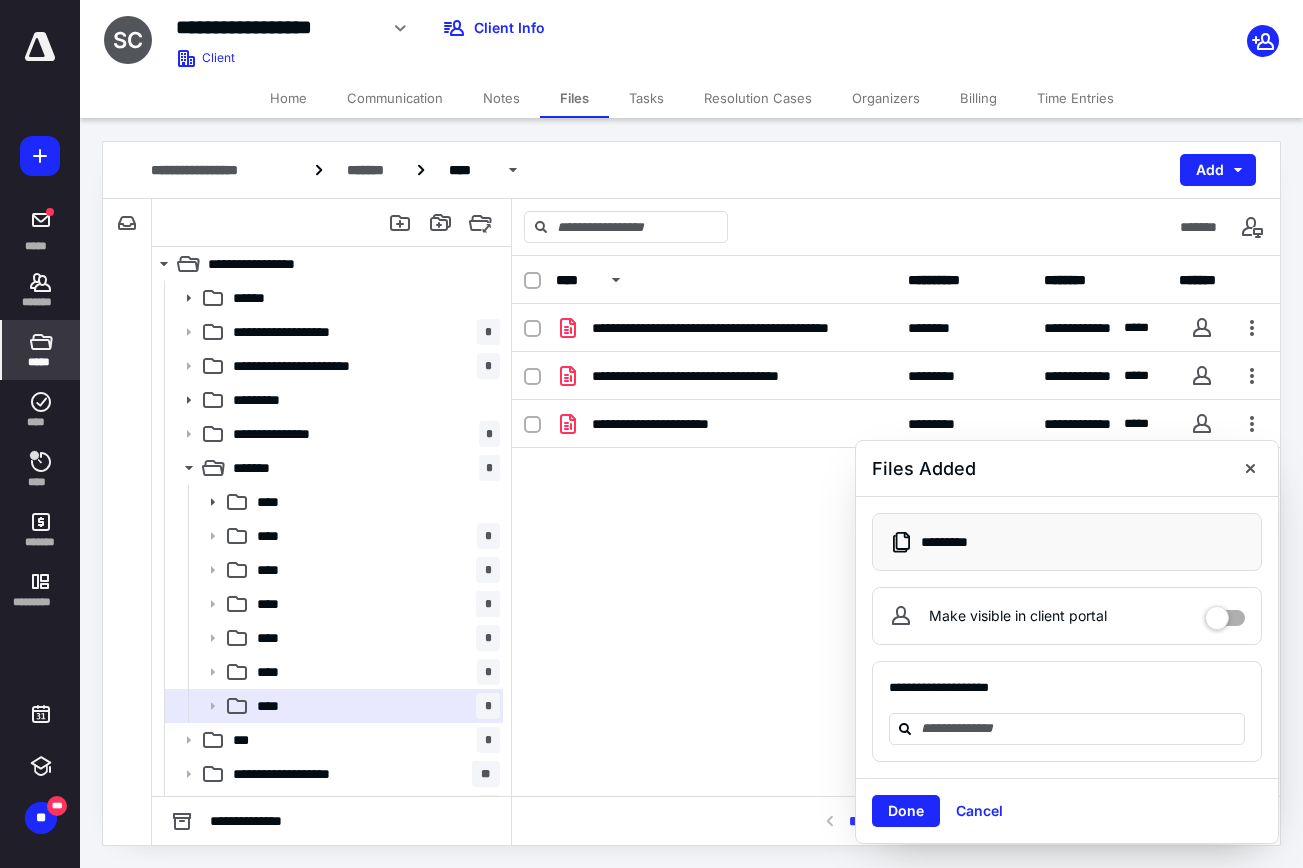 click on "*****" at bounding box center (41, 350) 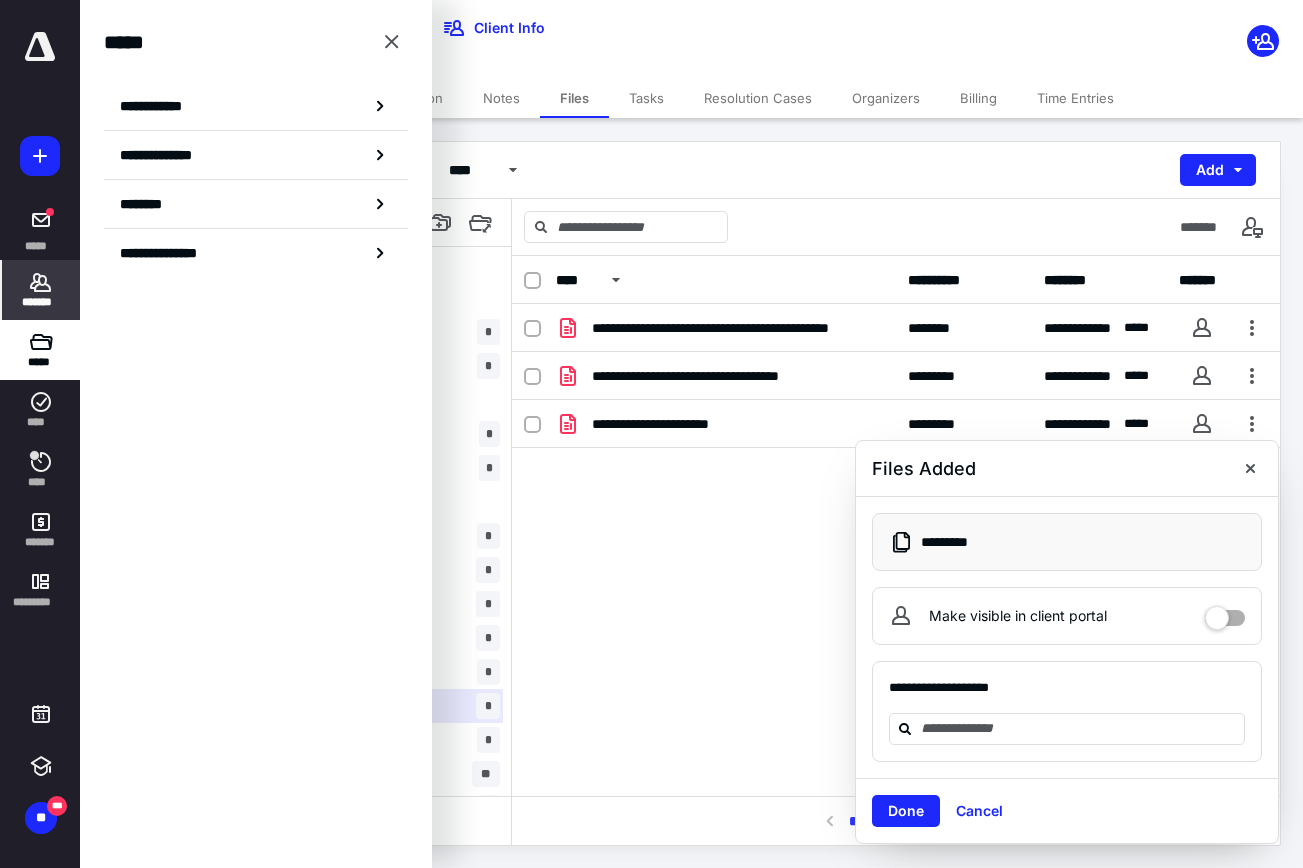 click on "*******" at bounding box center [41, 302] 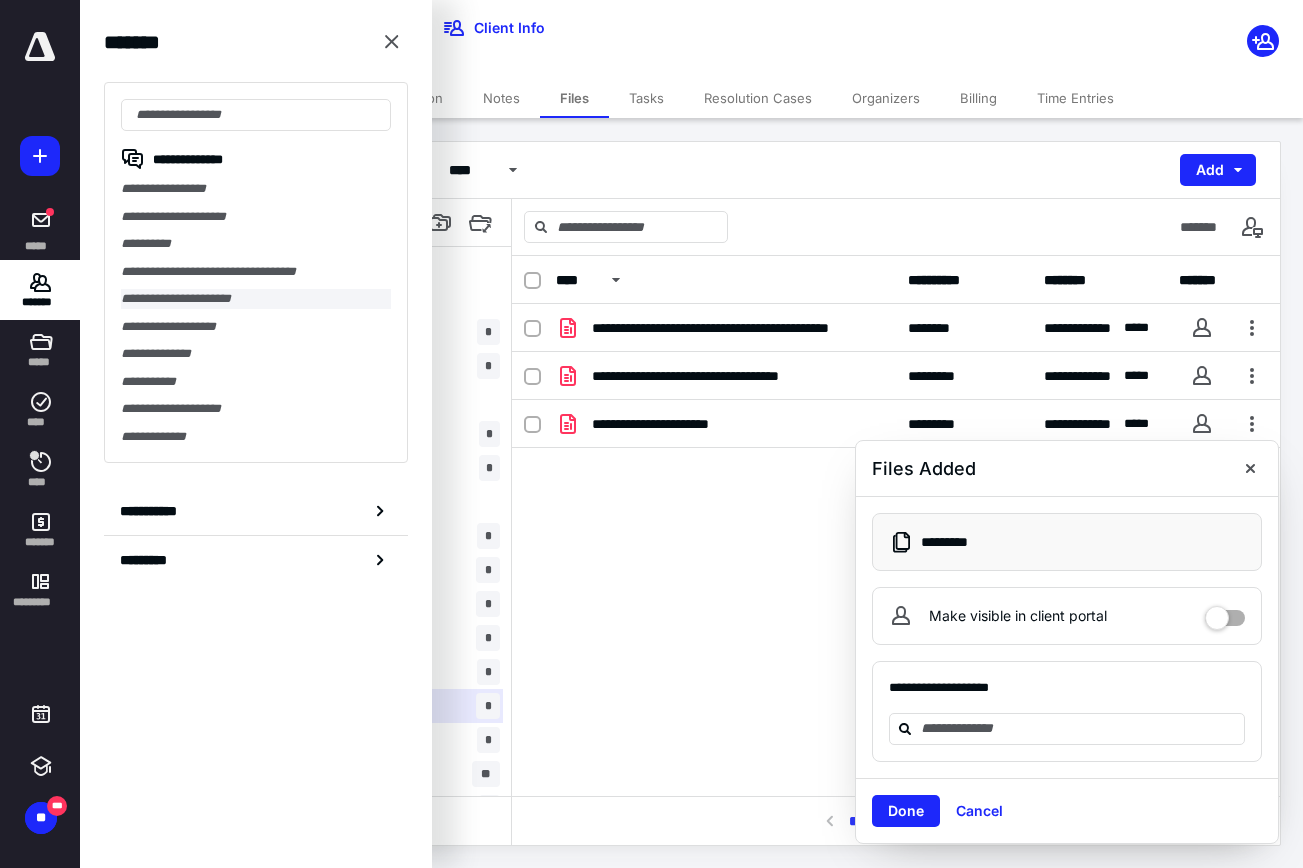 click on "**********" at bounding box center (256, 299) 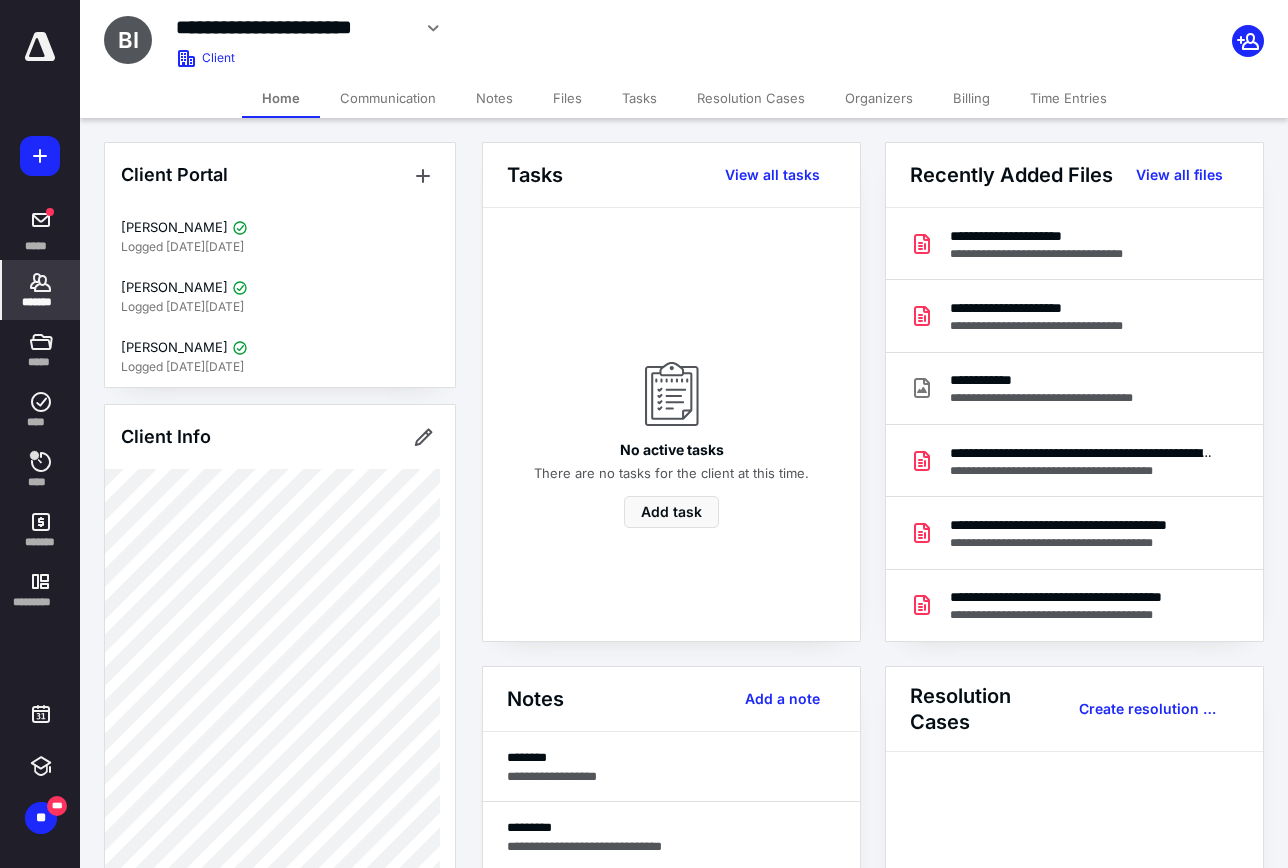click 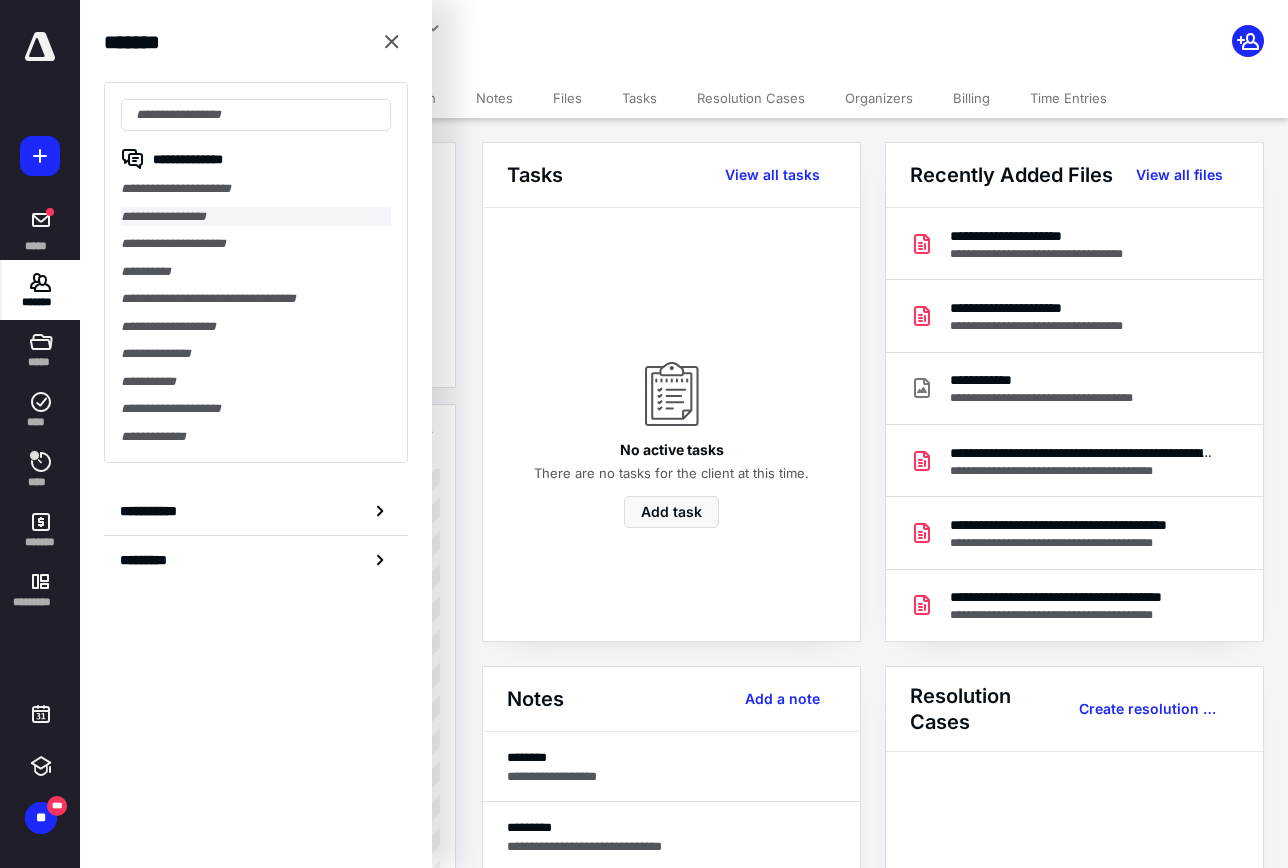 click on "**********" at bounding box center (256, 217) 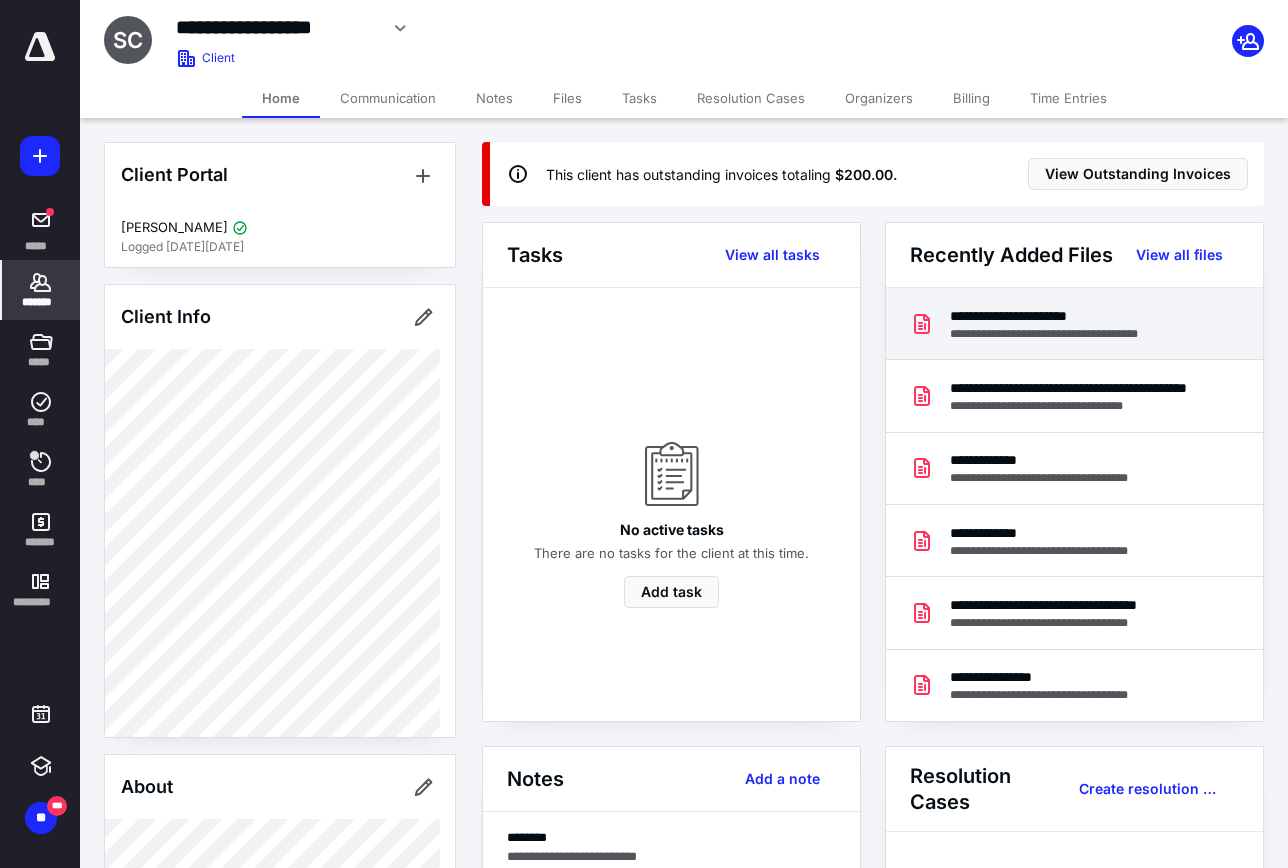 click on "**********" at bounding box center [1064, 316] 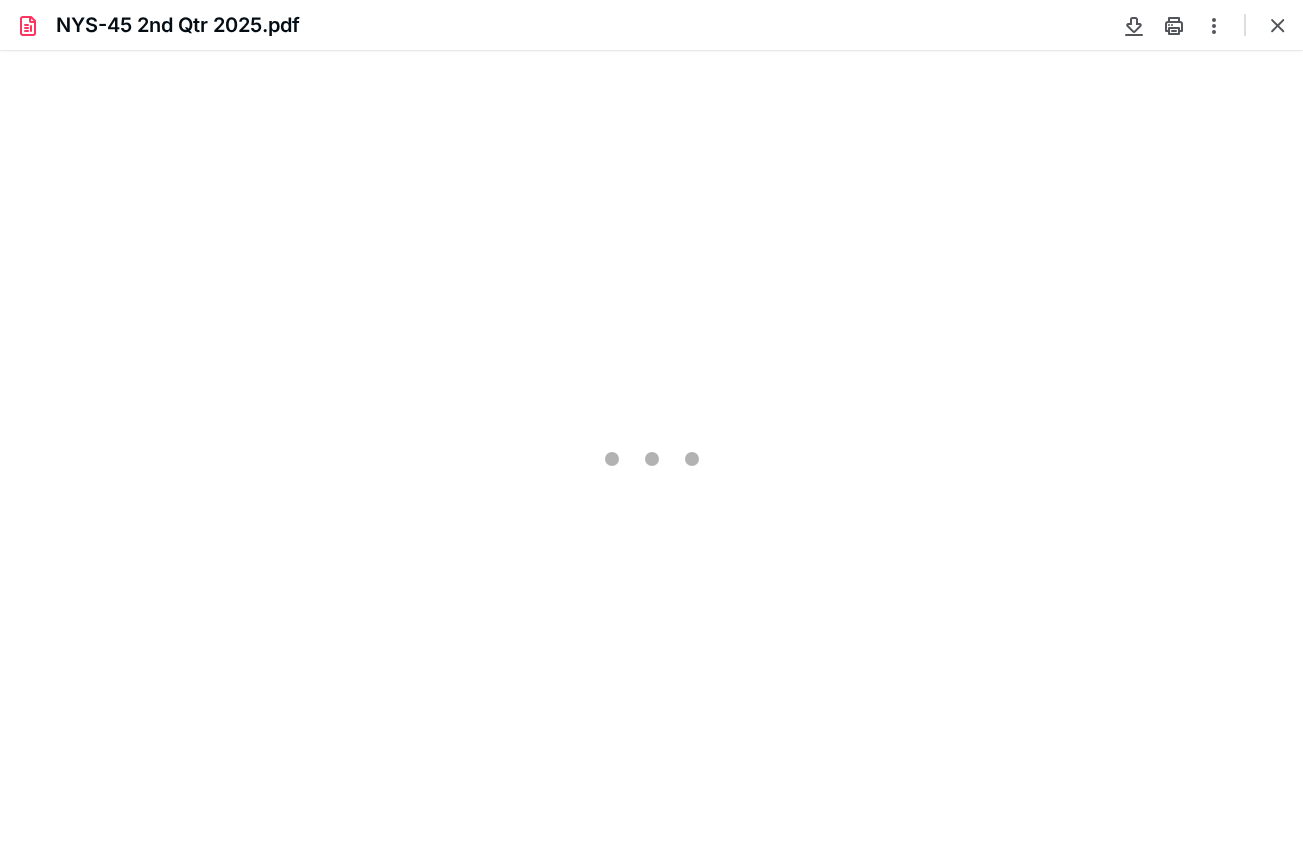 scroll, scrollTop: 0, scrollLeft: 0, axis: both 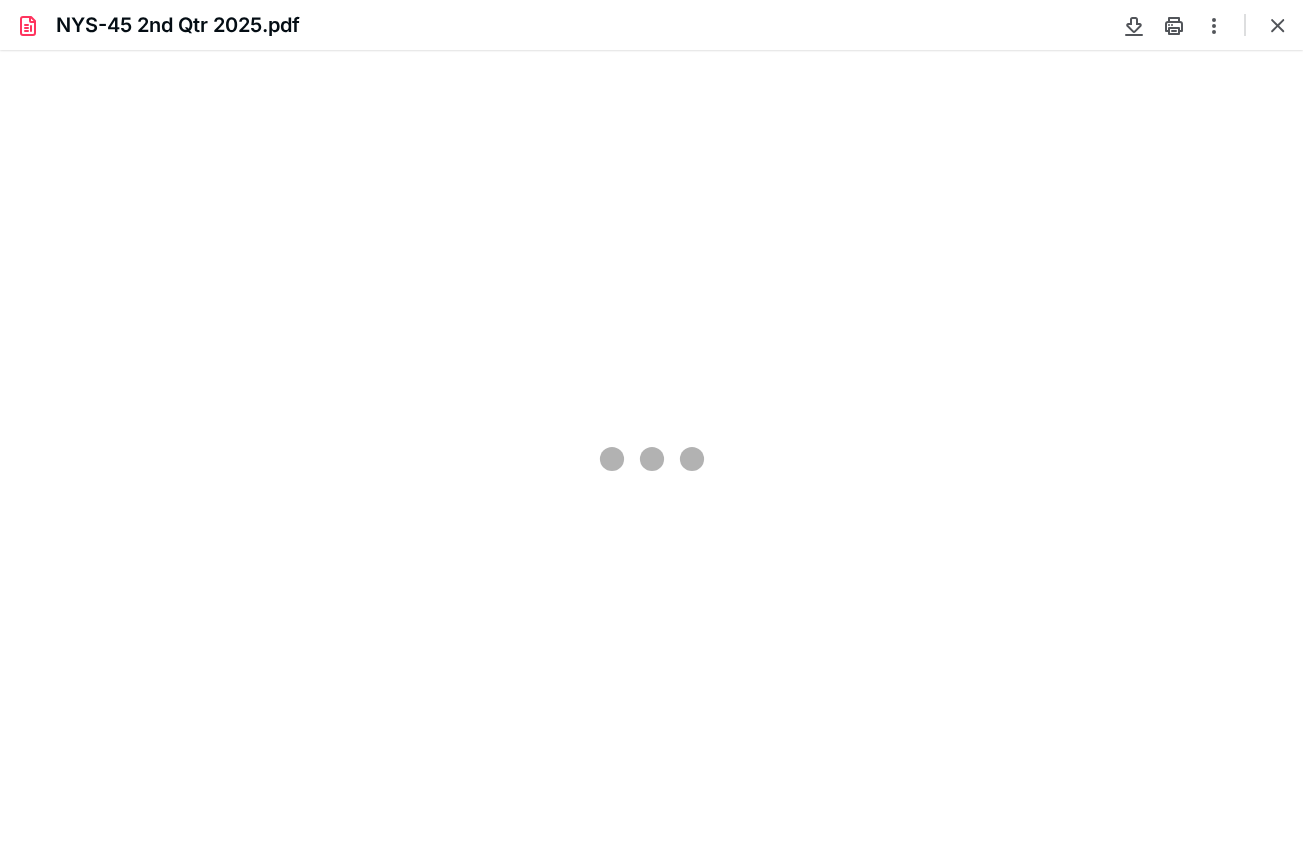 type on "102" 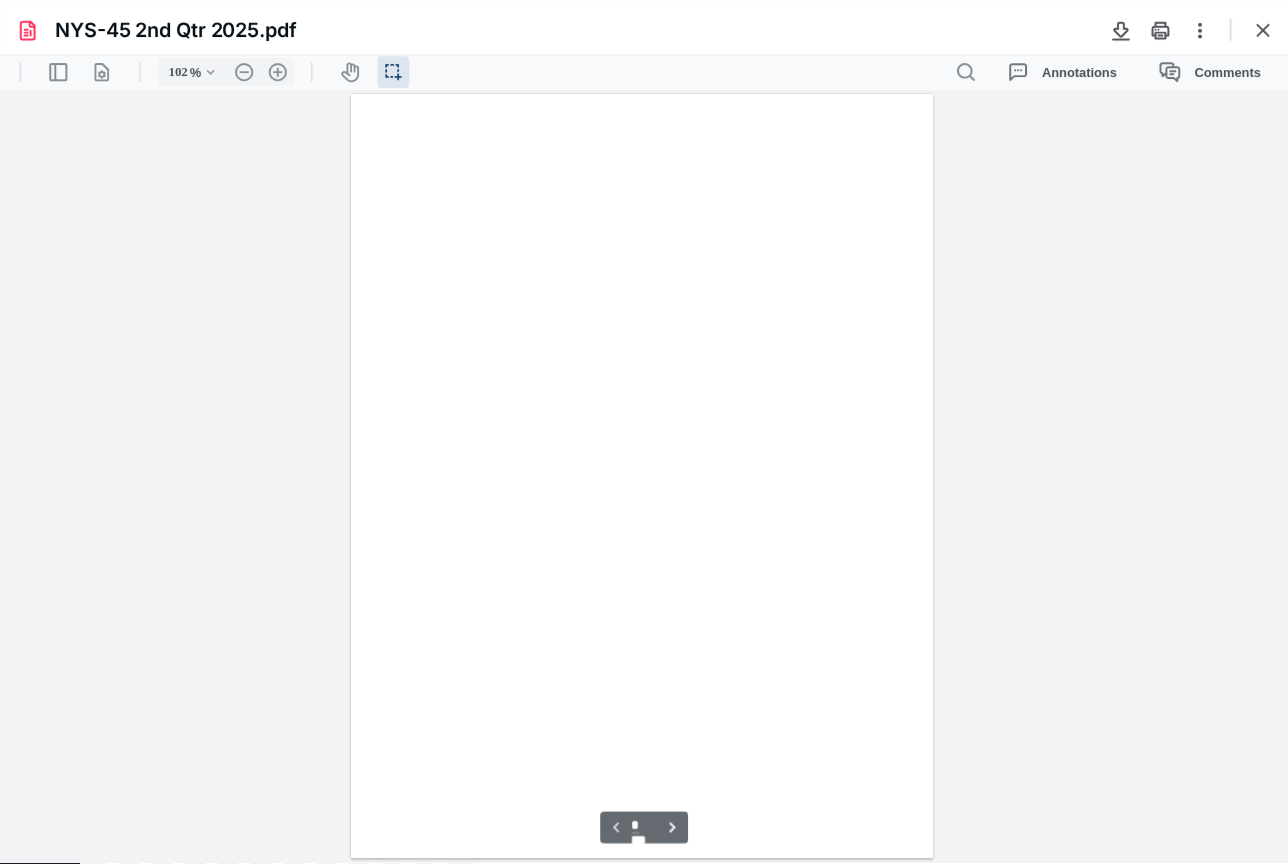 scroll, scrollTop: 40, scrollLeft: 0, axis: vertical 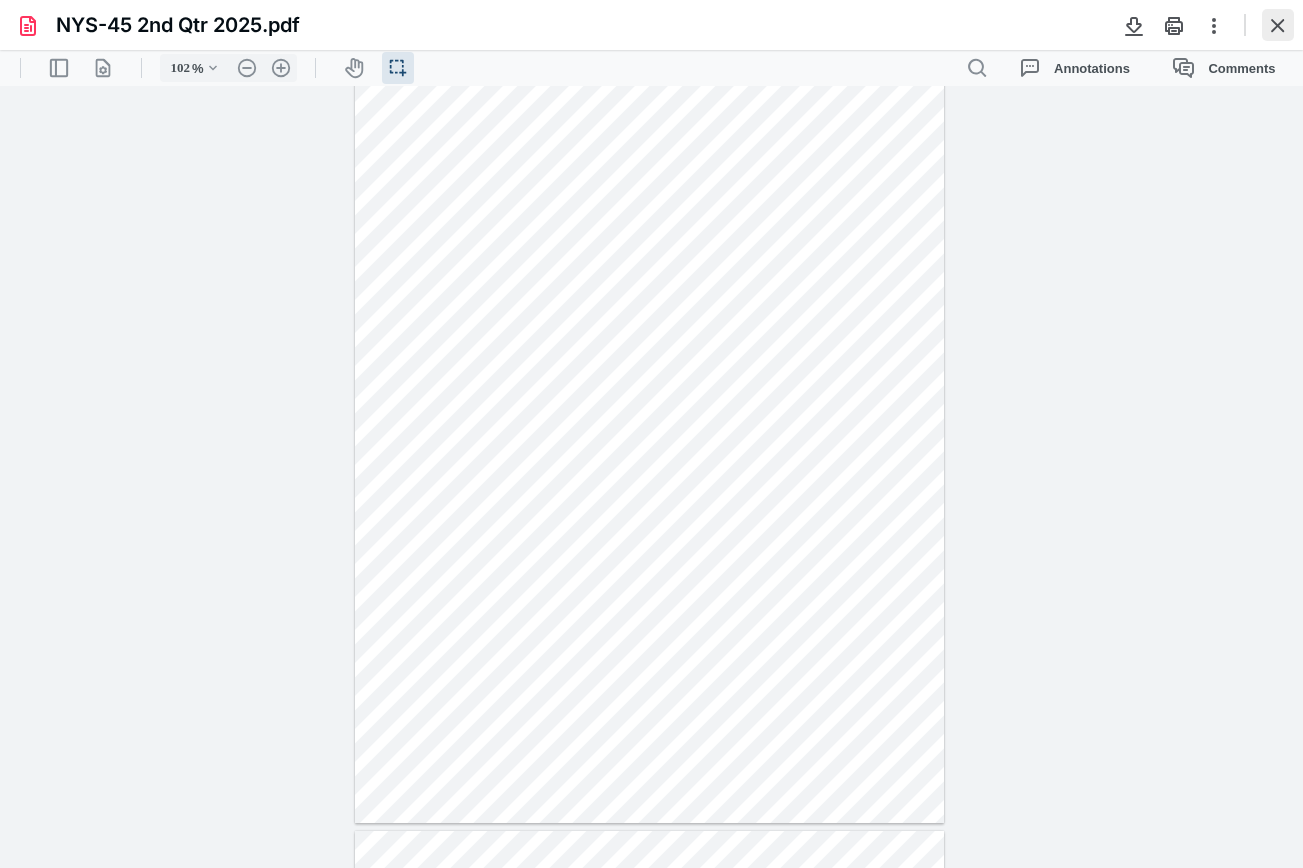 click at bounding box center [1278, 25] 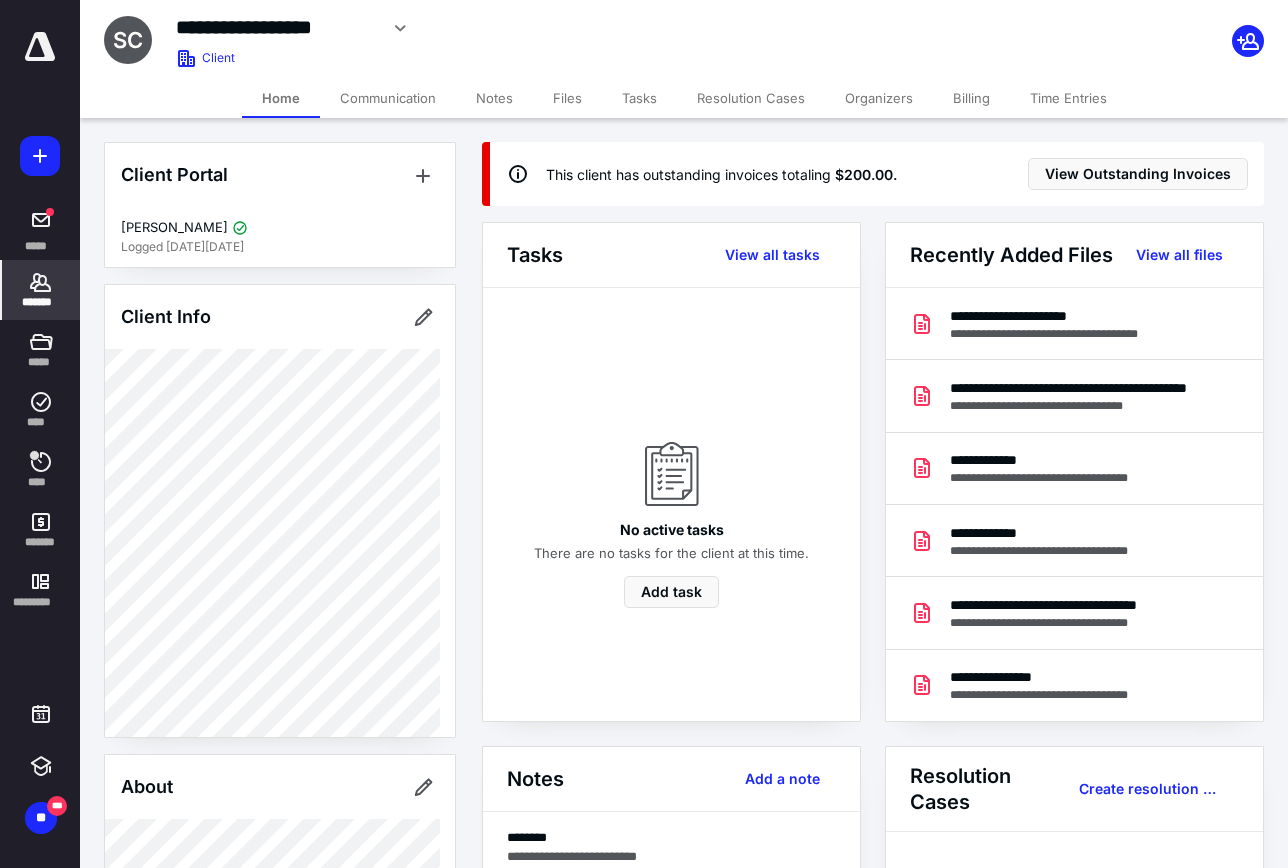 scroll, scrollTop: 100, scrollLeft: 0, axis: vertical 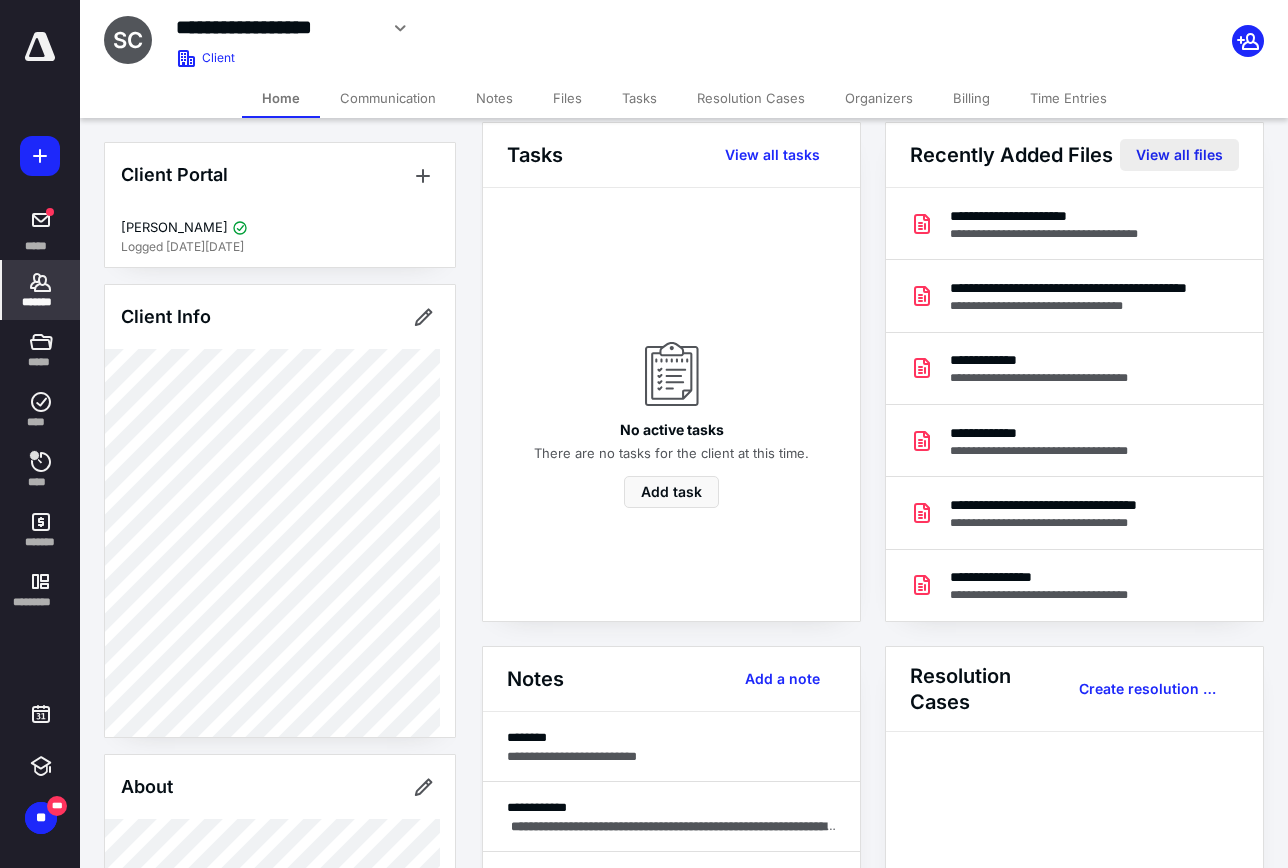 click on "View all files" at bounding box center (1179, 155) 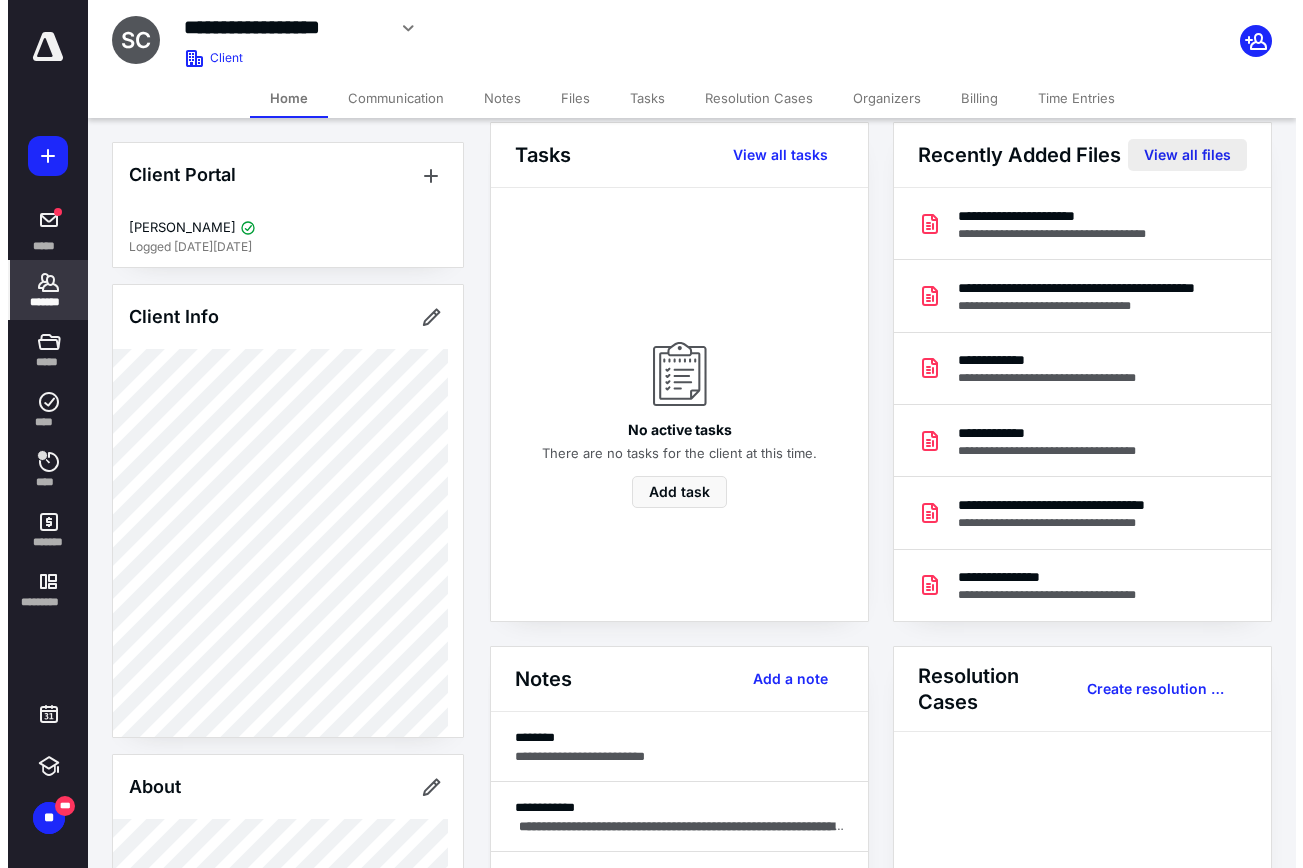 scroll, scrollTop: 0, scrollLeft: 0, axis: both 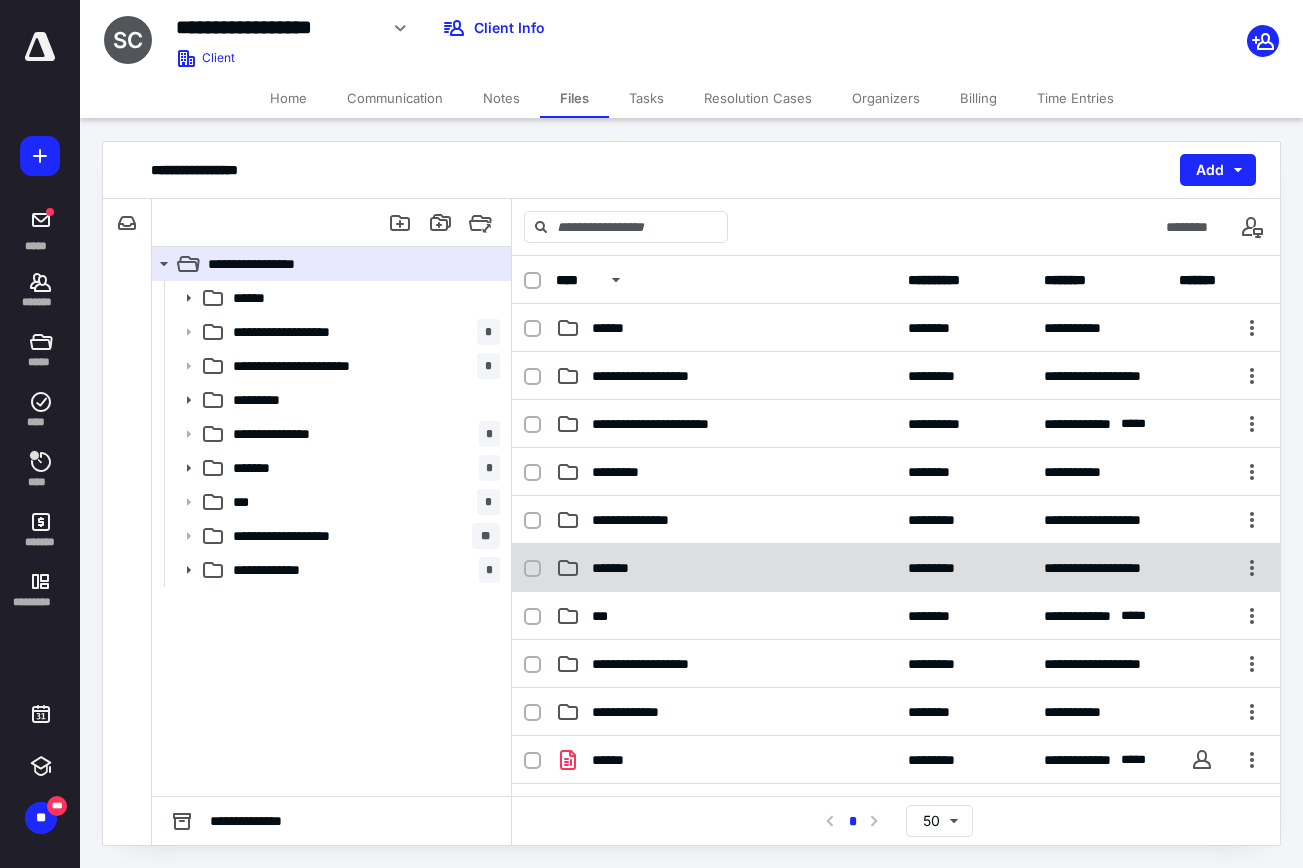 click on "*******" at bounding box center (726, 568) 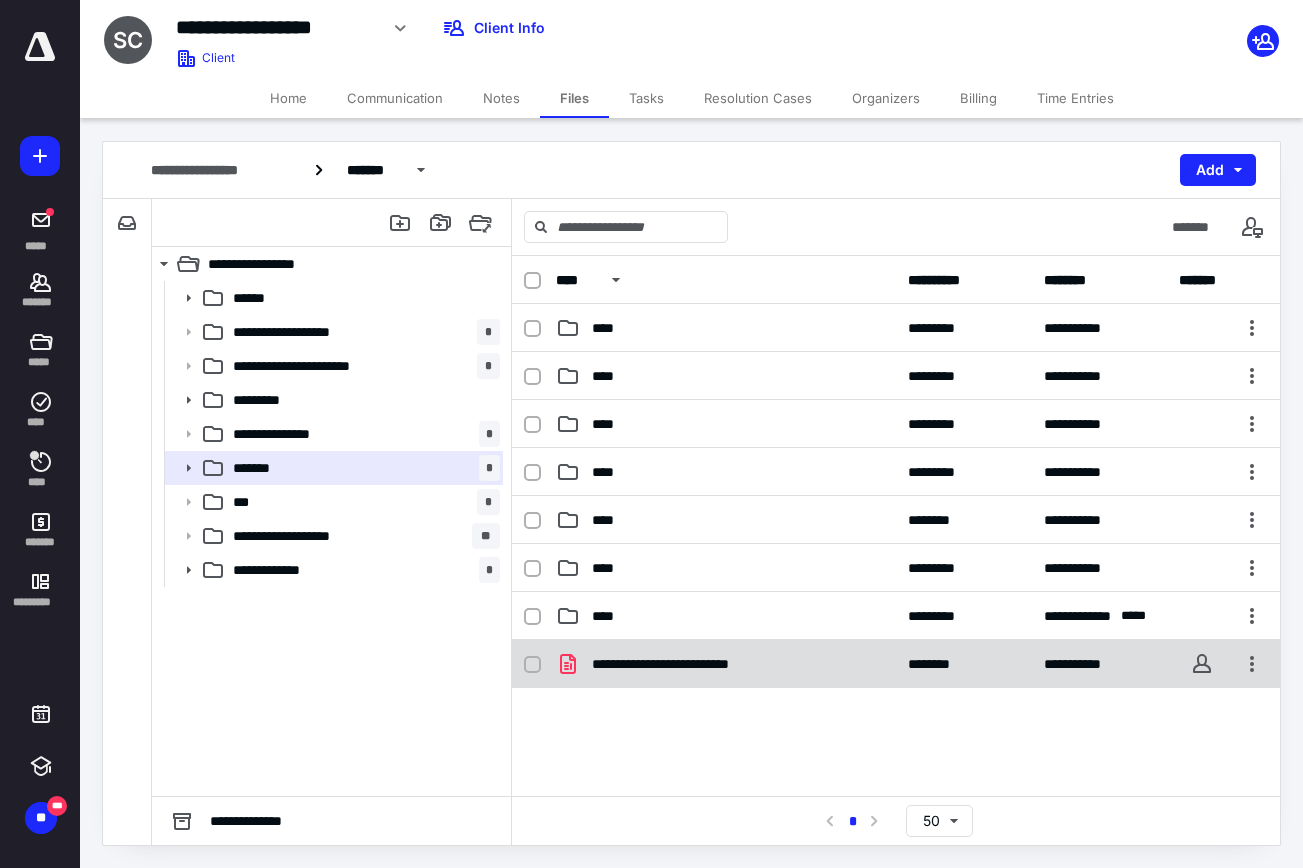 click on "**********" at bounding box center [896, 664] 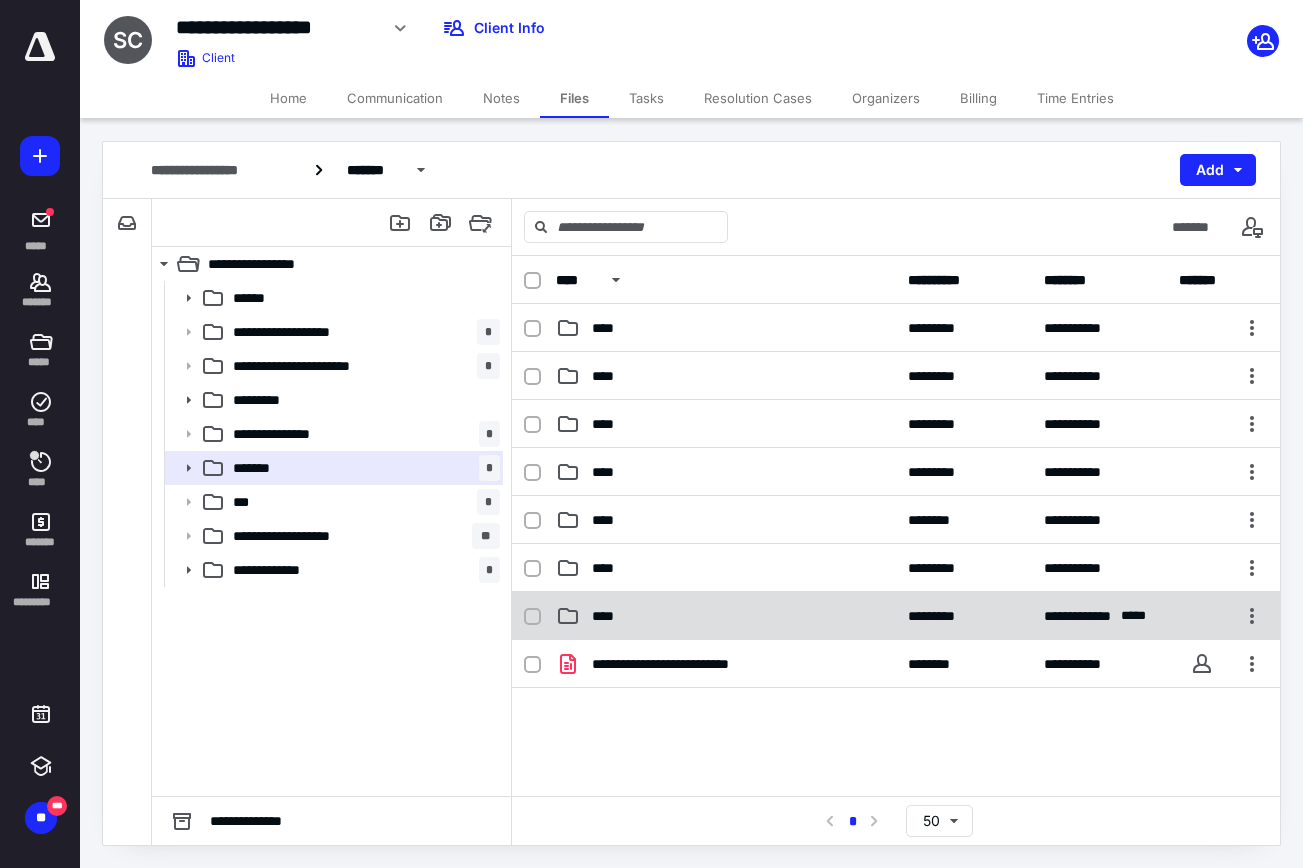 checkbox on "true" 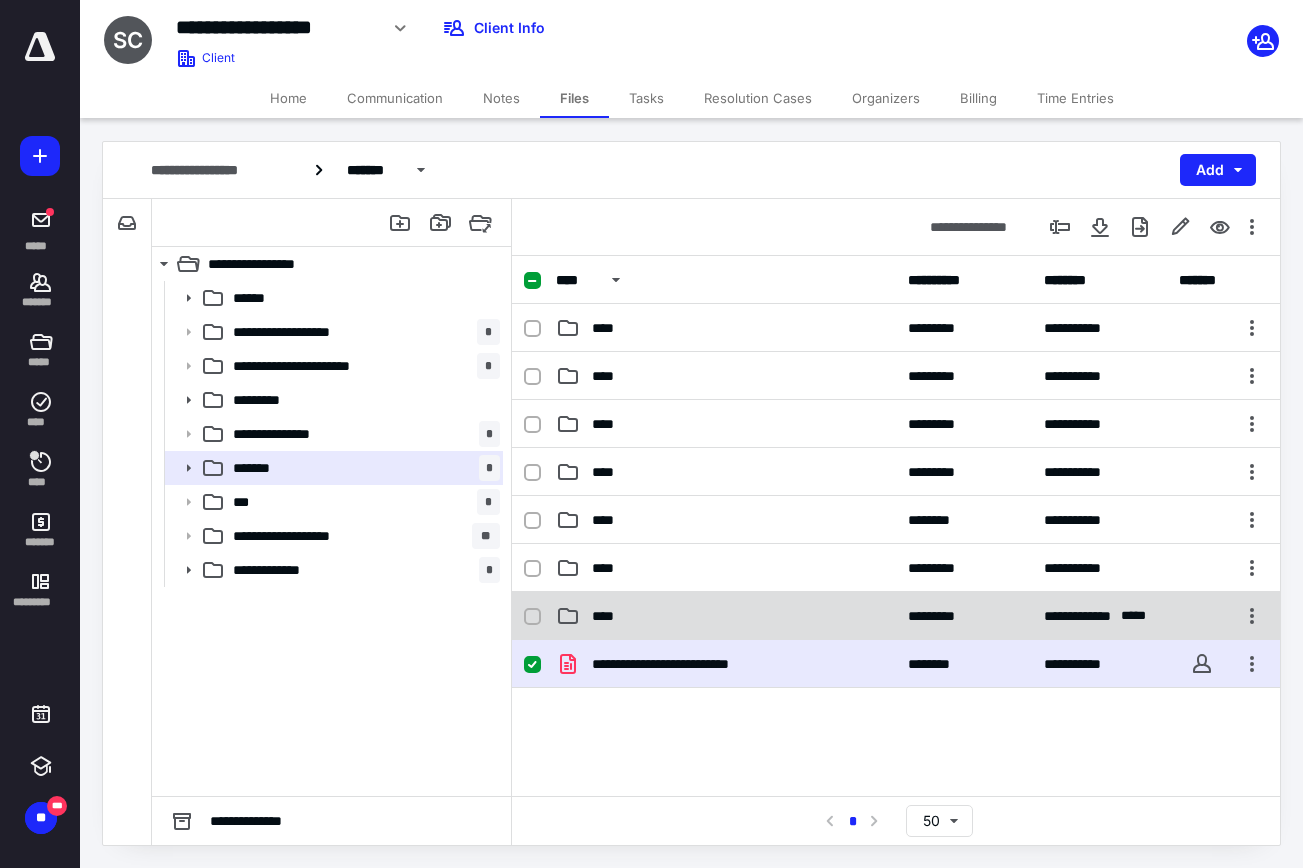 click on "****" at bounding box center (726, 616) 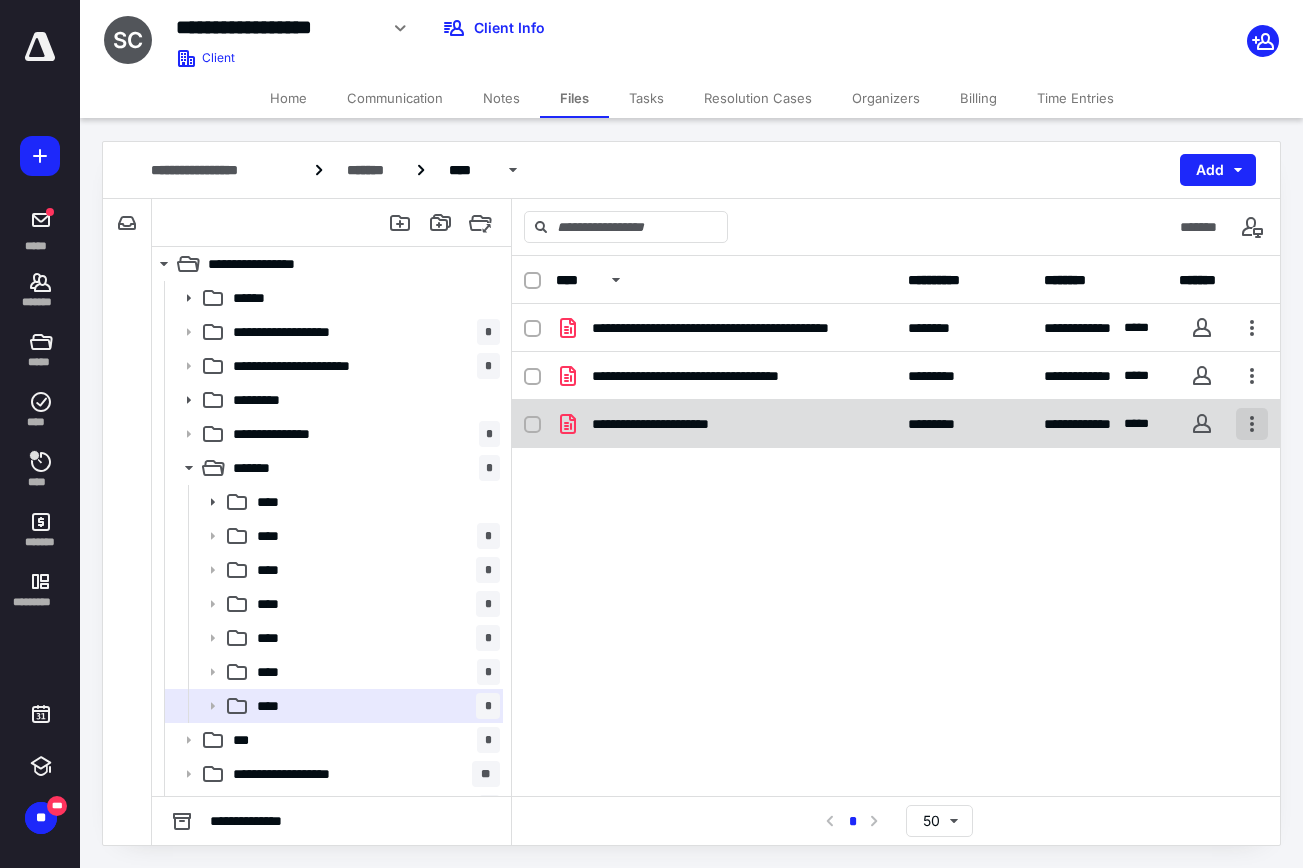 click at bounding box center [1252, 424] 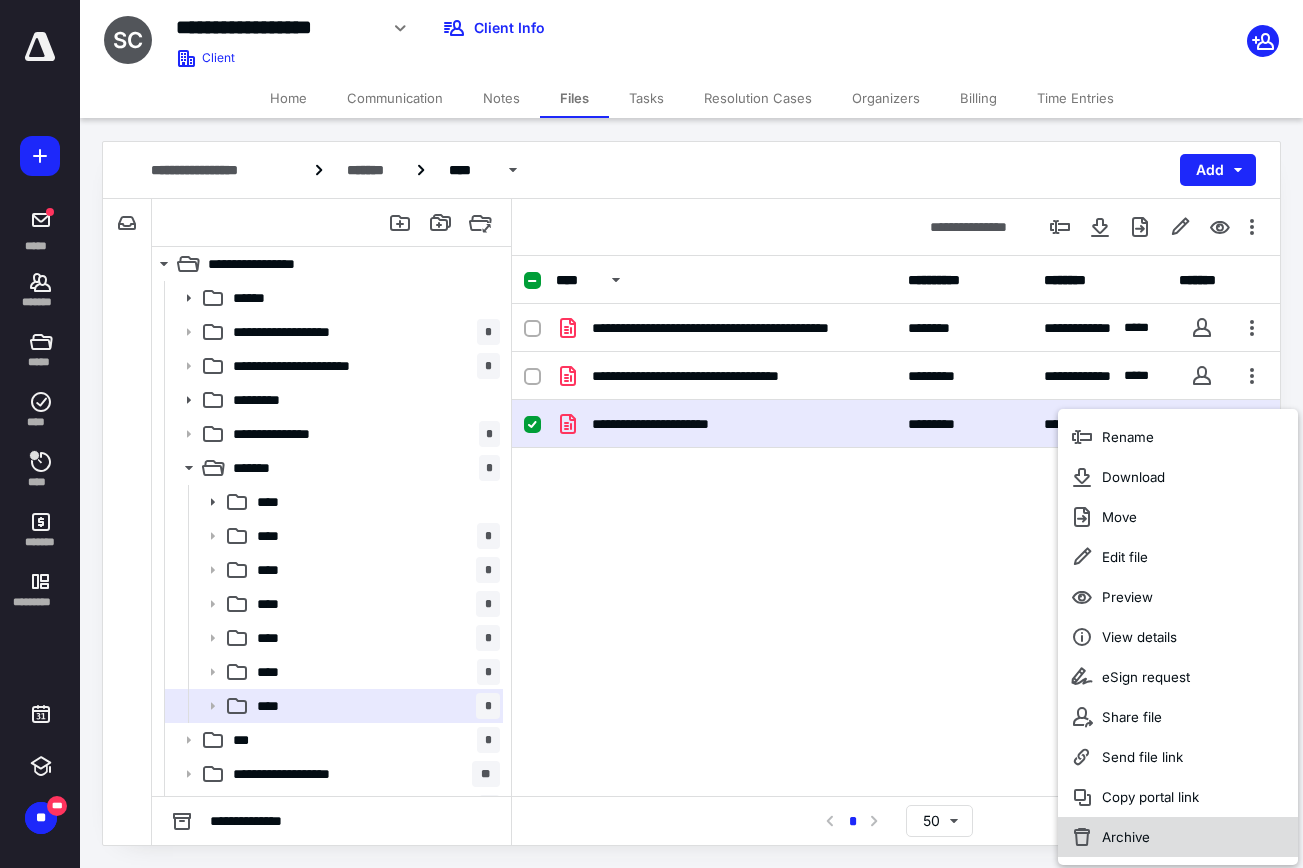 click on "Archive" at bounding box center (1178, 837) 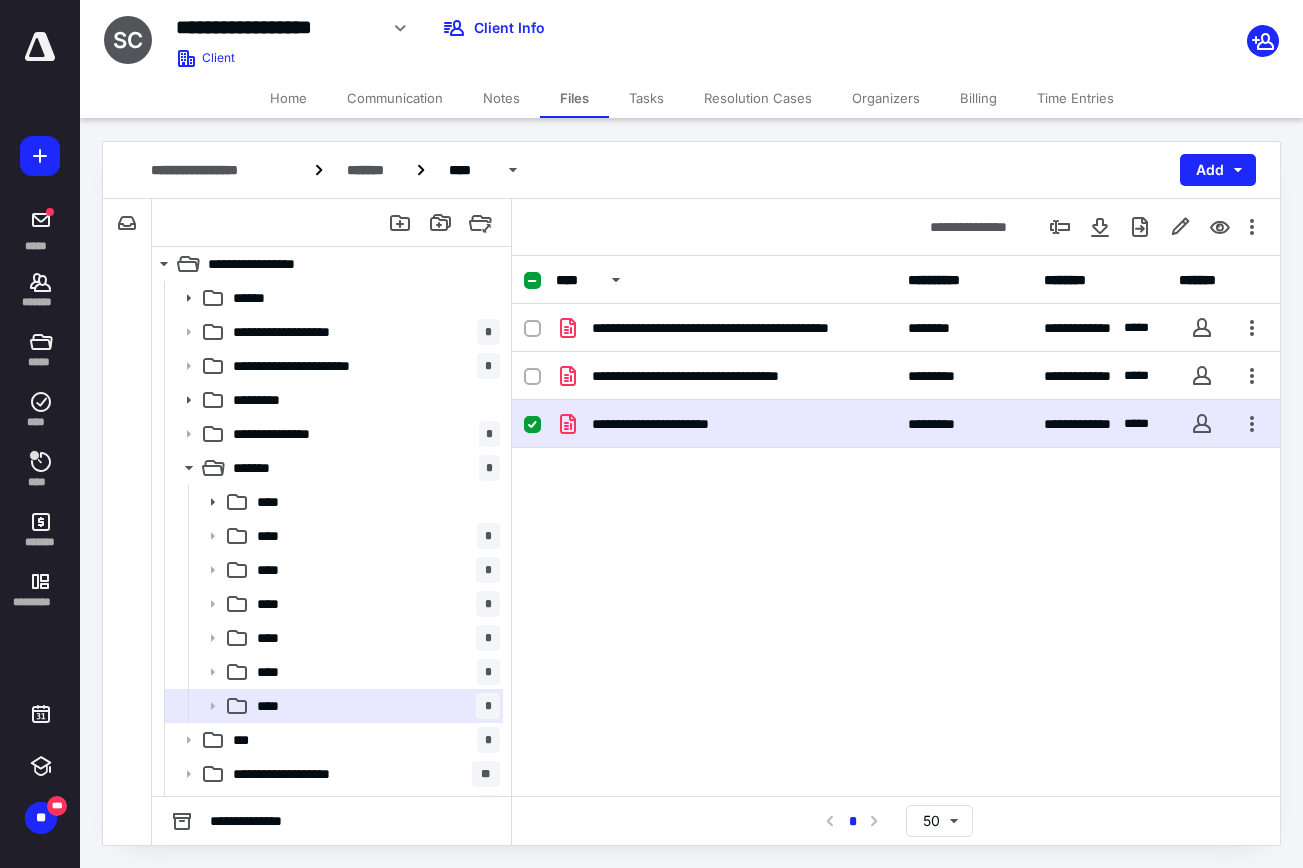 checkbox on "false" 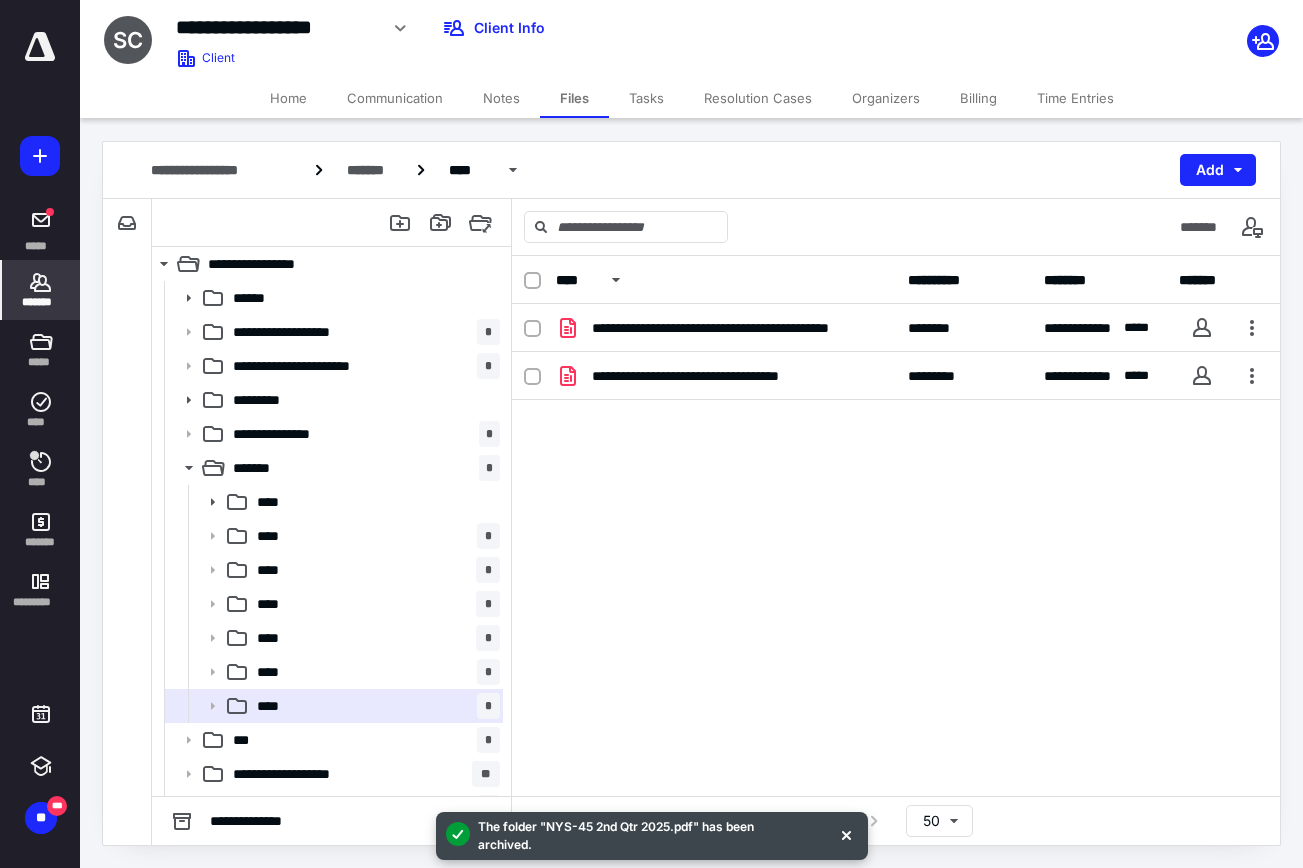 click 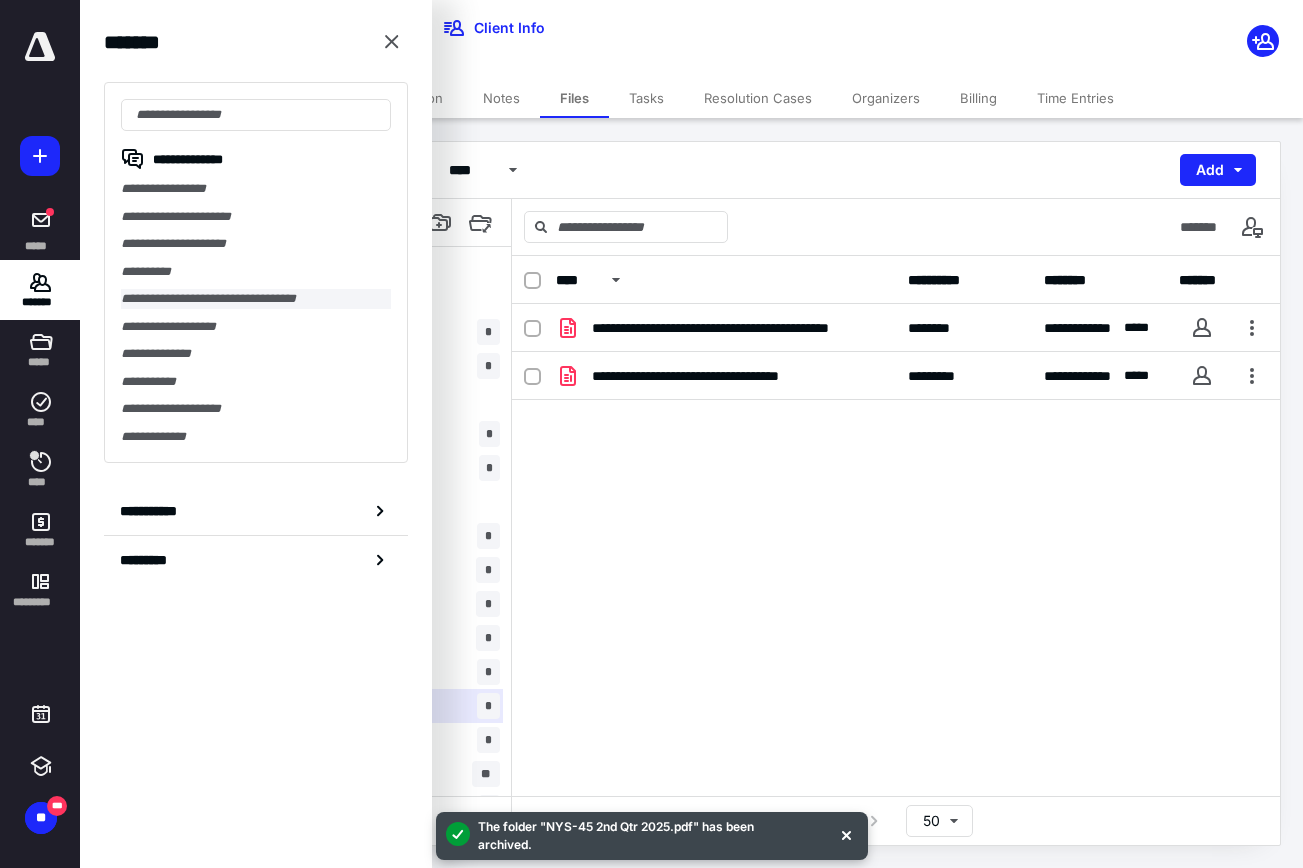 click on "**********" at bounding box center (256, 299) 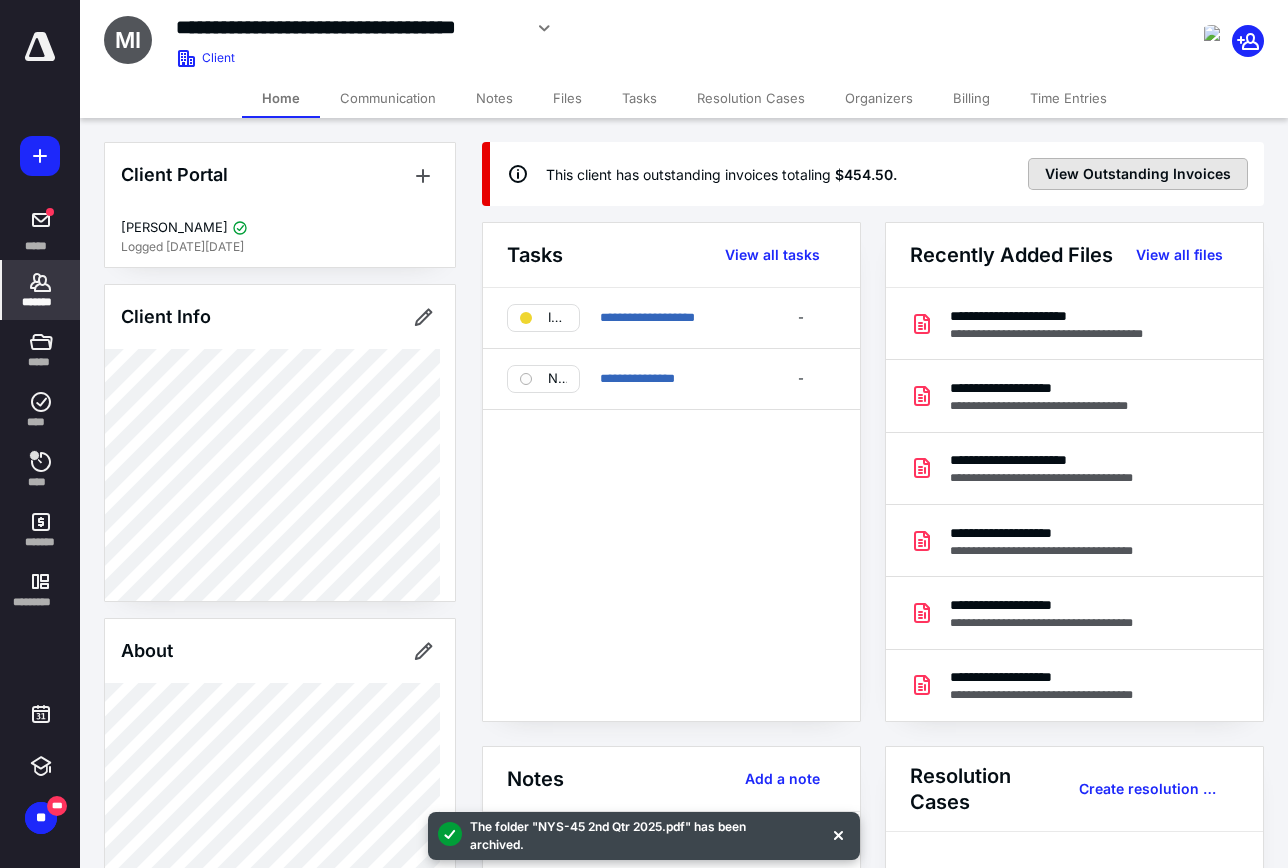 click on "View Outstanding Invoices" at bounding box center (1138, 174) 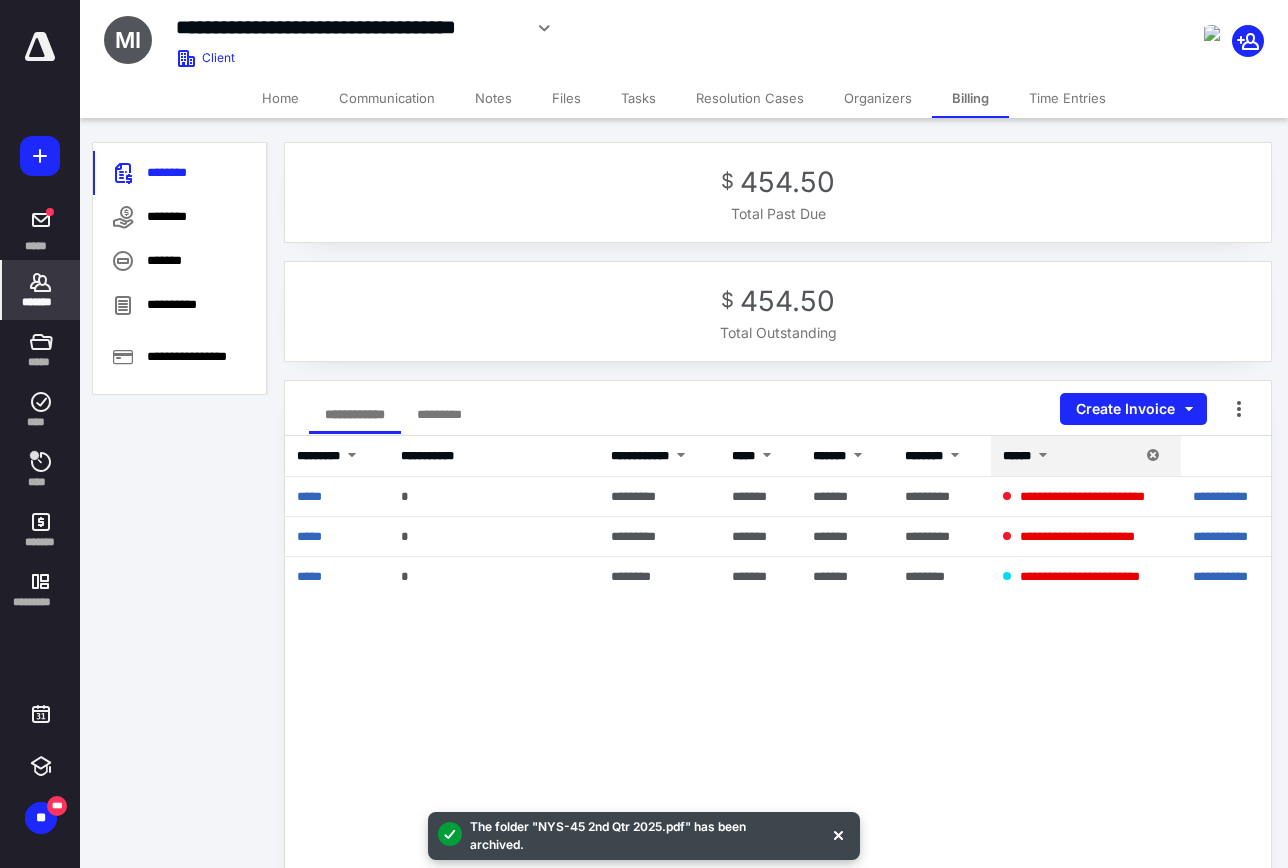 click on "Home" at bounding box center [280, 98] 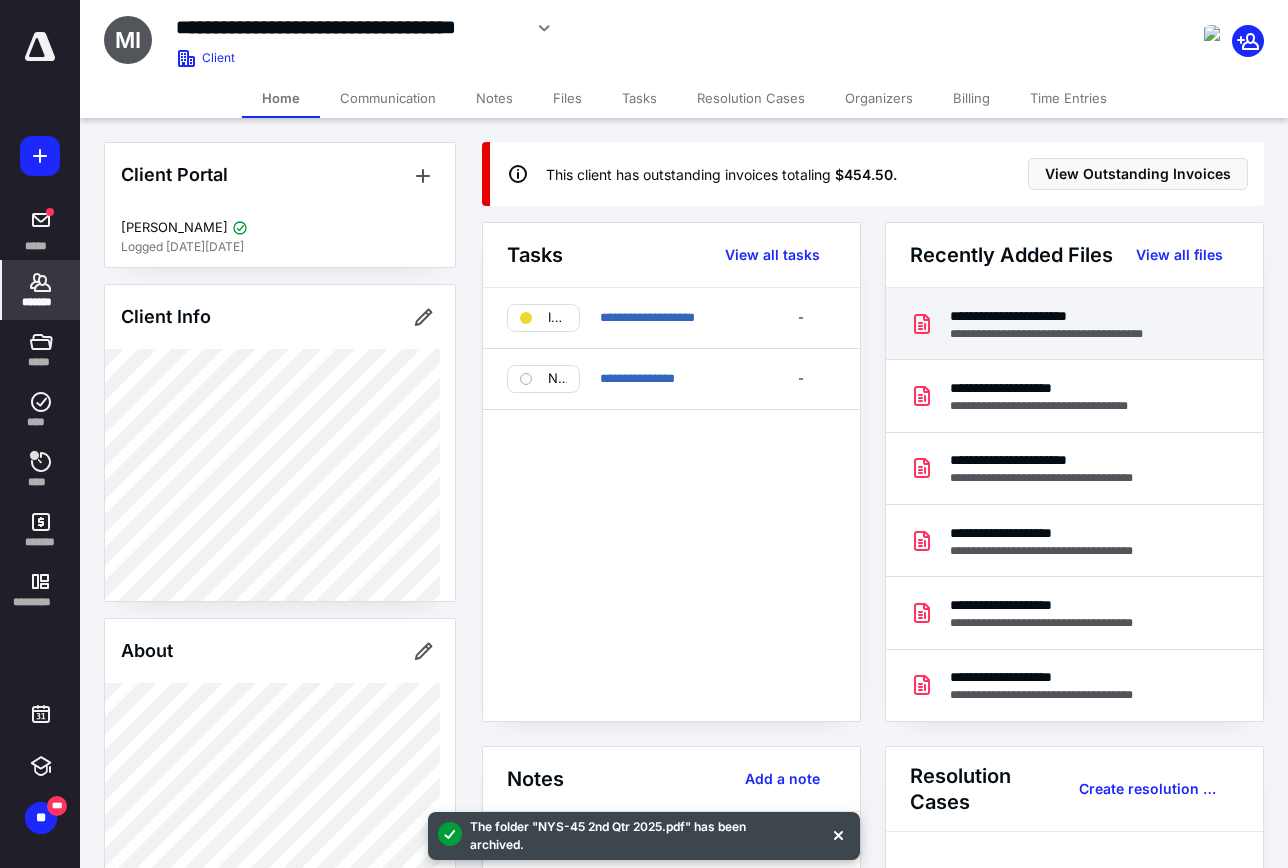 drag, startPoint x: 909, startPoint y: 255, endPoint x: 1142, endPoint y: 328, distance: 244.16797 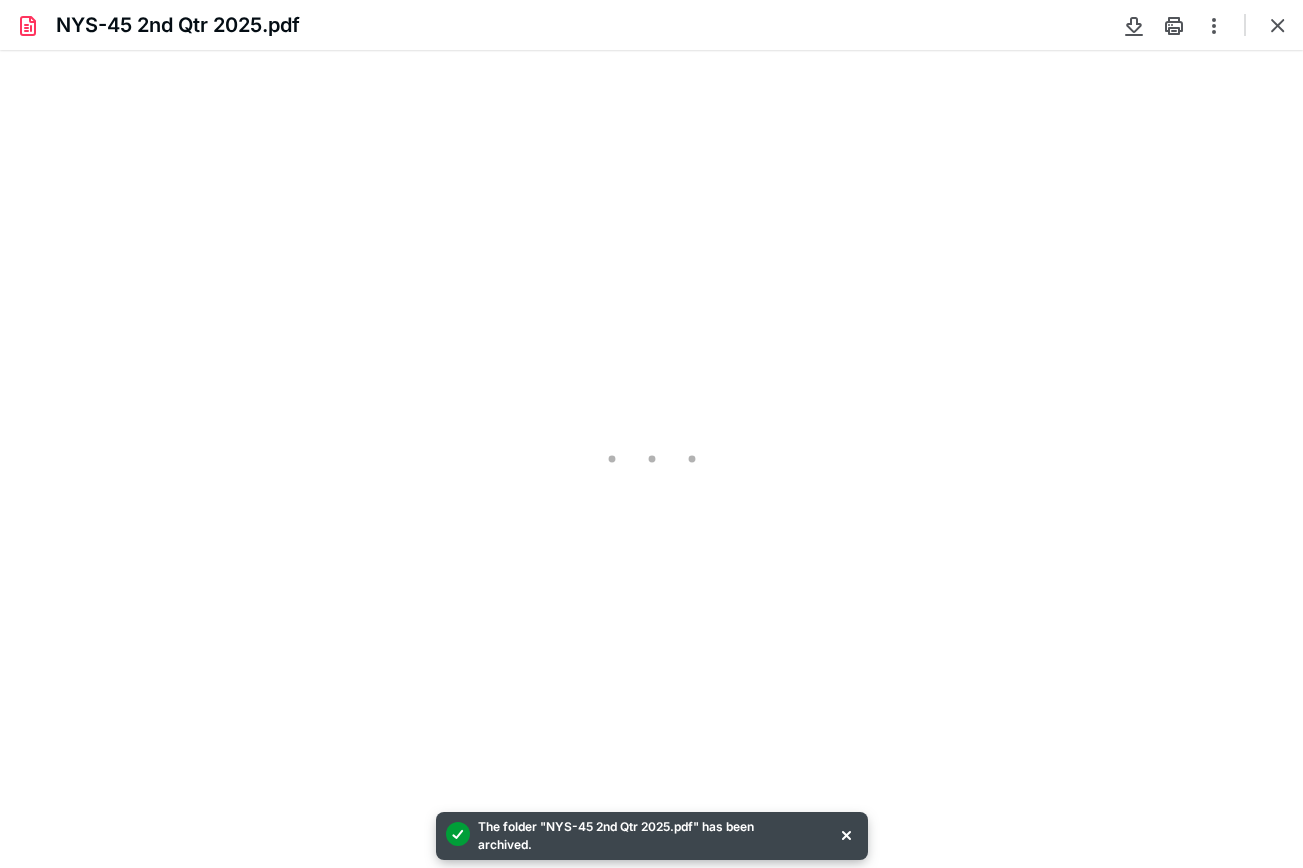 scroll, scrollTop: 0, scrollLeft: 0, axis: both 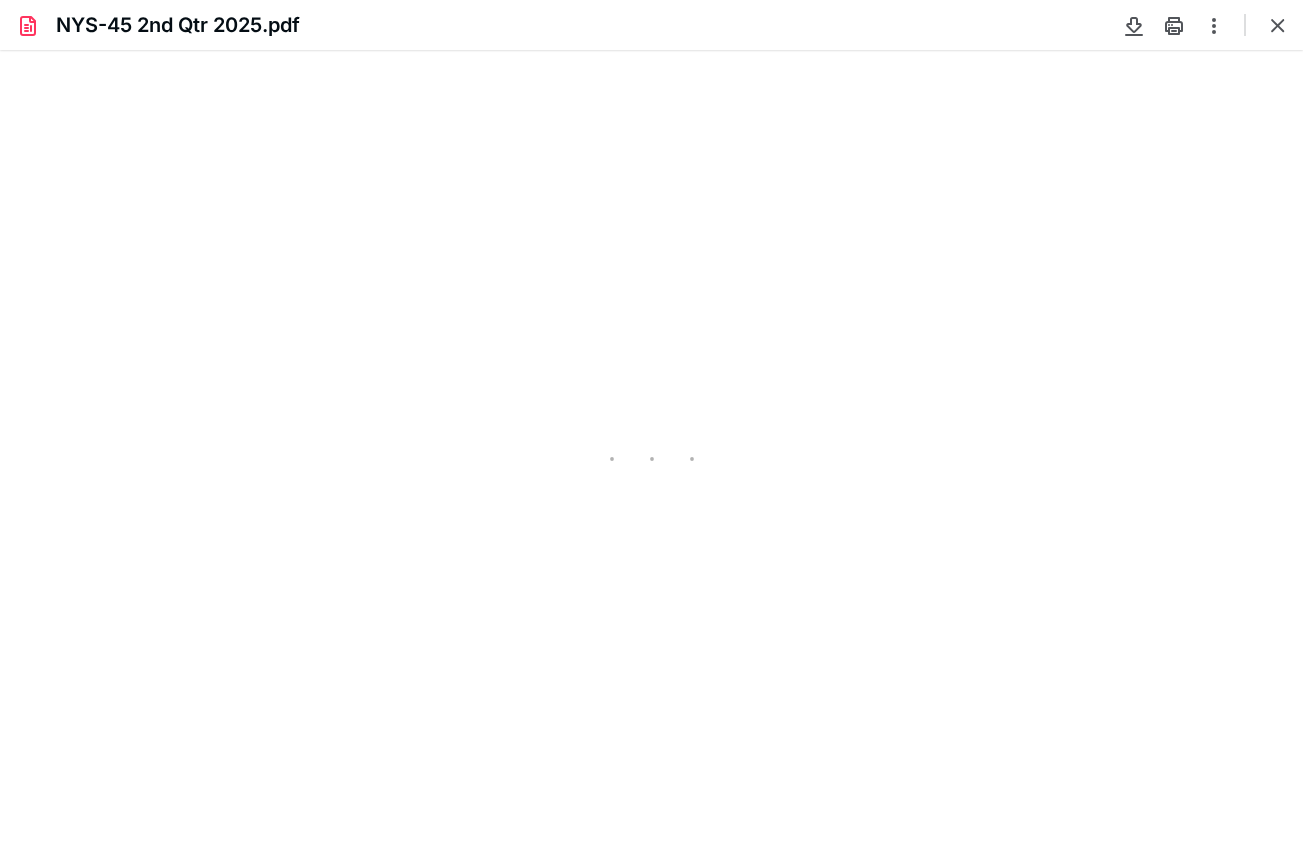 type on "102" 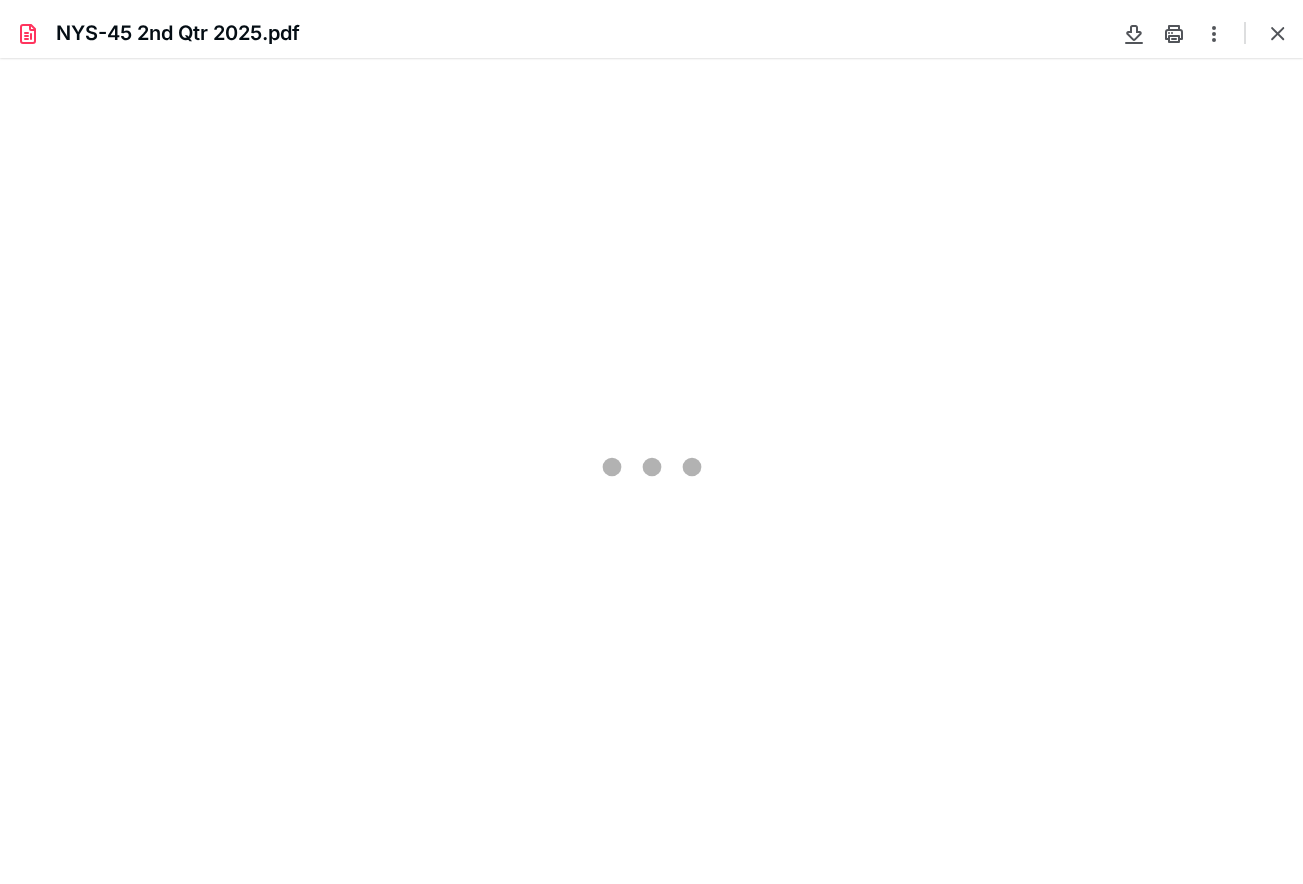 scroll, scrollTop: 40, scrollLeft: 0, axis: vertical 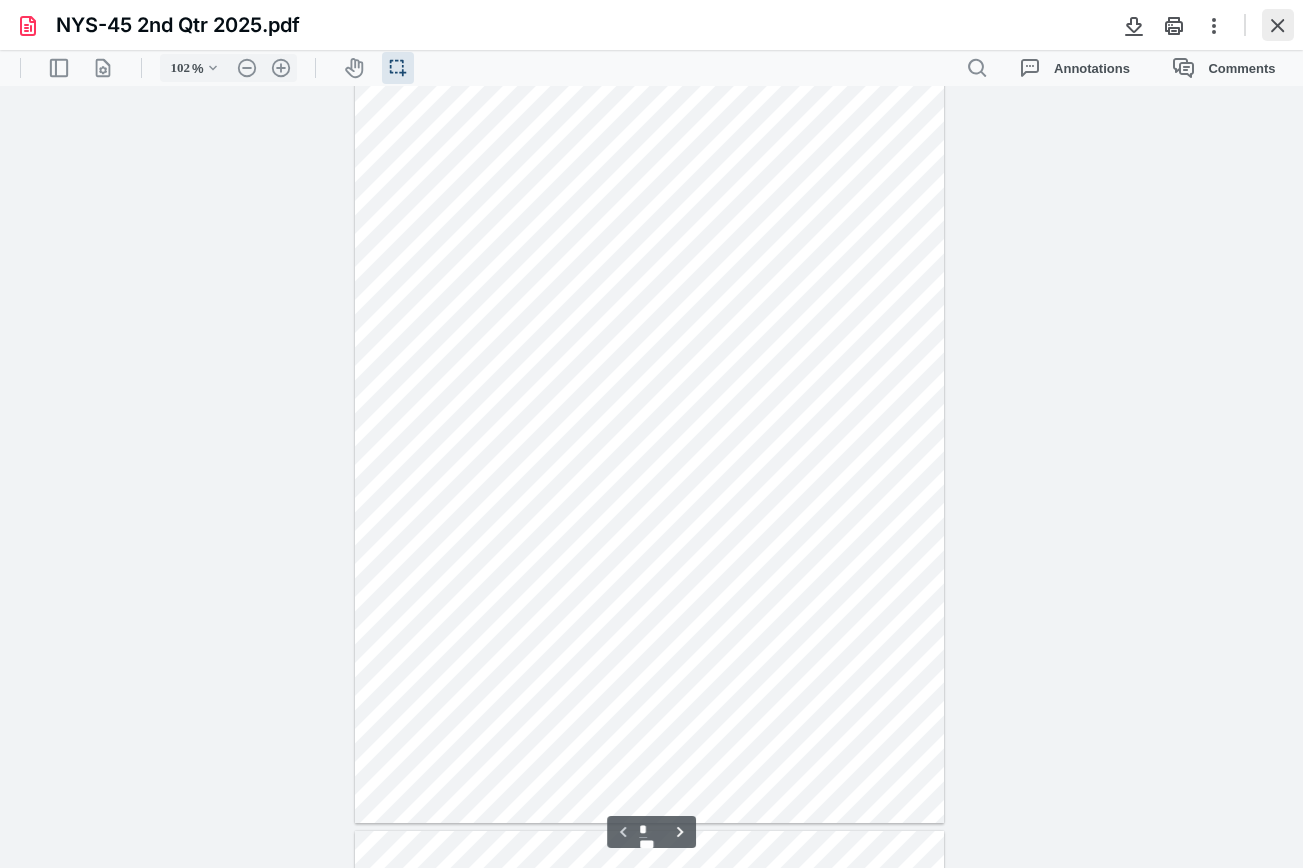 click at bounding box center [1278, 25] 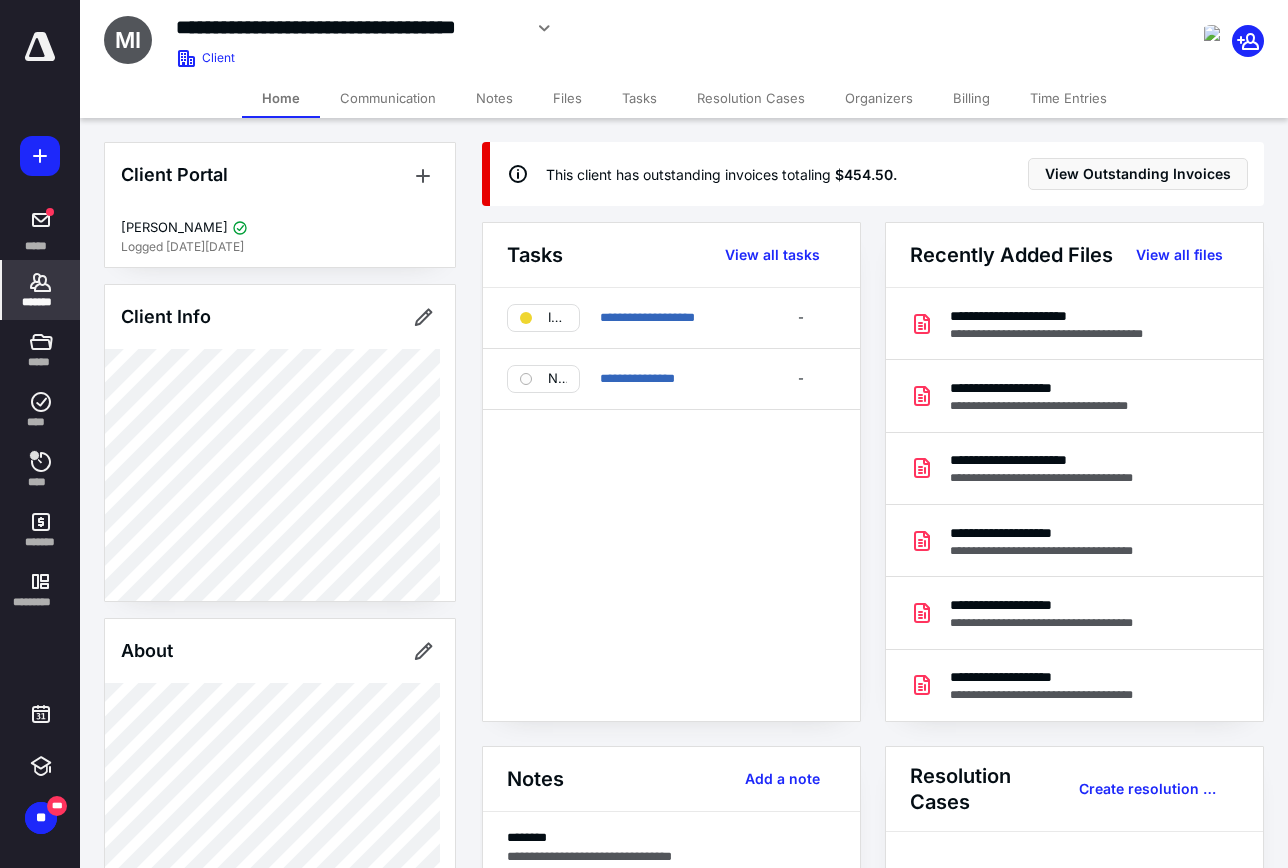 click on "*******" at bounding box center (41, 302) 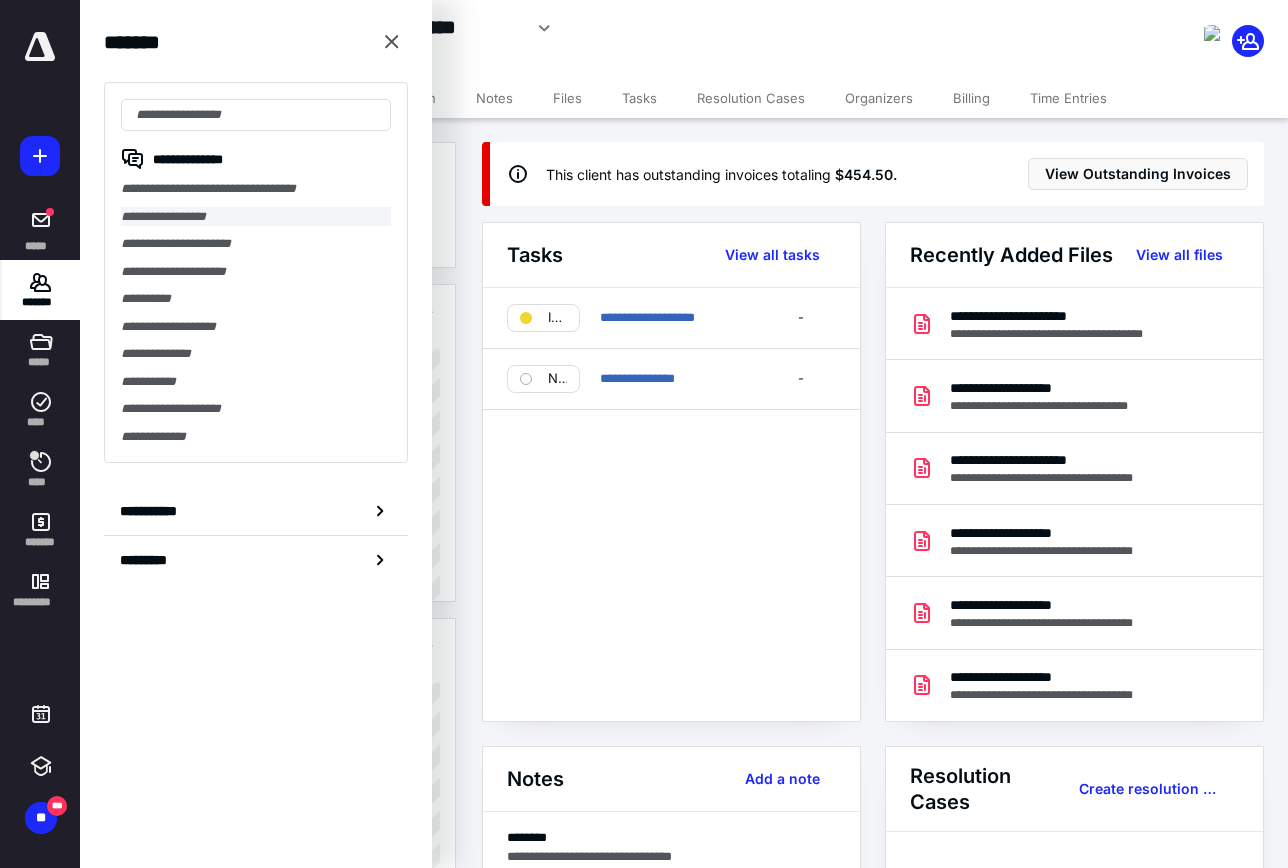click on "**********" at bounding box center (256, 217) 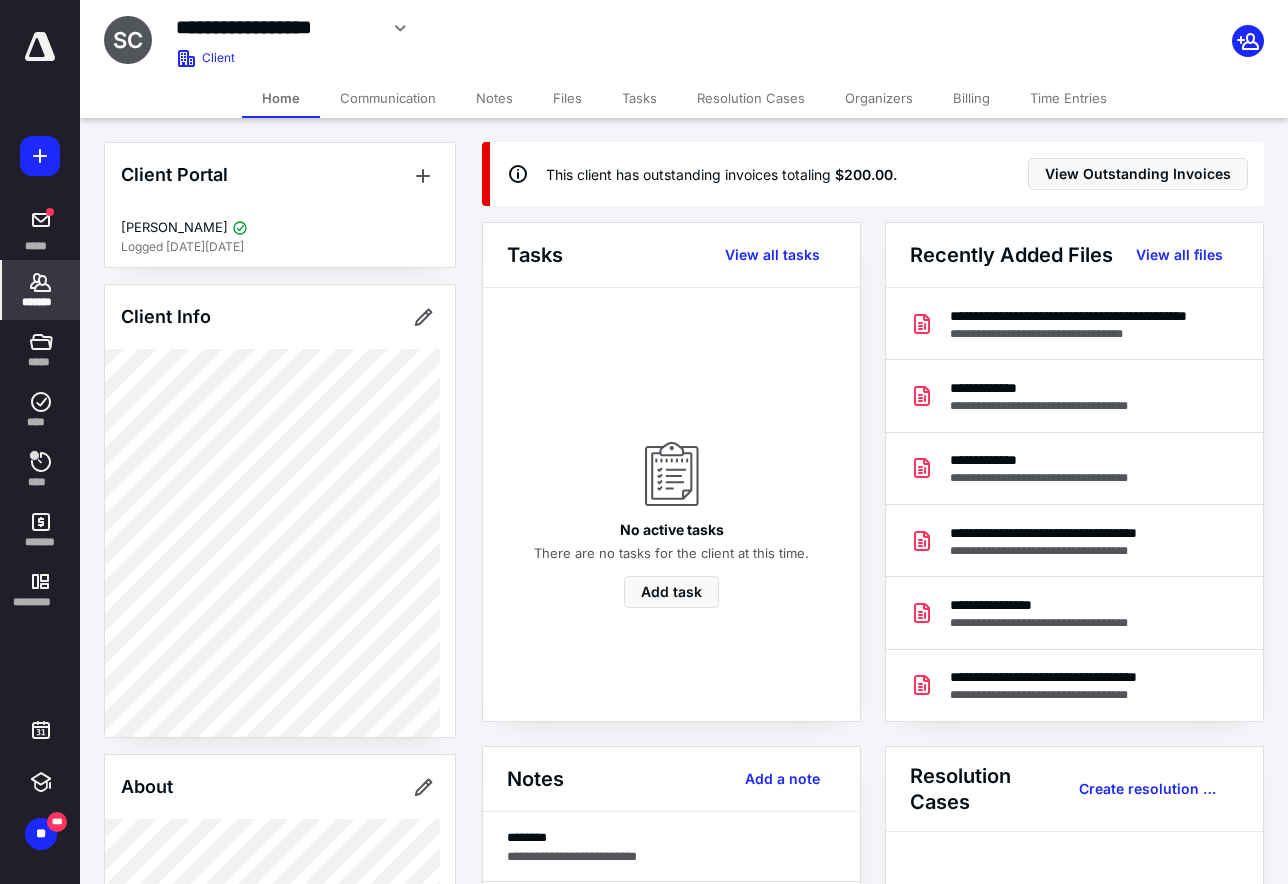 click on "*******" at bounding box center (41, 290) 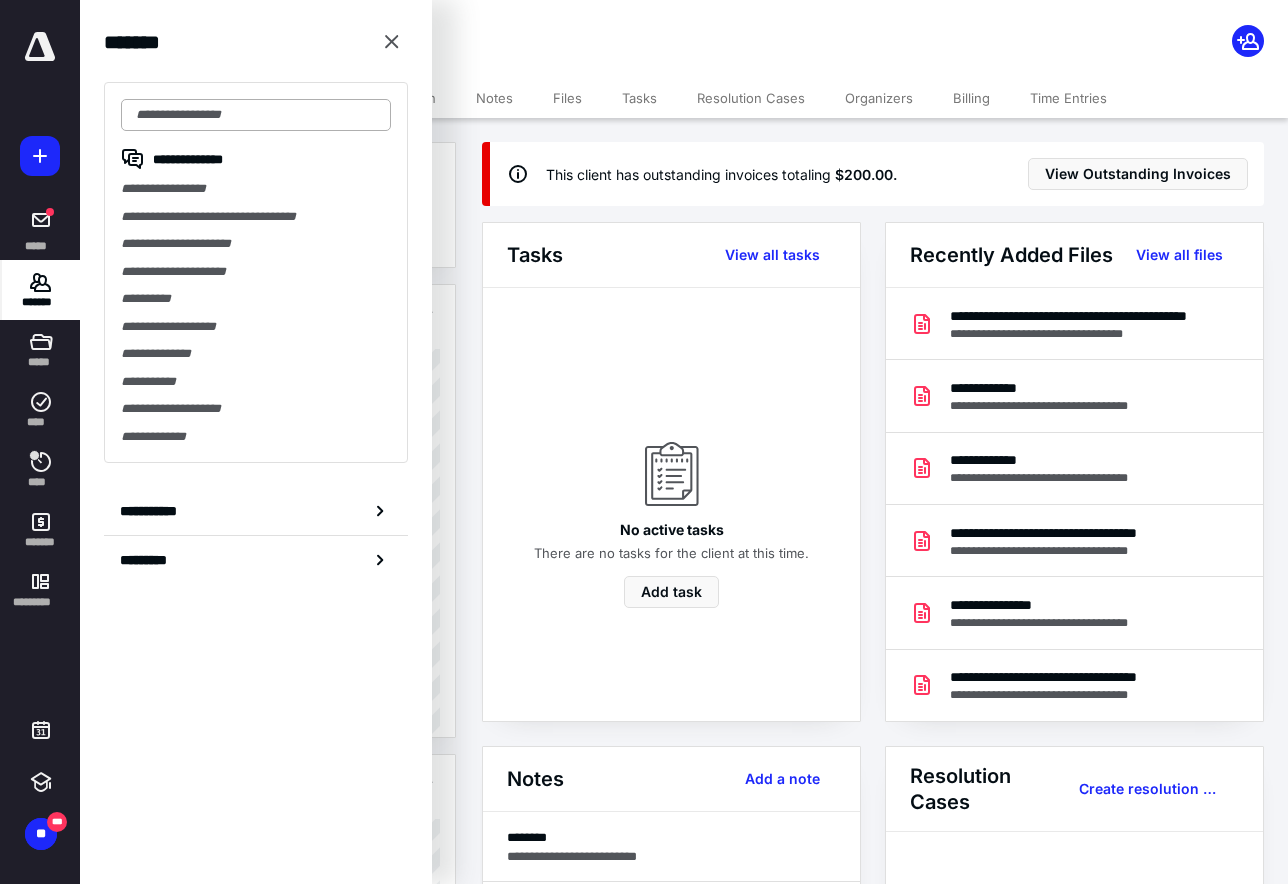 click at bounding box center (256, 115) 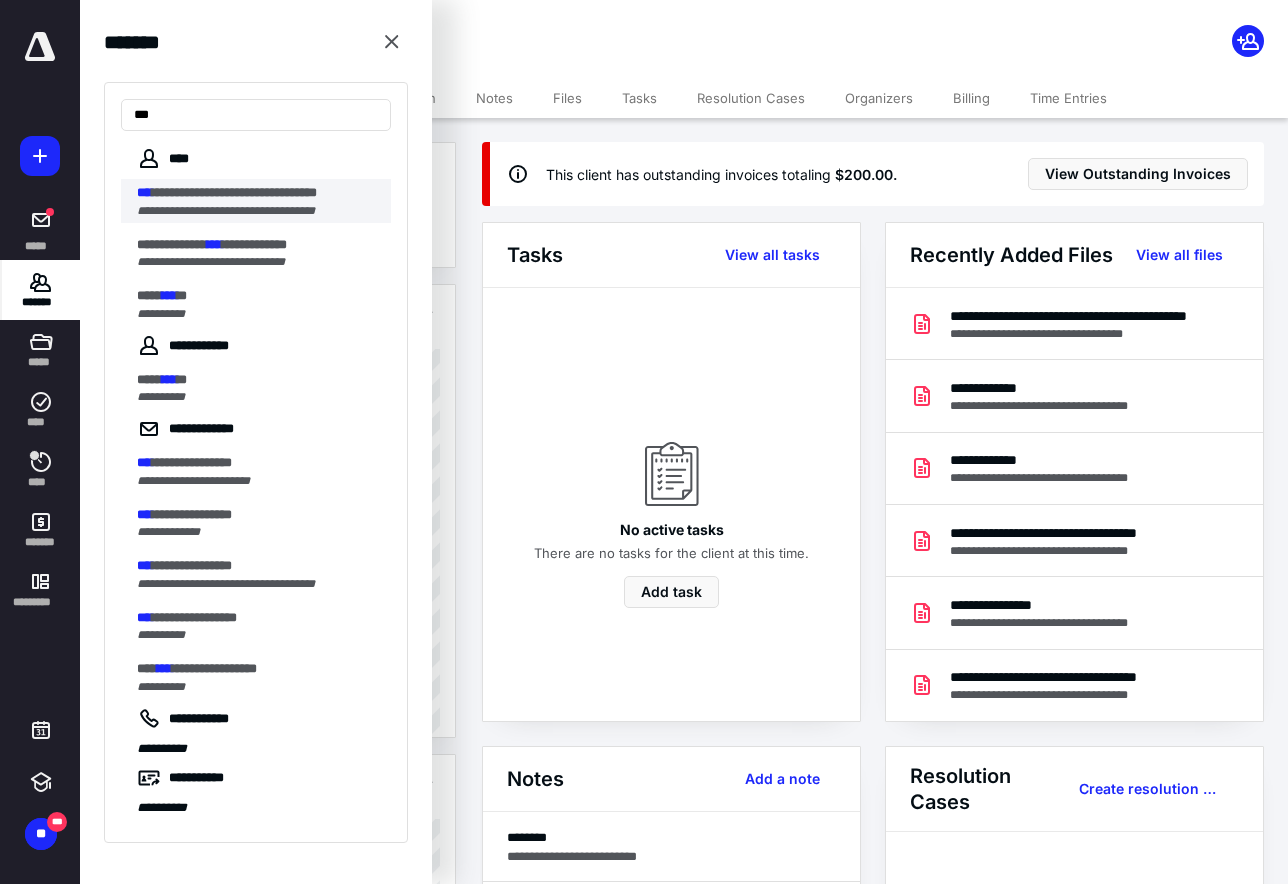 type on "***" 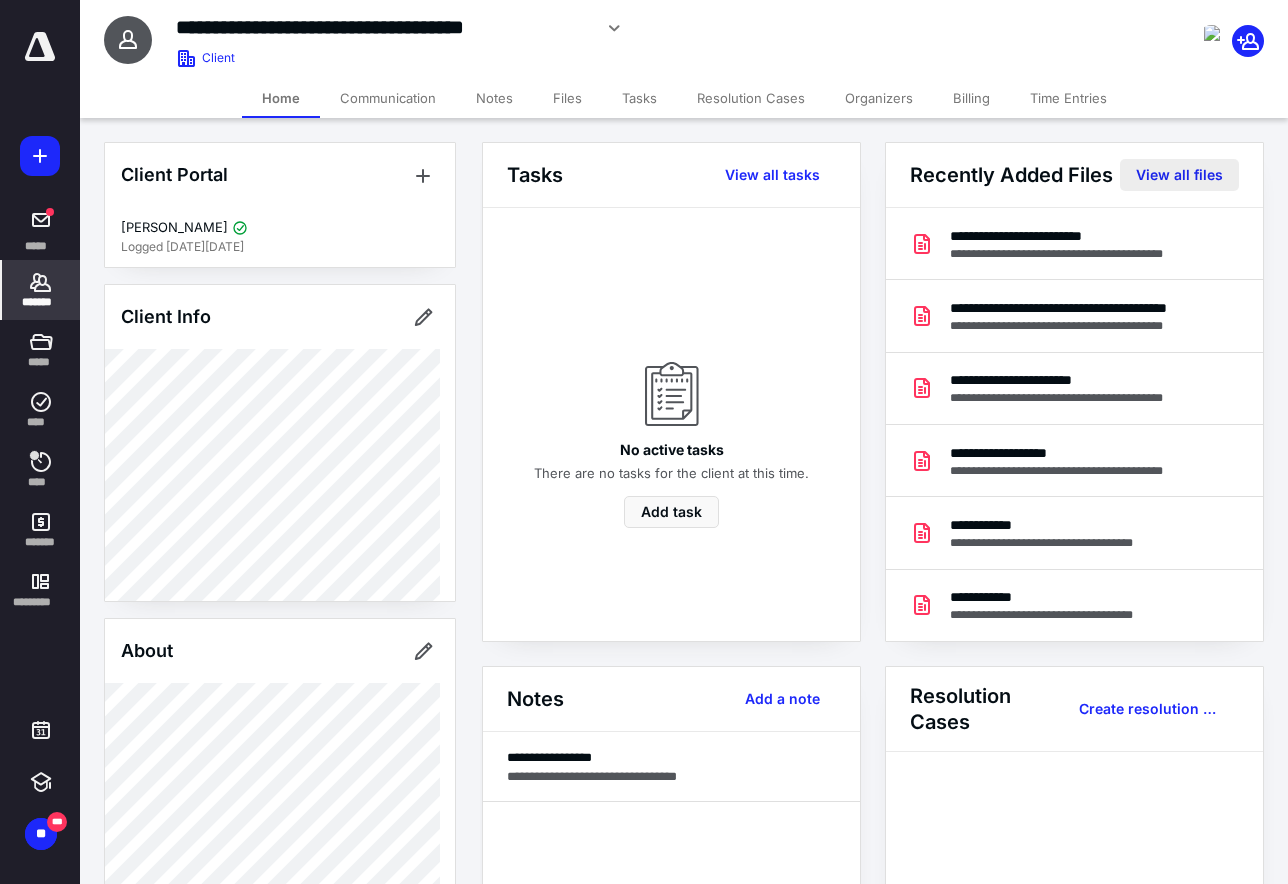 click on "View all files" at bounding box center (1179, 175) 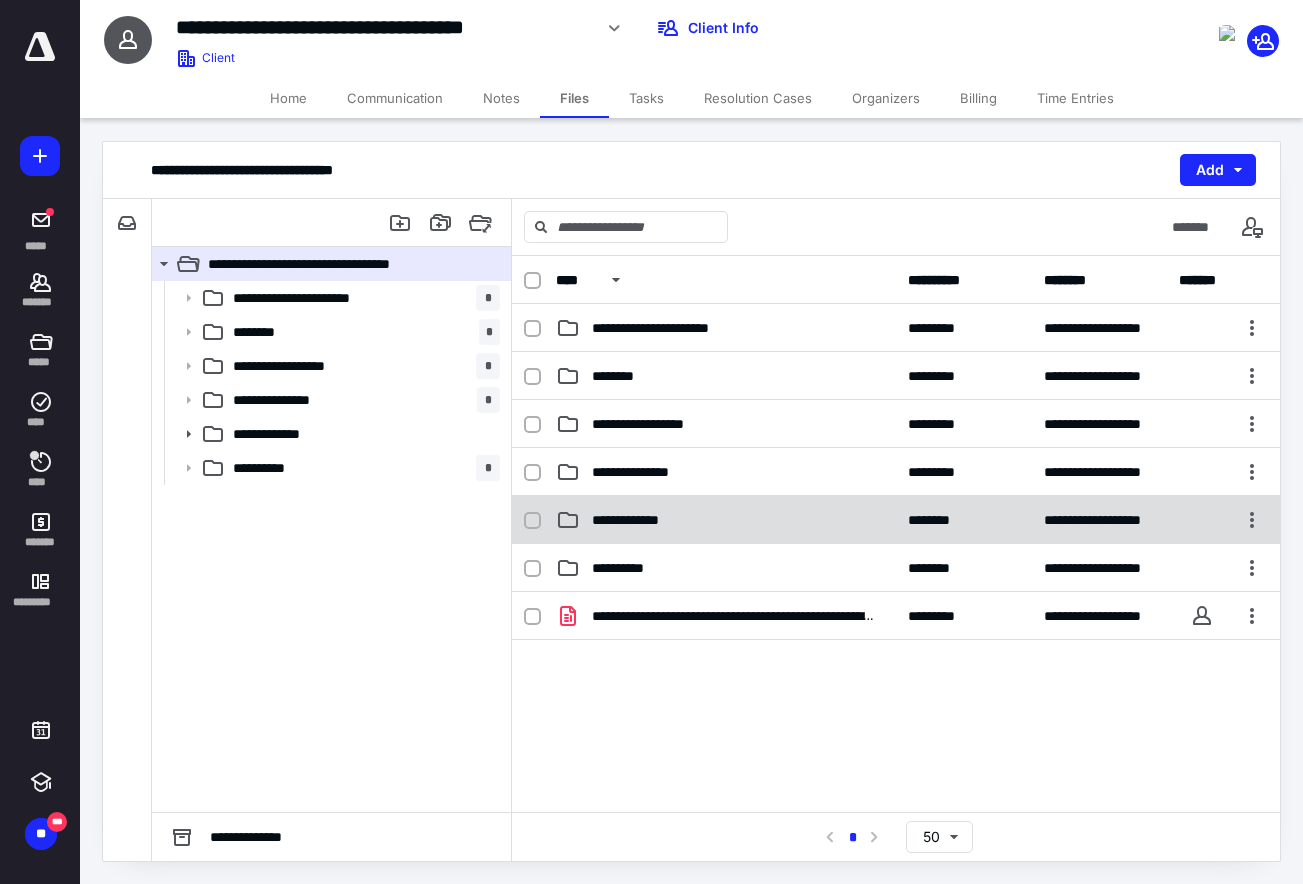 click on "**********" at bounding box center [726, 520] 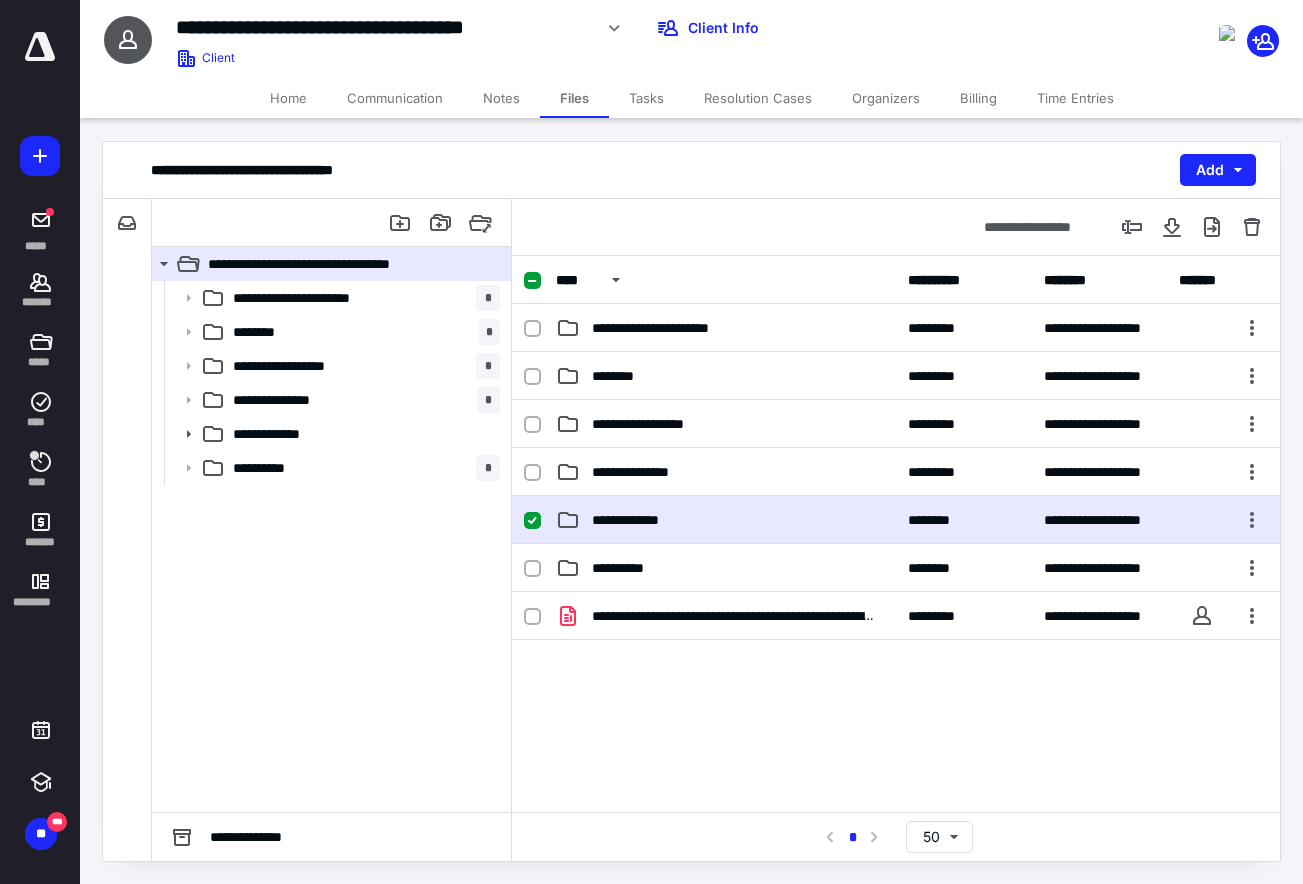 click on "**********" at bounding box center [726, 520] 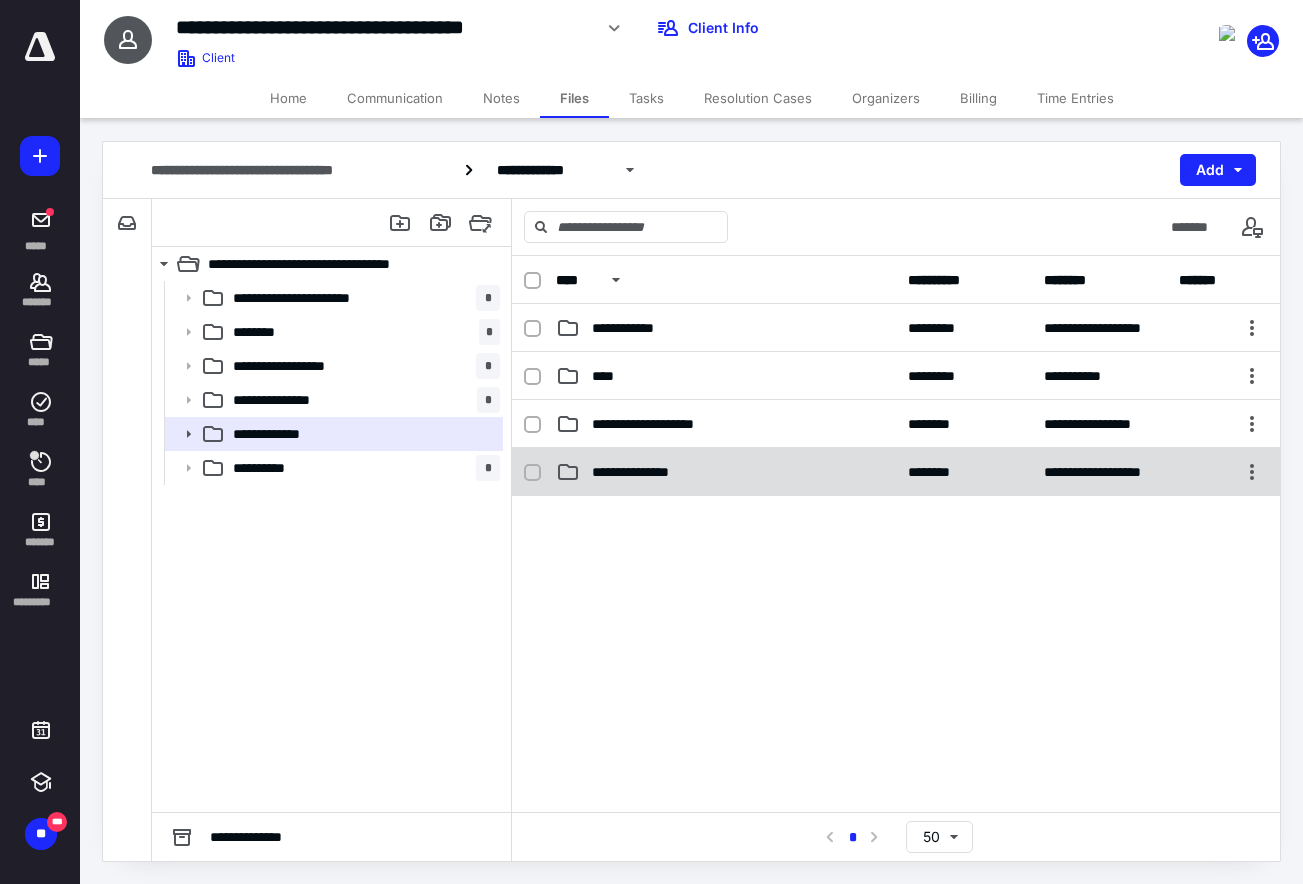 click on "**********" at bounding box center (726, 472) 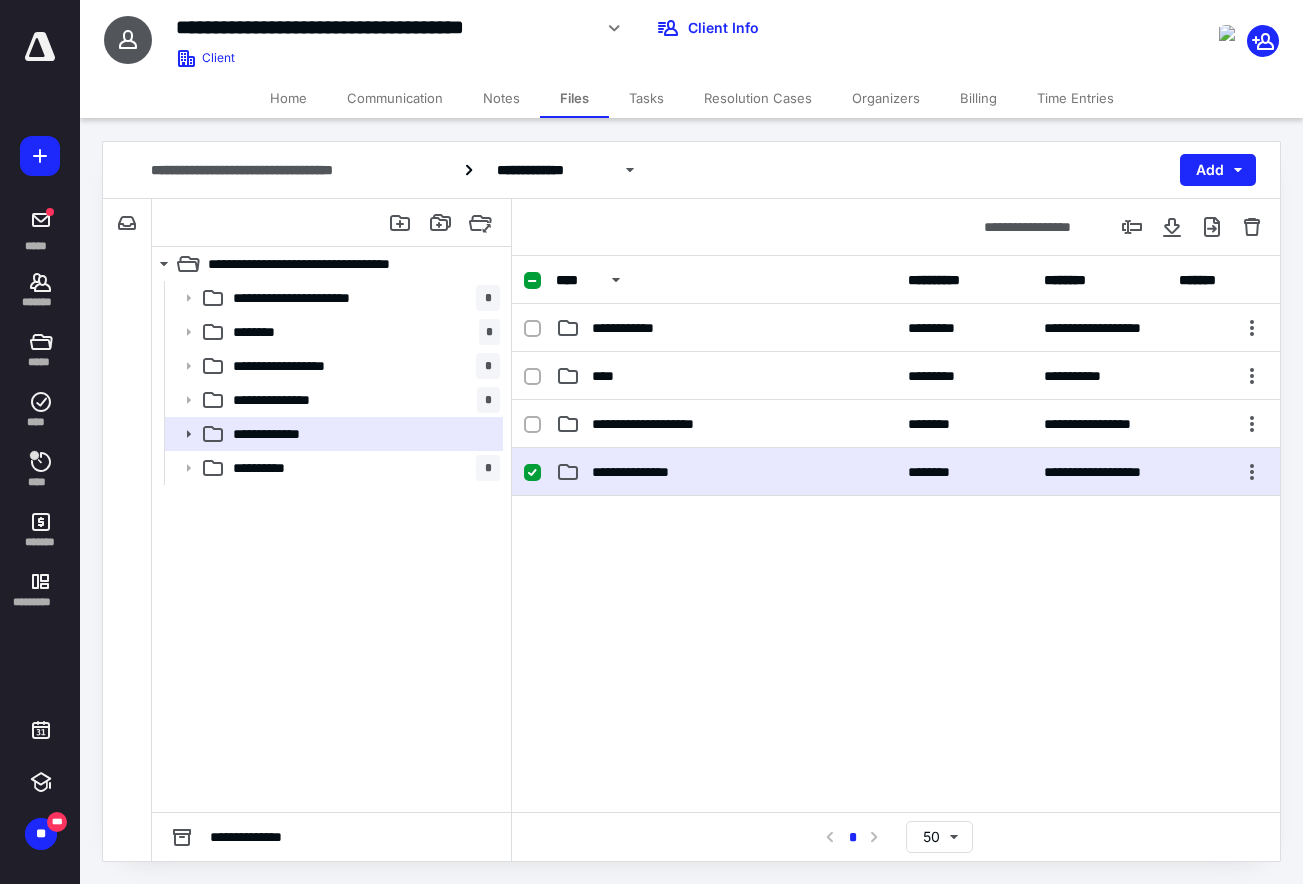 click on "**********" at bounding box center [726, 472] 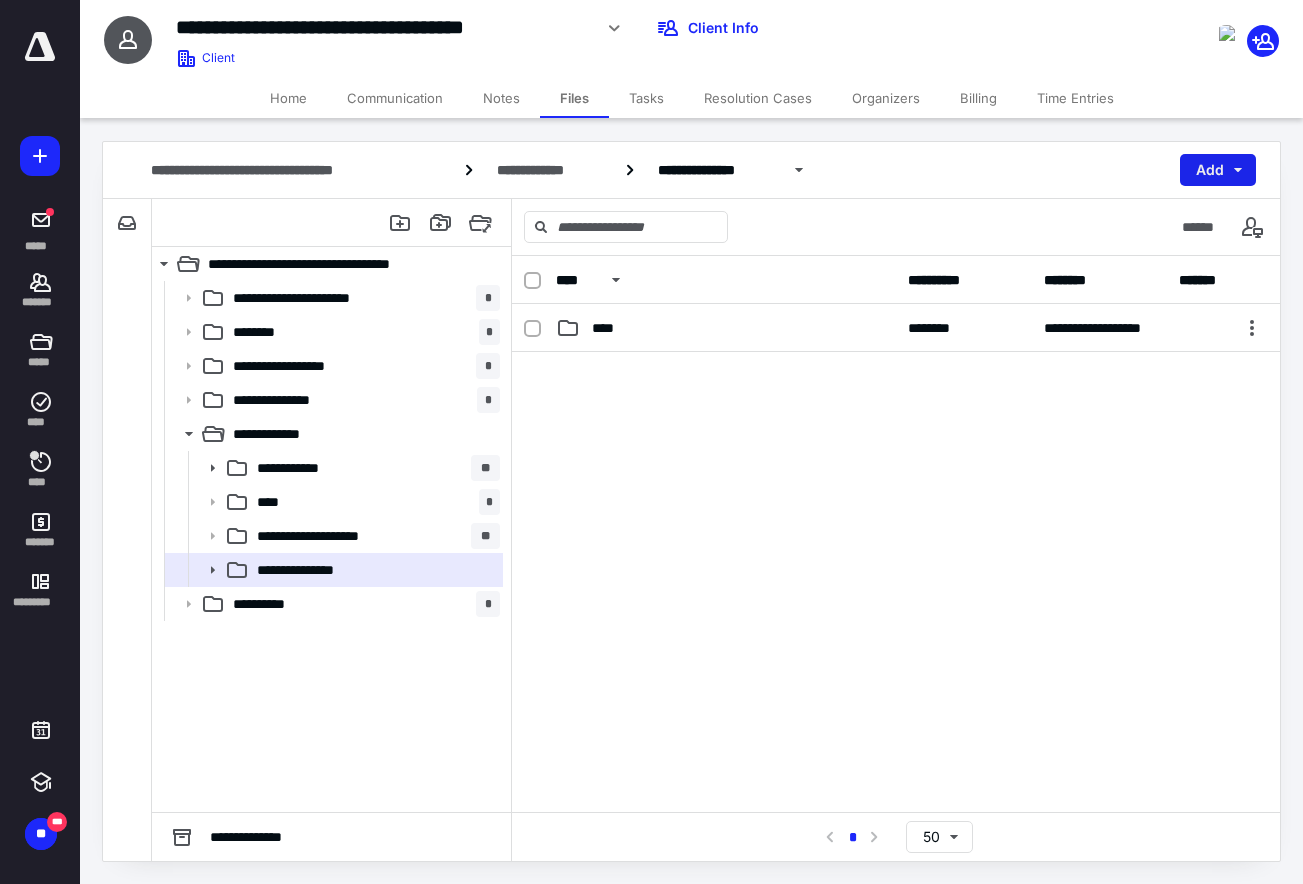 click on "Add" at bounding box center [1218, 170] 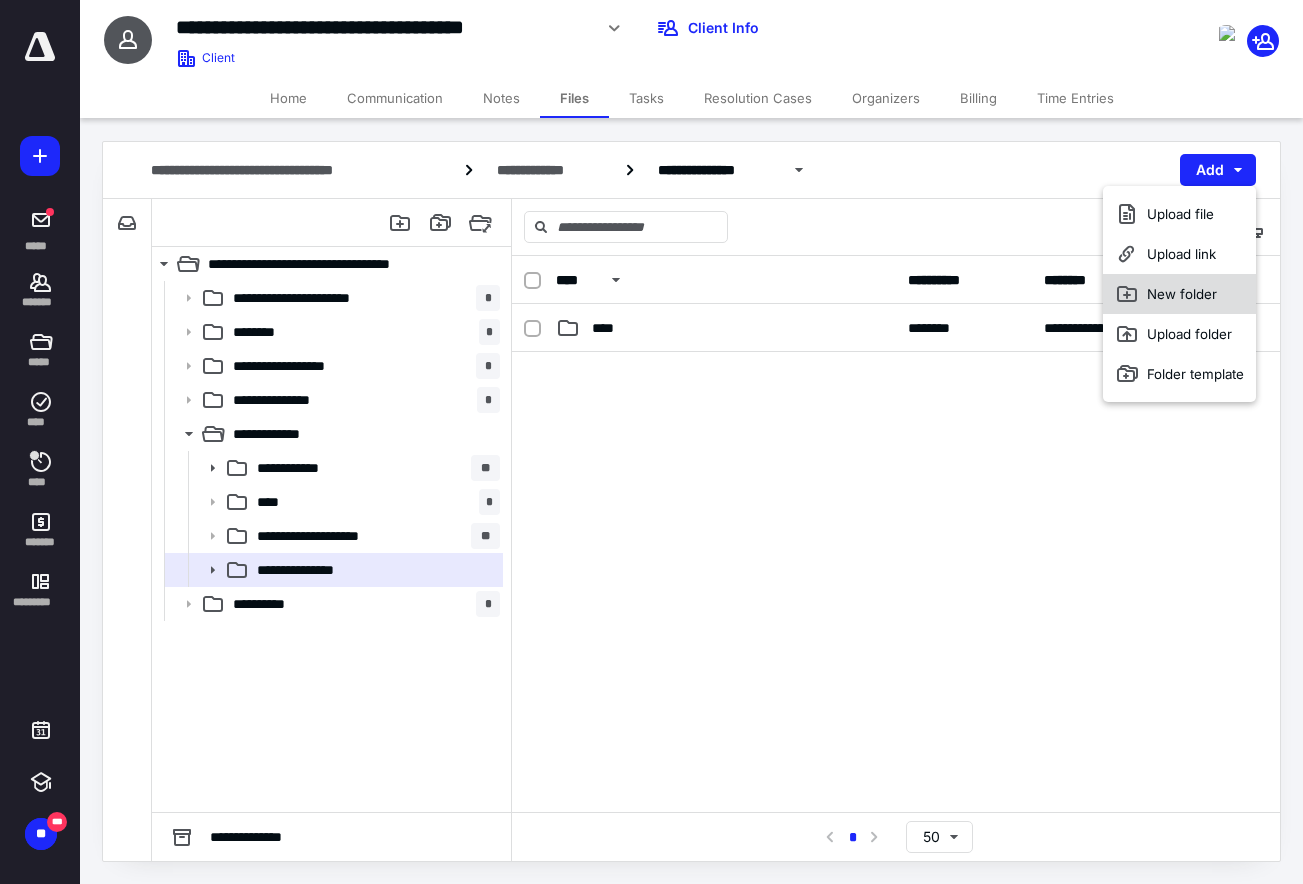 click on "New folder" at bounding box center [1179, 294] 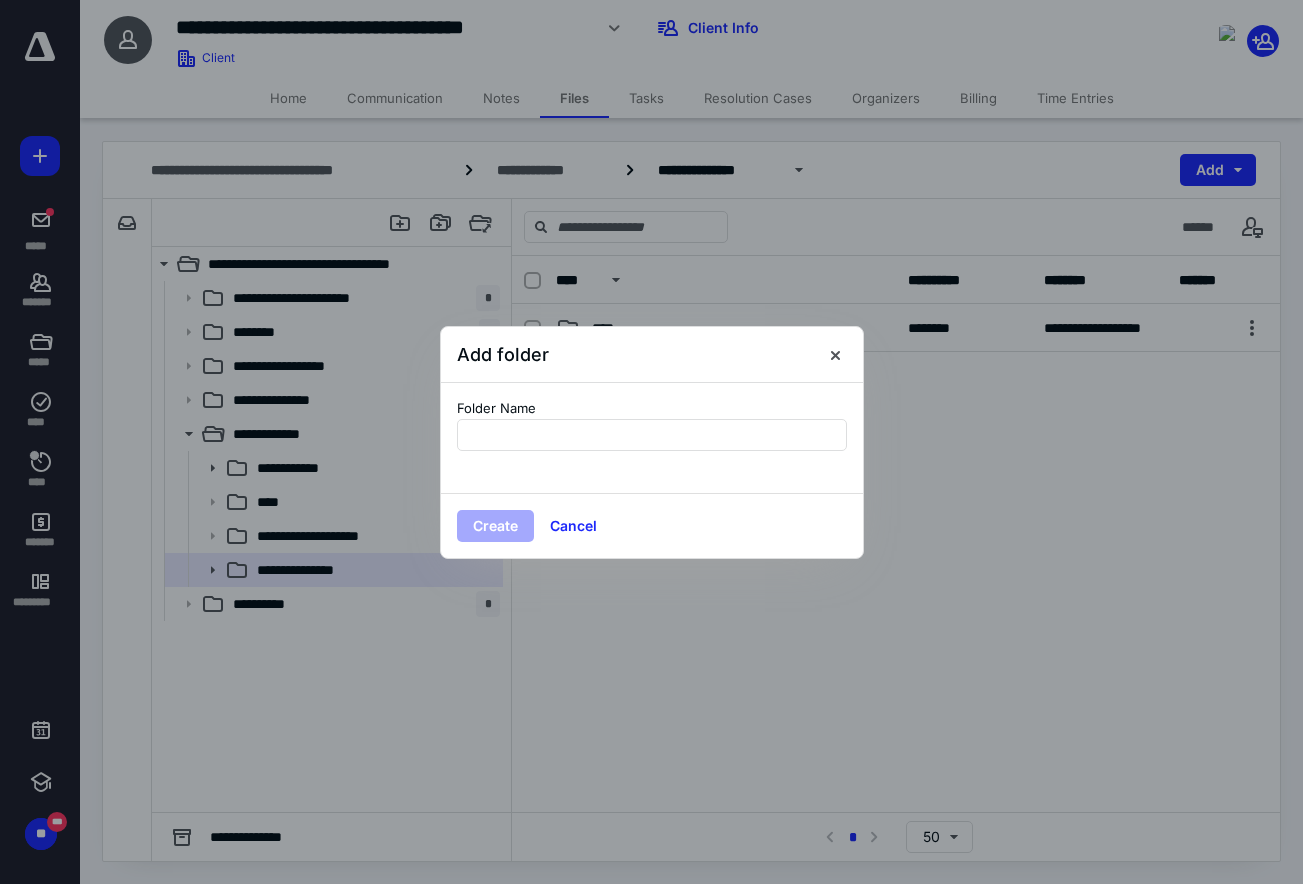 type on "*" 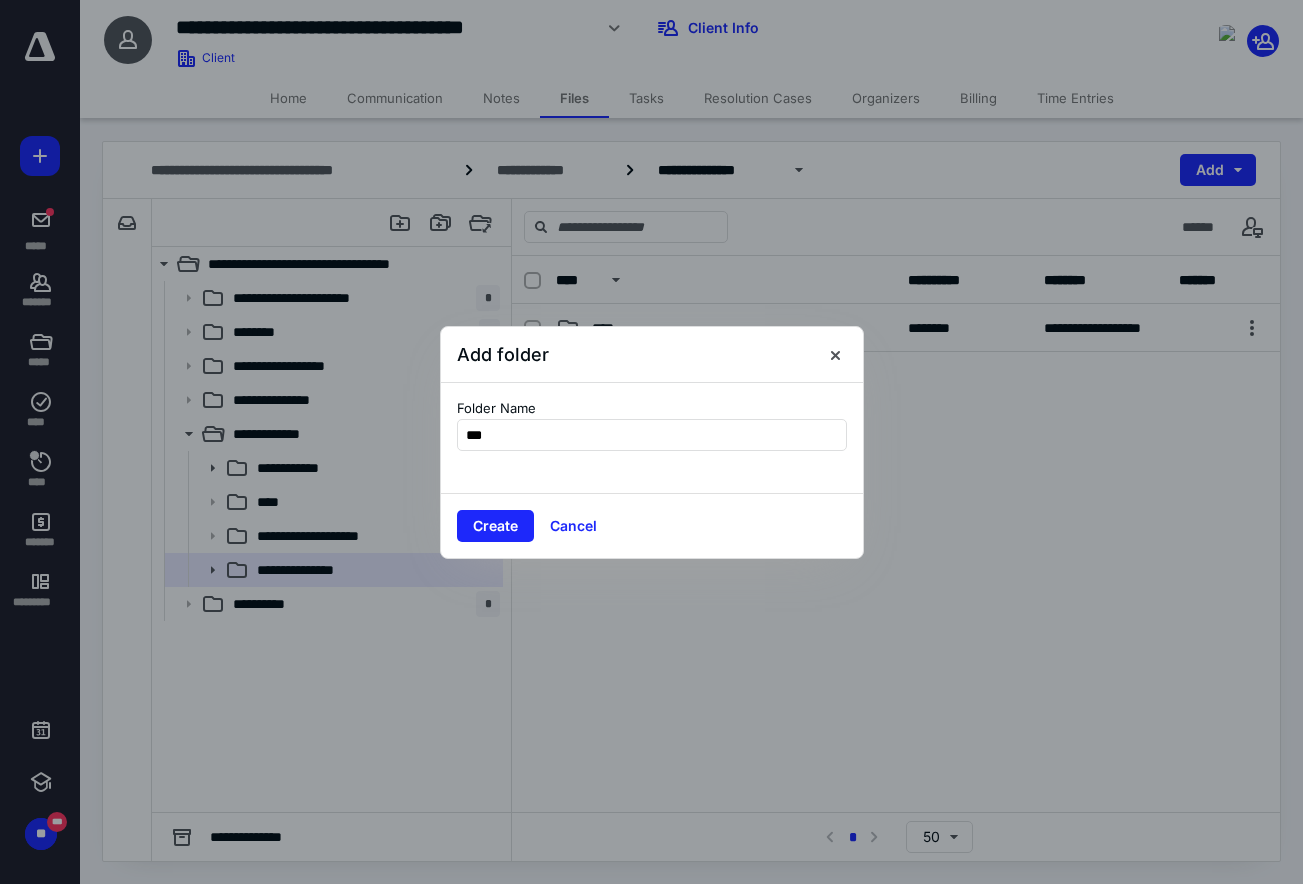 type on "****" 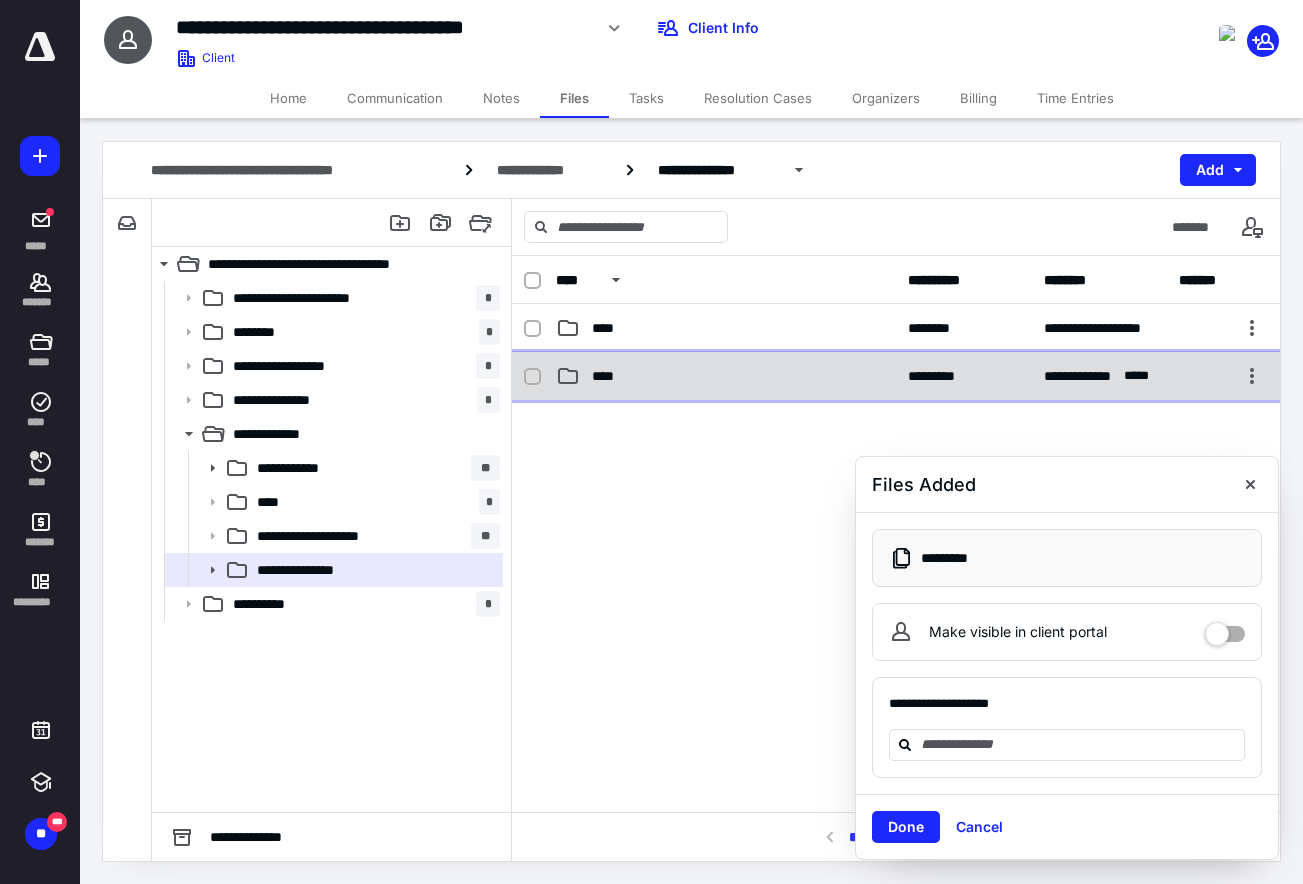 click on "****" at bounding box center (726, 376) 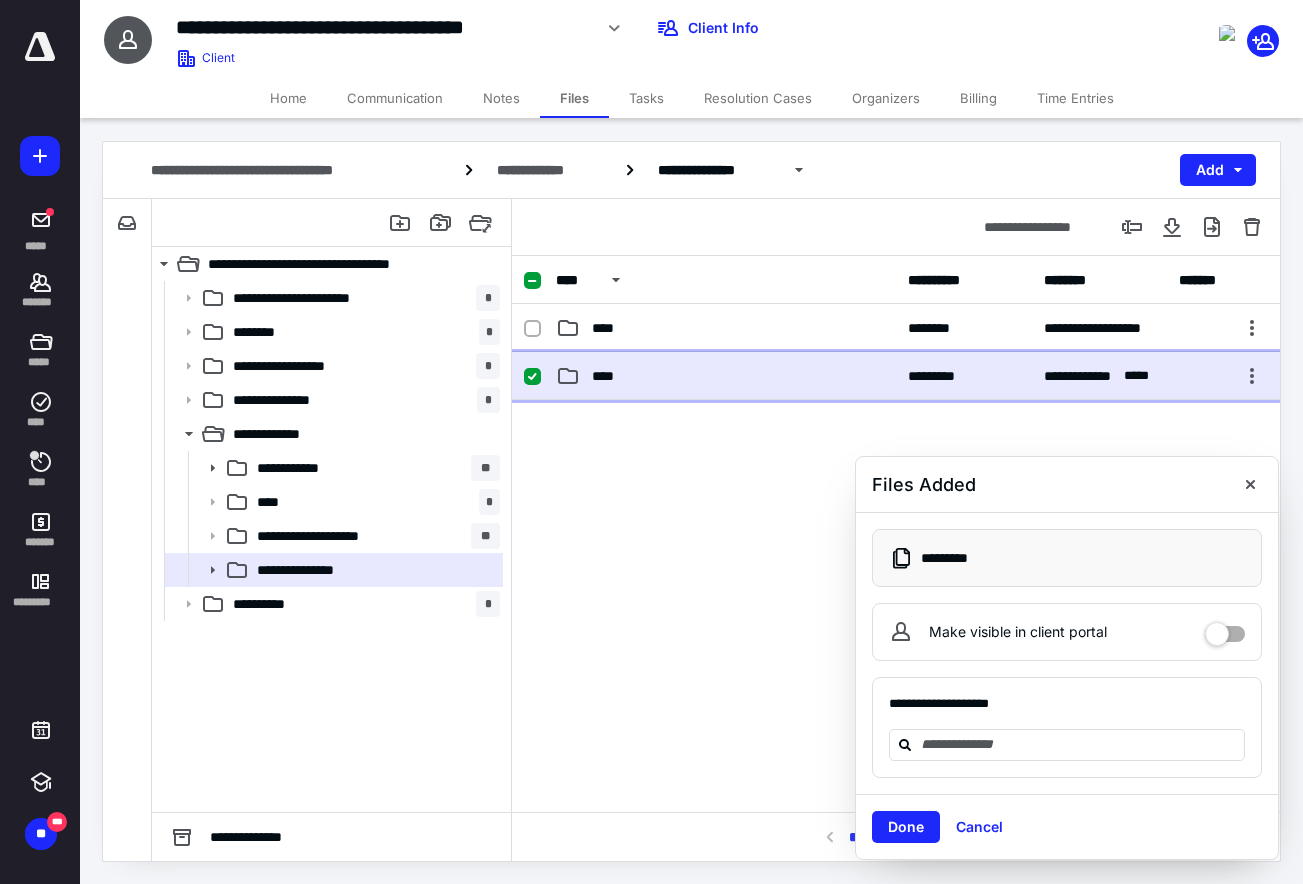 click on "****" at bounding box center (726, 376) 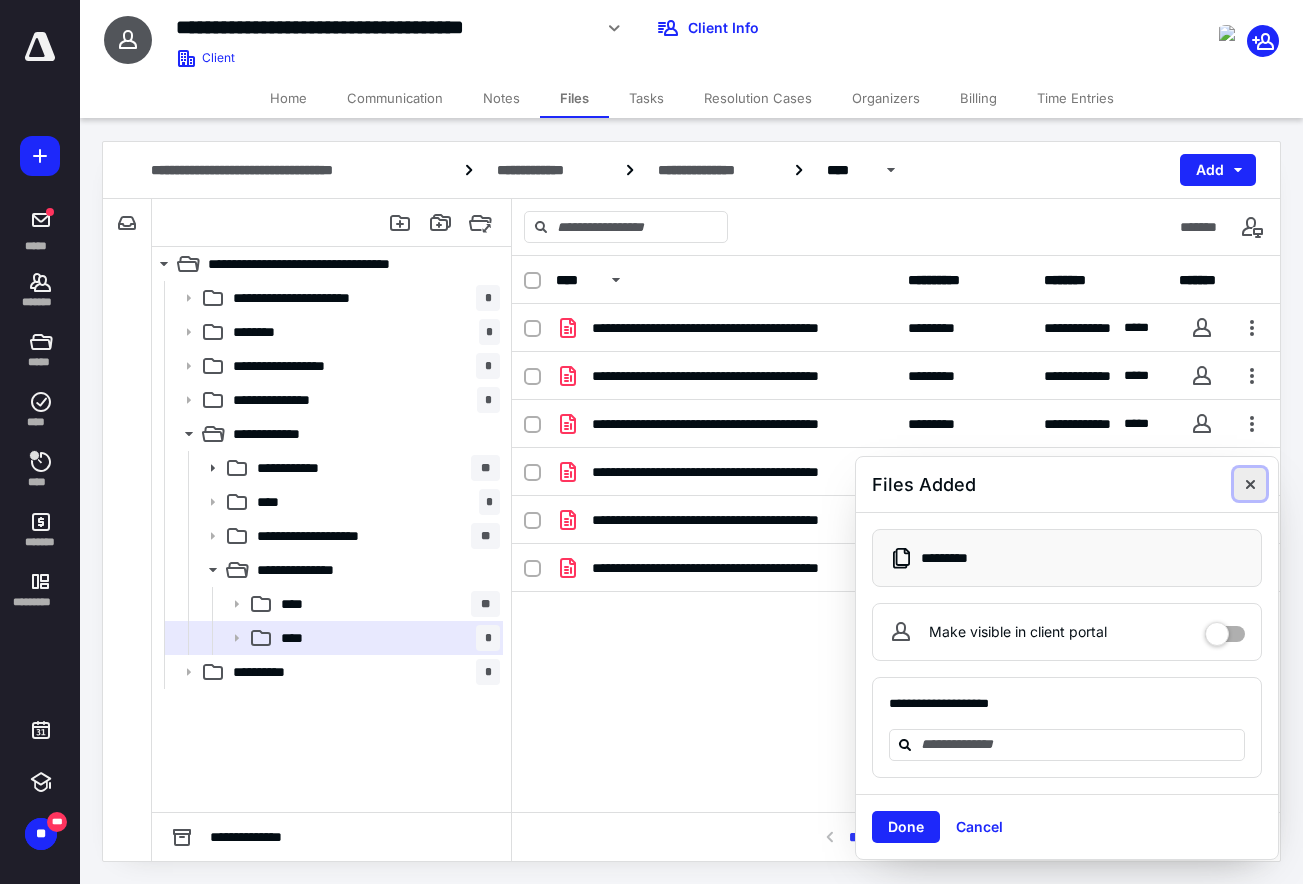 click at bounding box center [1250, 484] 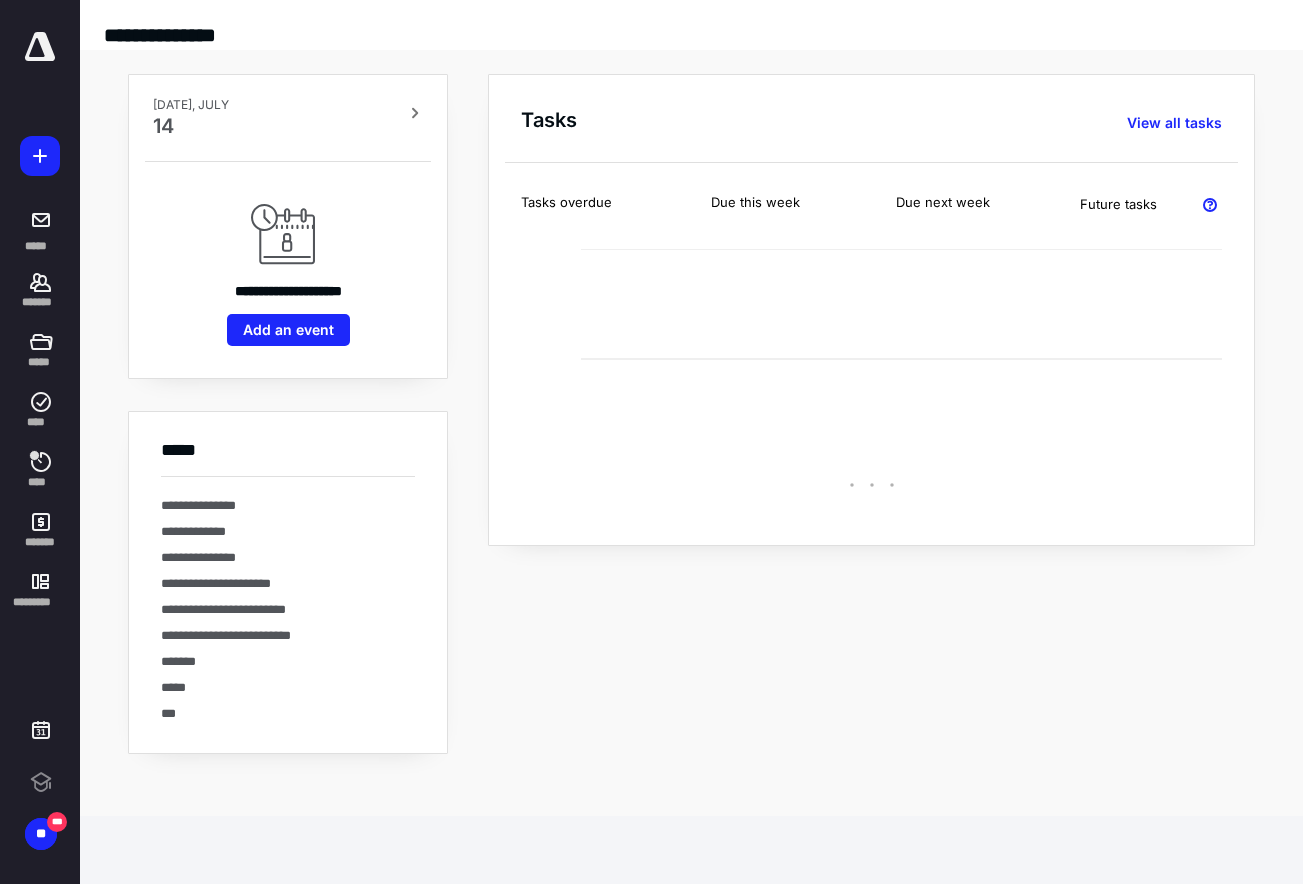 scroll, scrollTop: 0, scrollLeft: 0, axis: both 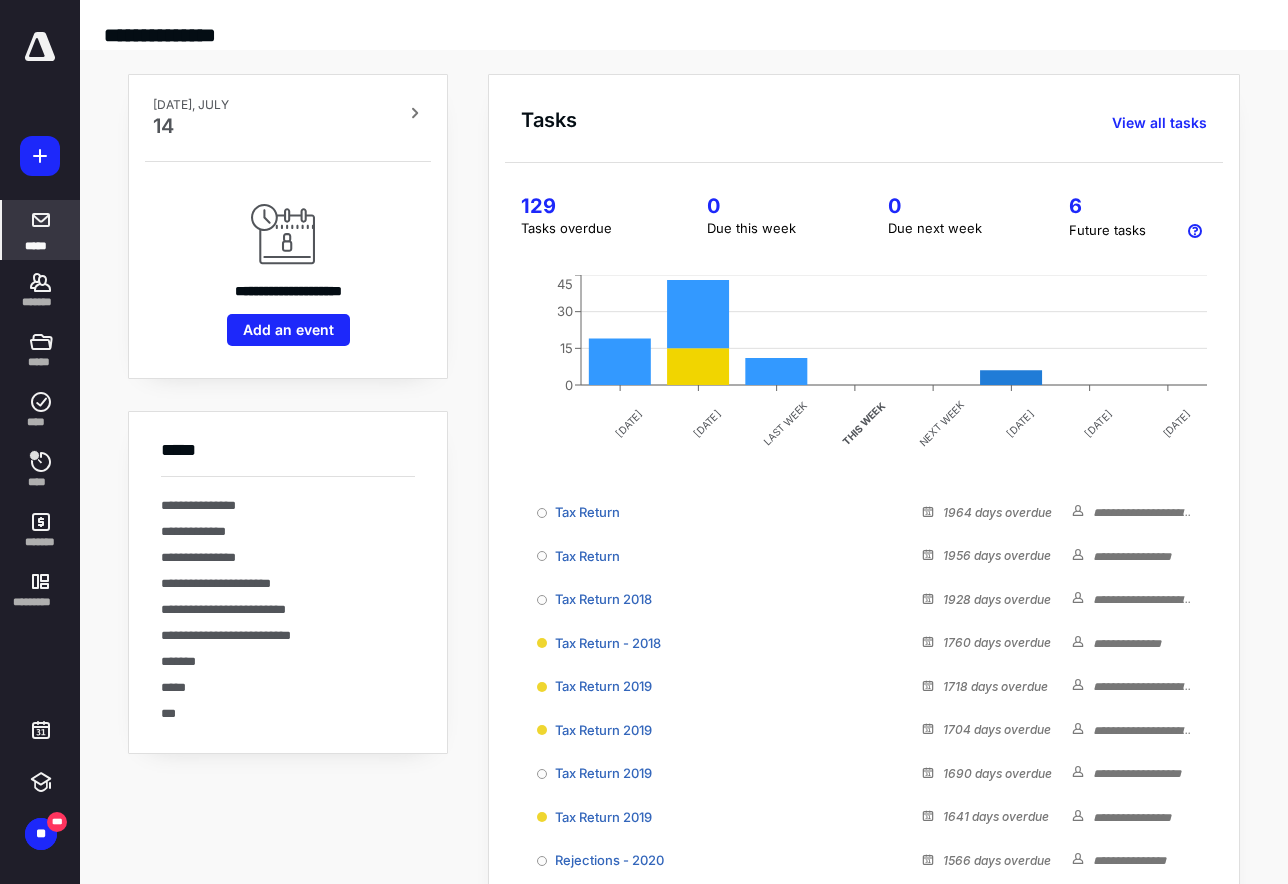 click on "*****" at bounding box center (41, 230) 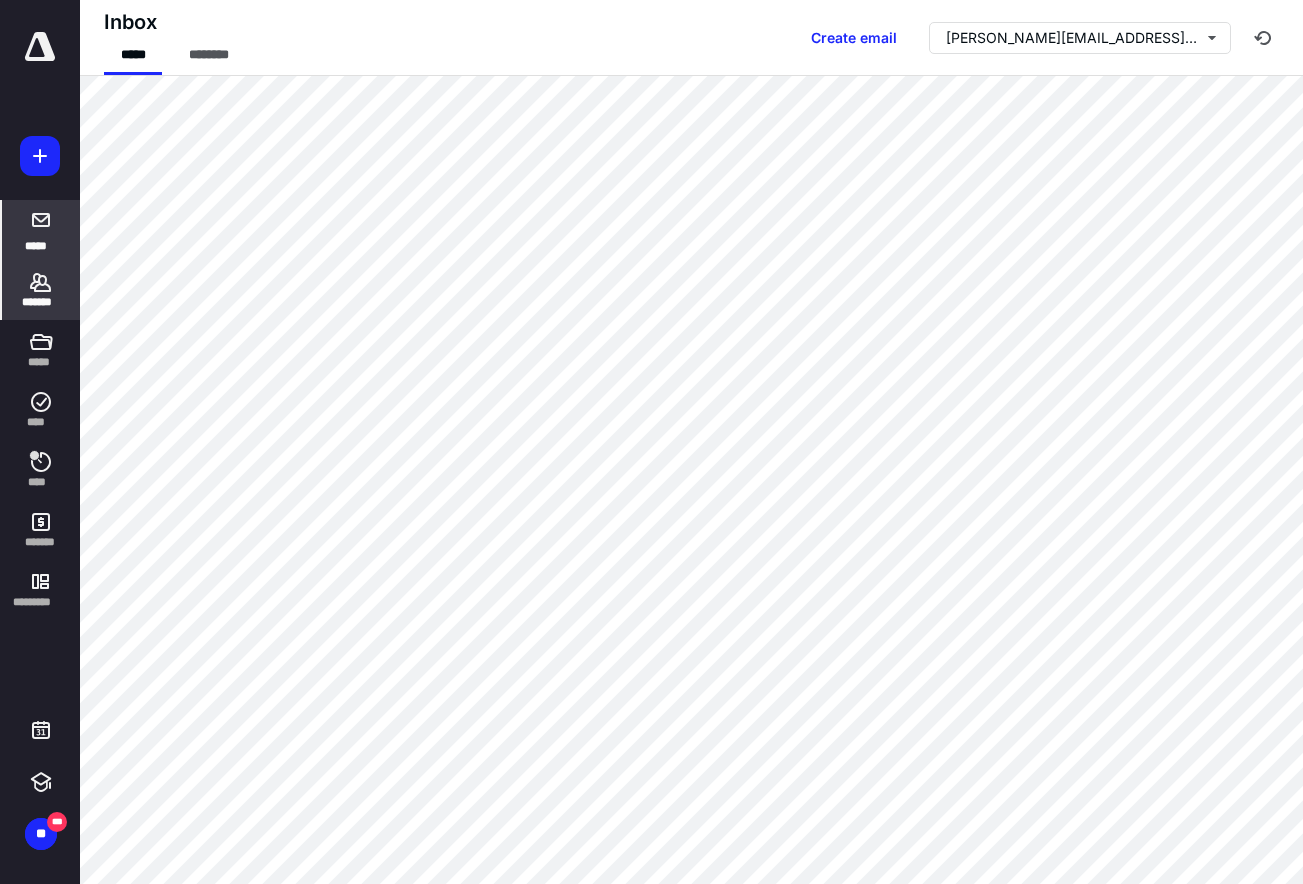 click on "*******" at bounding box center [41, 302] 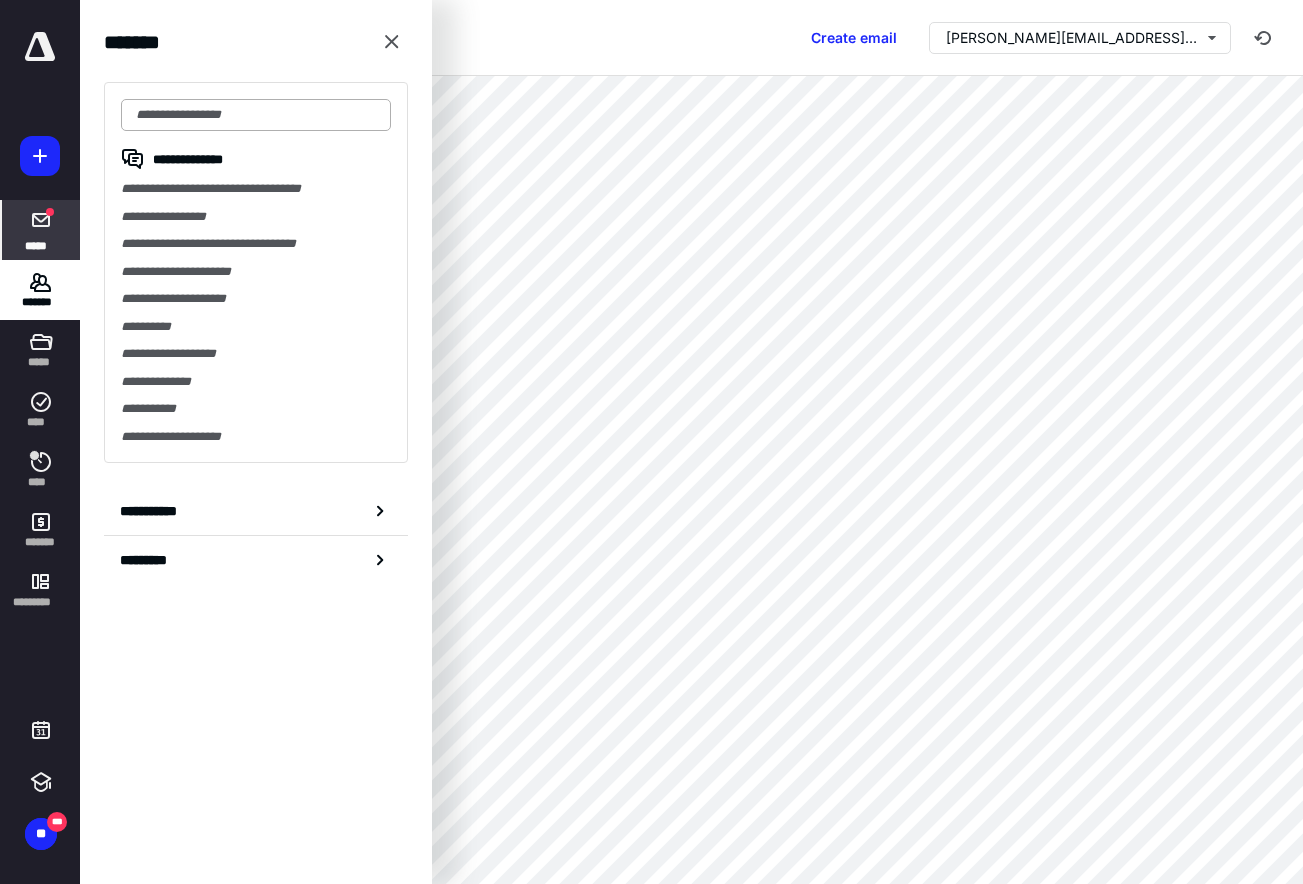 click at bounding box center [256, 115] 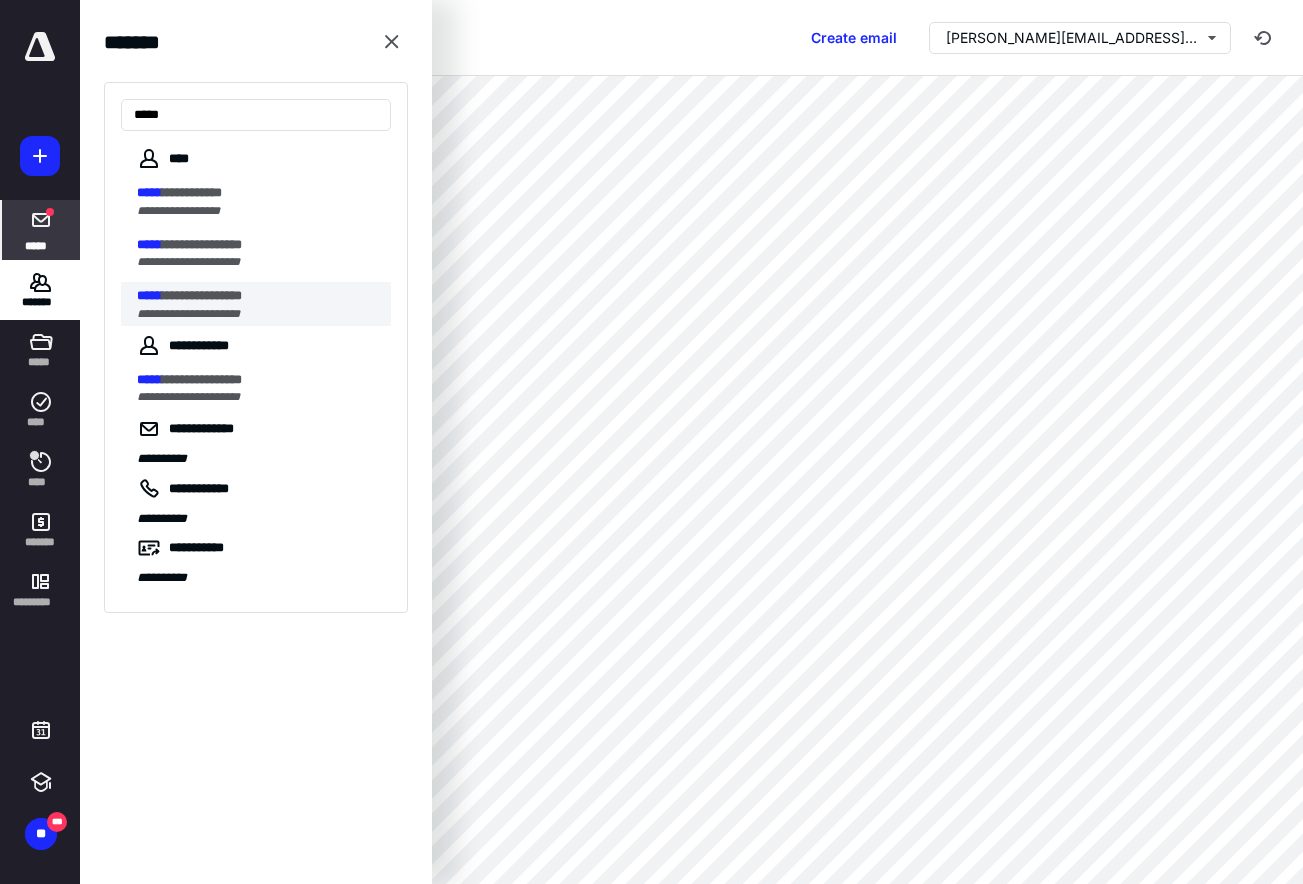 type on "*****" 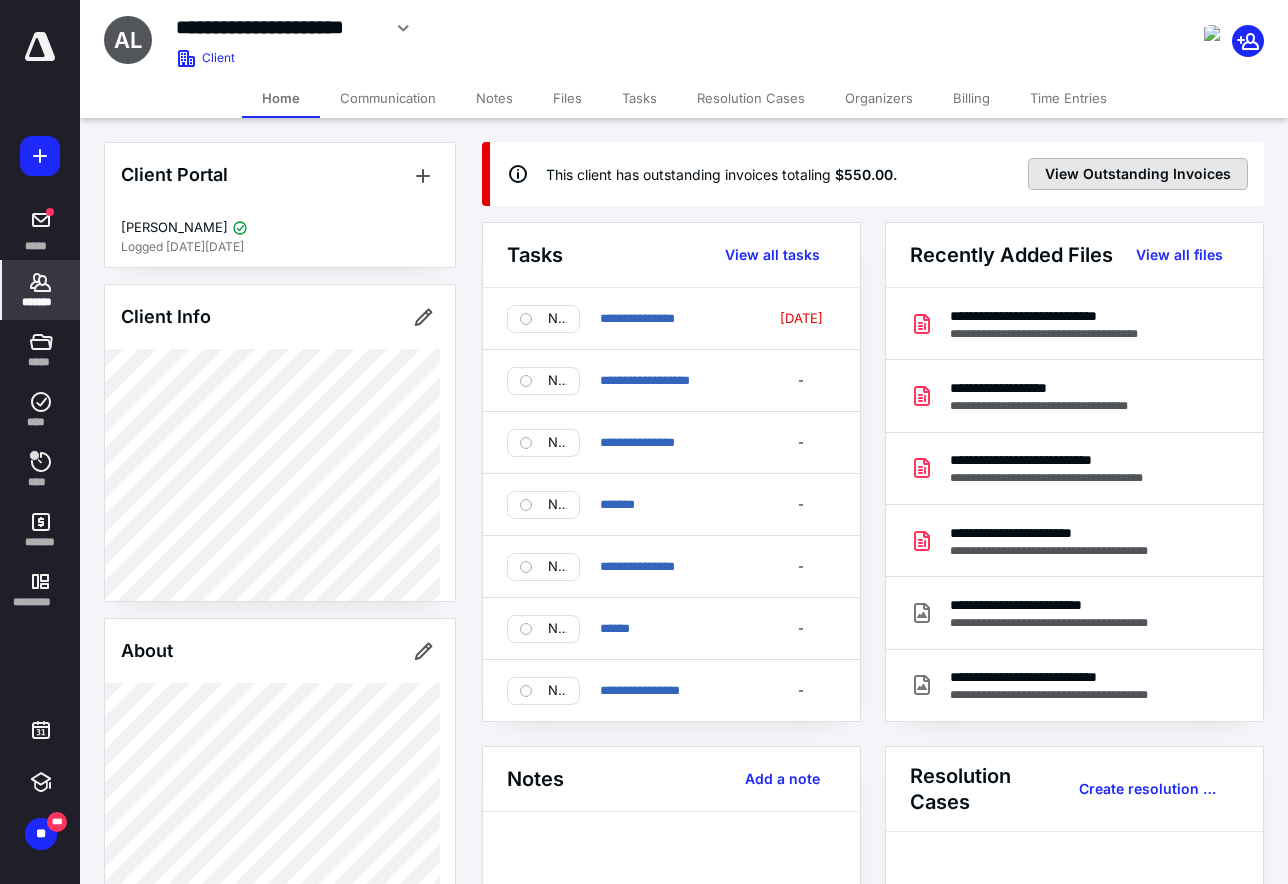 click on "View Outstanding Invoices" at bounding box center (1138, 174) 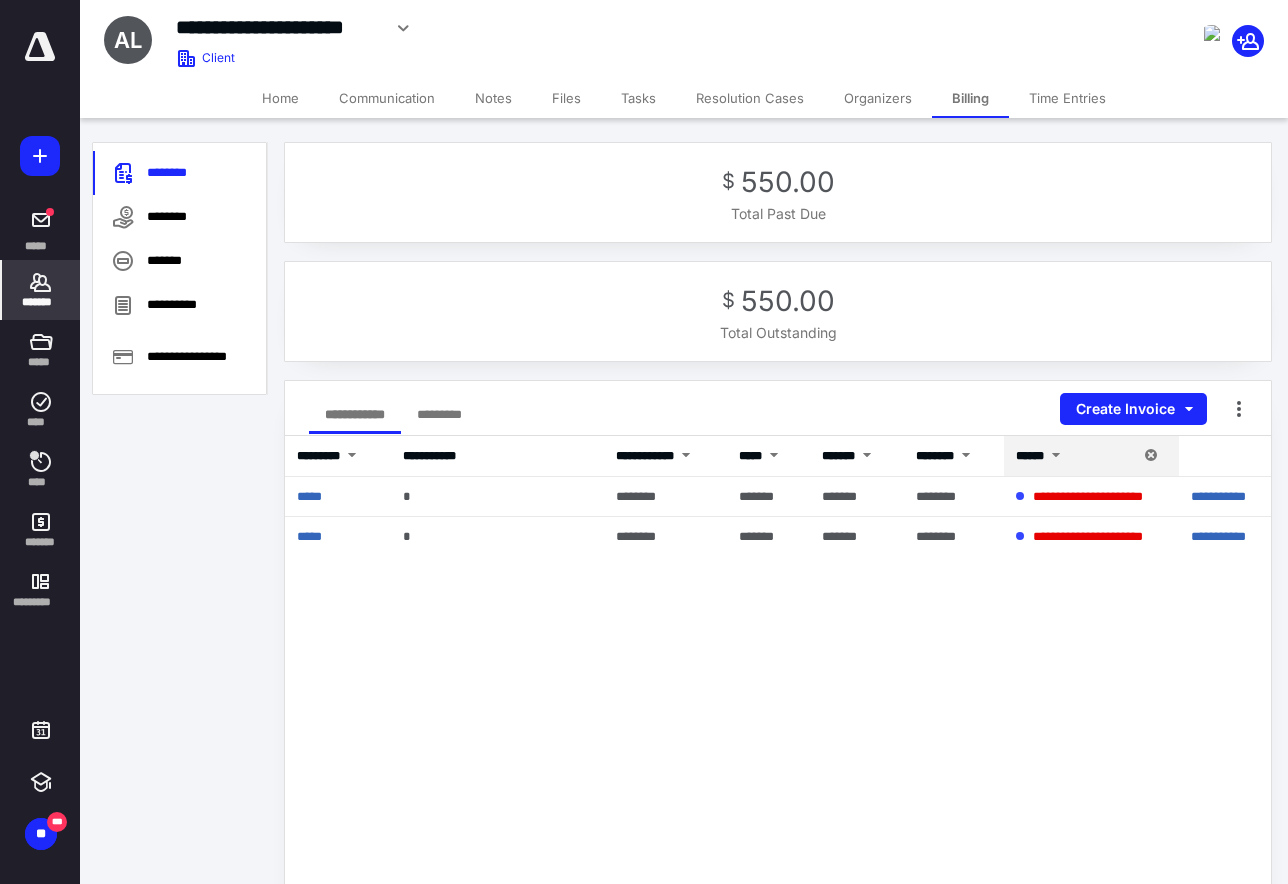 click on "Notes" at bounding box center [493, 98] 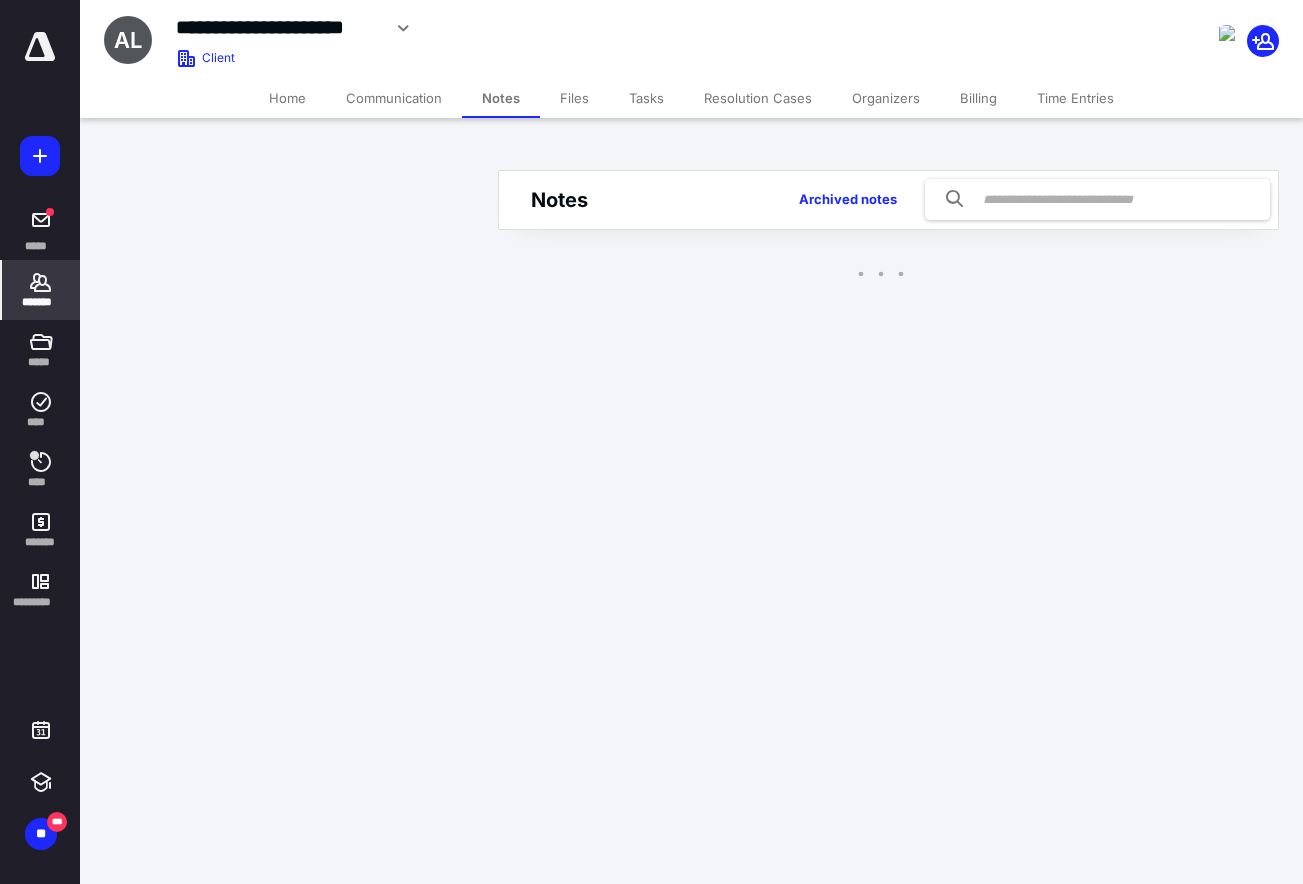 click on "Files" at bounding box center (574, 98) 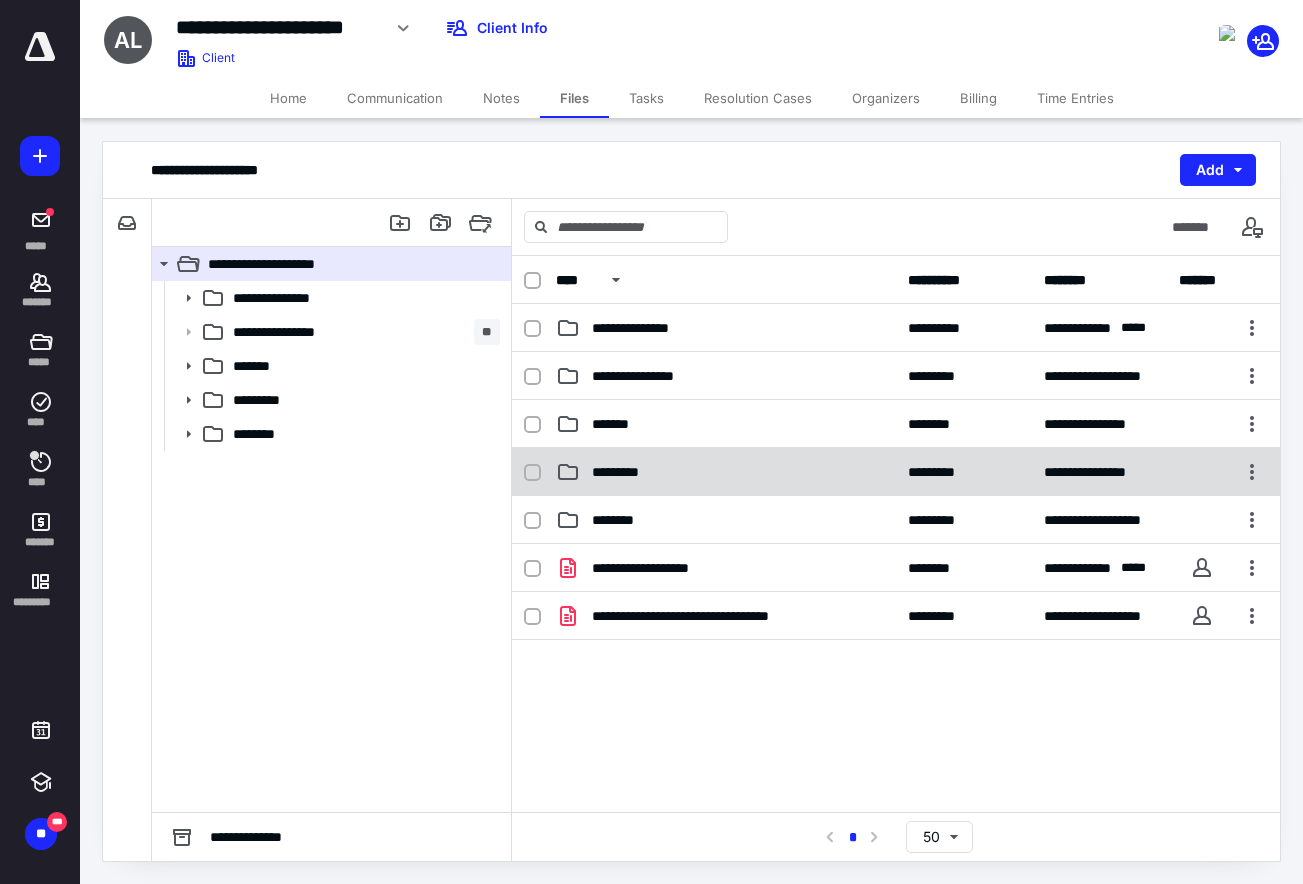 click on "*********" at bounding box center [623, 472] 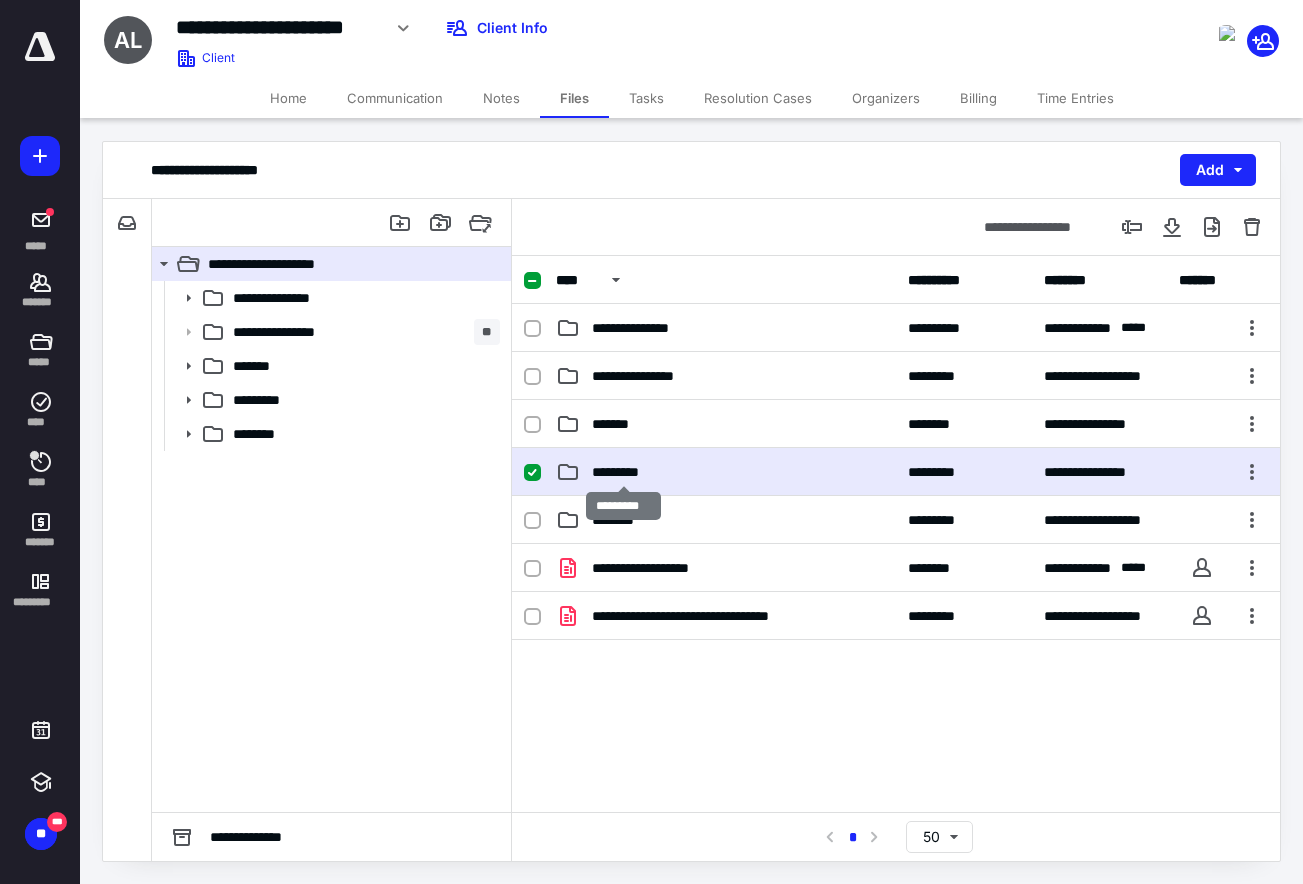 click on "*********" at bounding box center [623, 472] 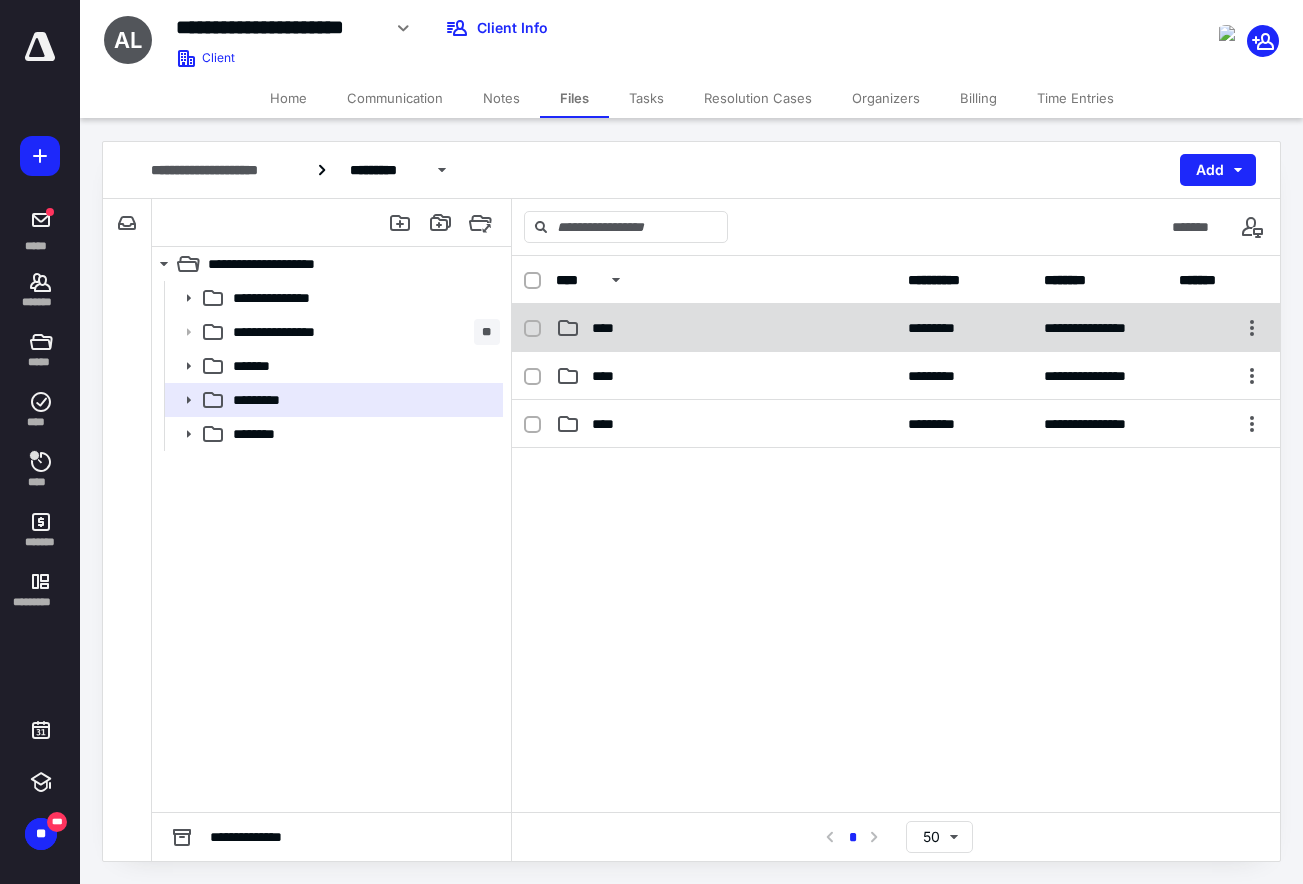 click on "****" at bounding box center [726, 328] 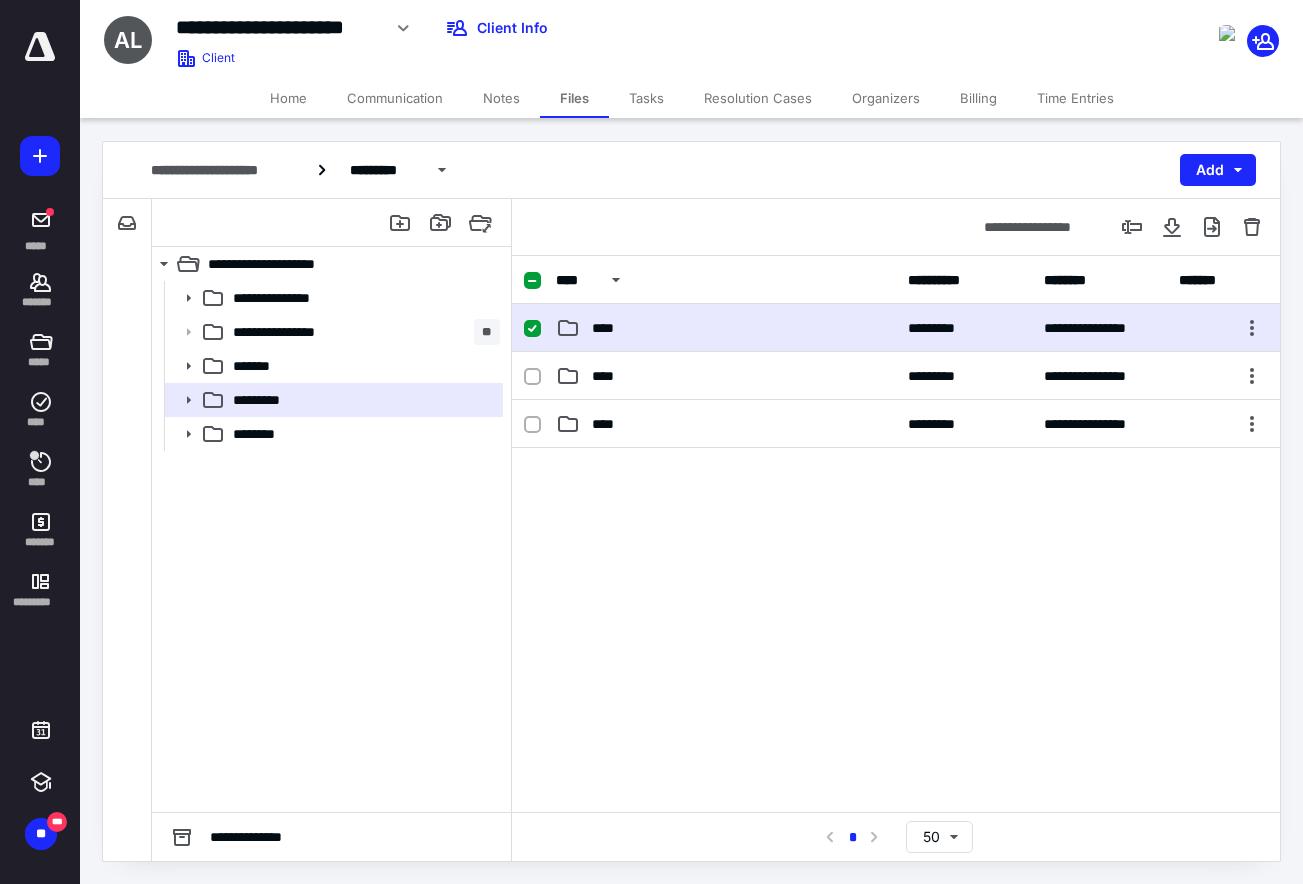 click on "****" at bounding box center [726, 328] 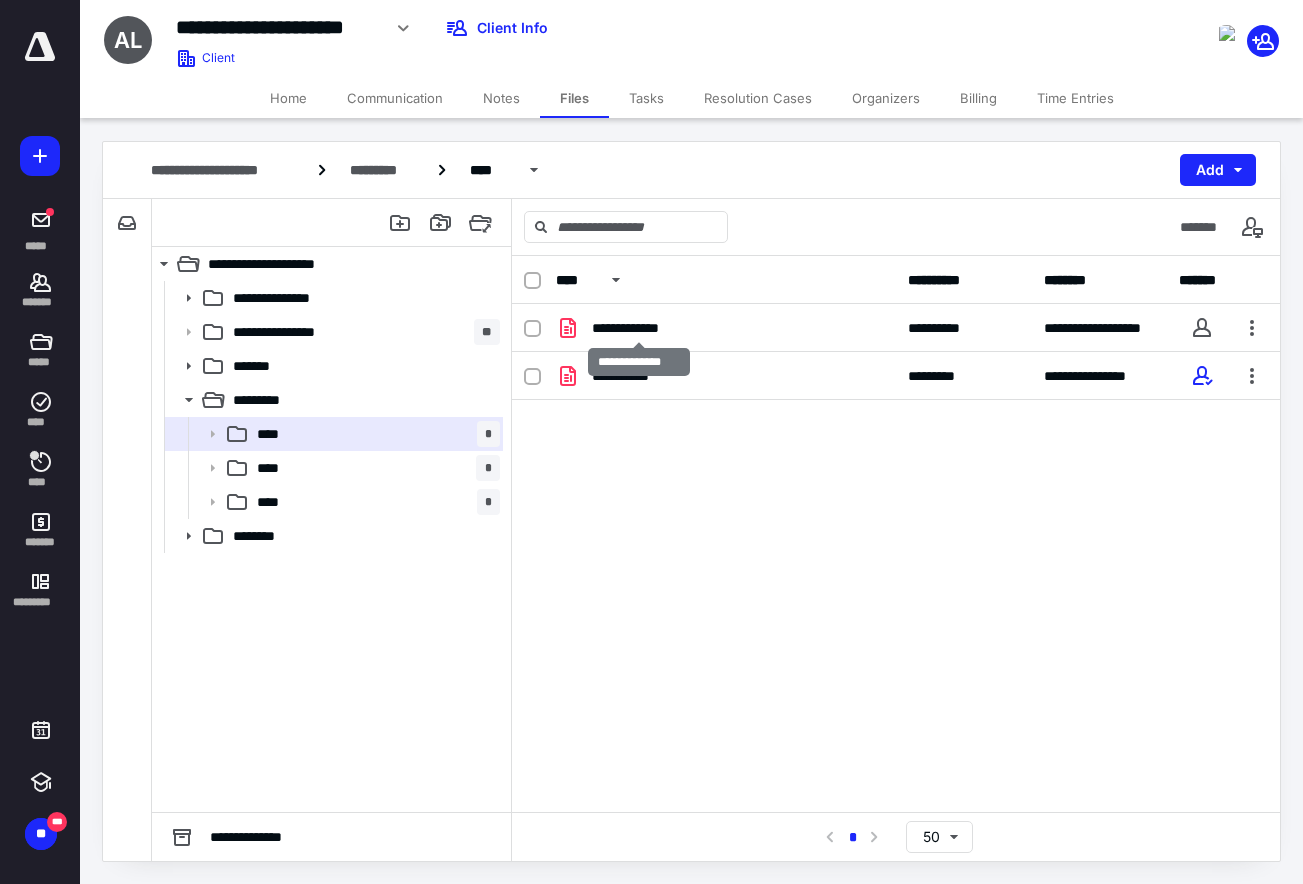 click on "**********" at bounding box center (639, 328) 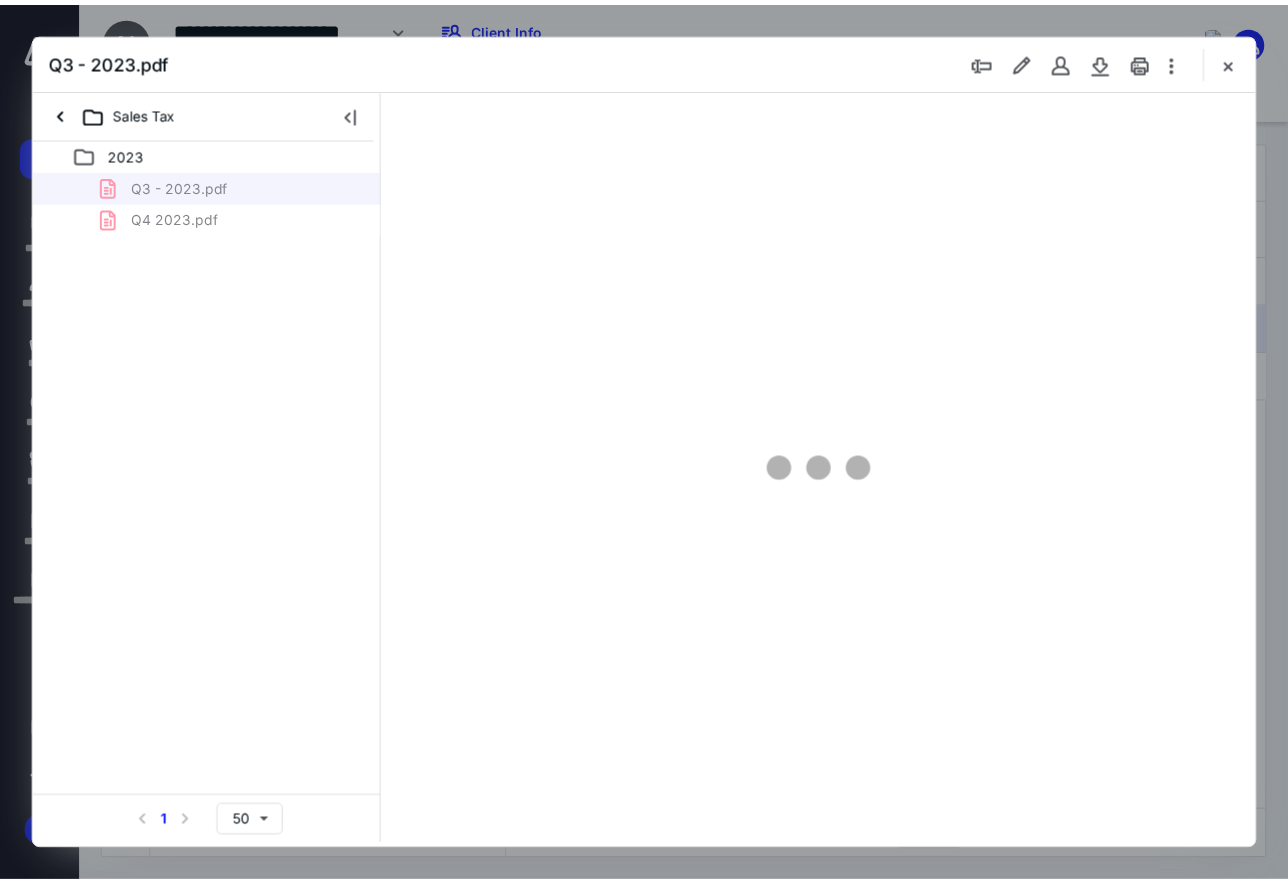 scroll, scrollTop: 0, scrollLeft: 0, axis: both 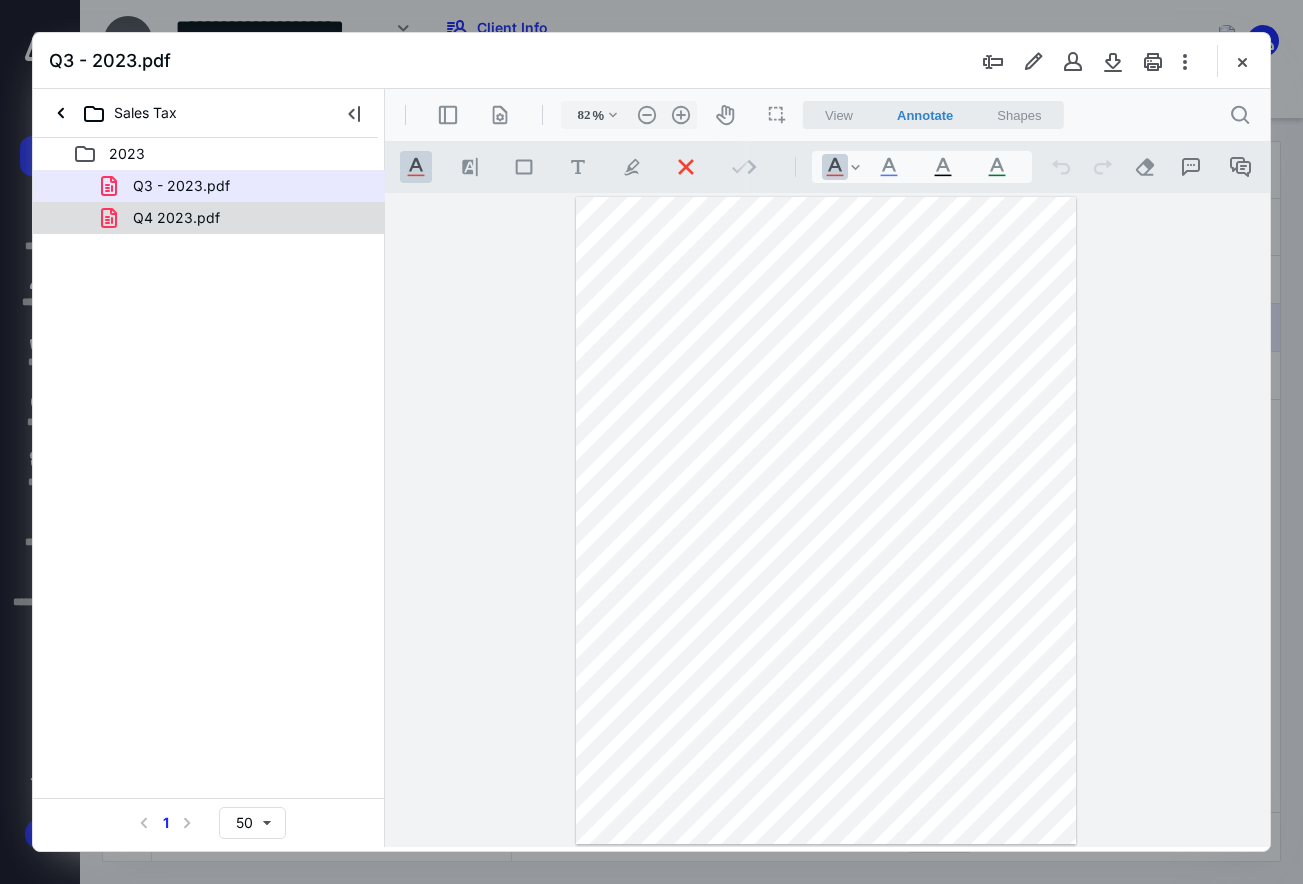 click on "Q4 2023.pdf" at bounding box center [237, 218] 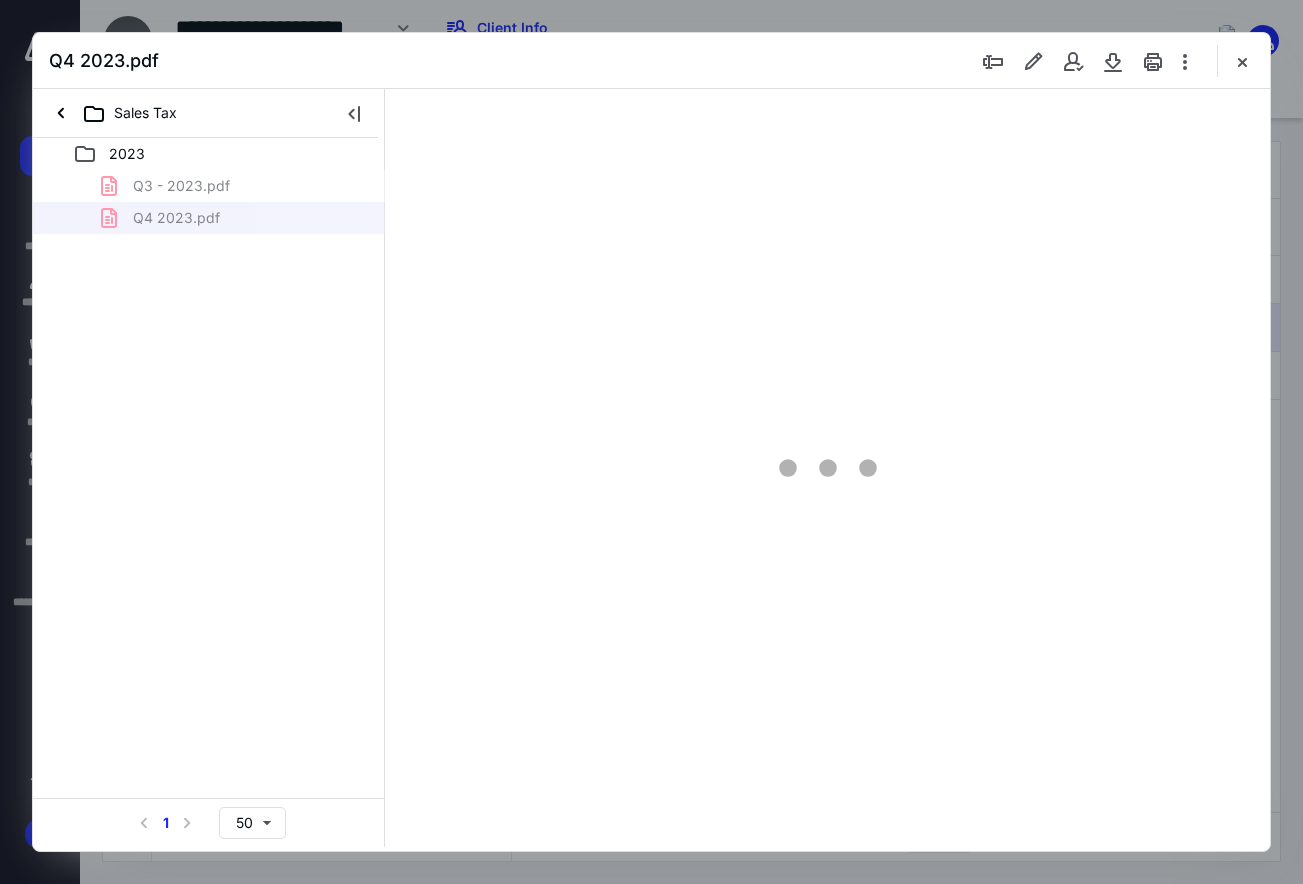 type on "83" 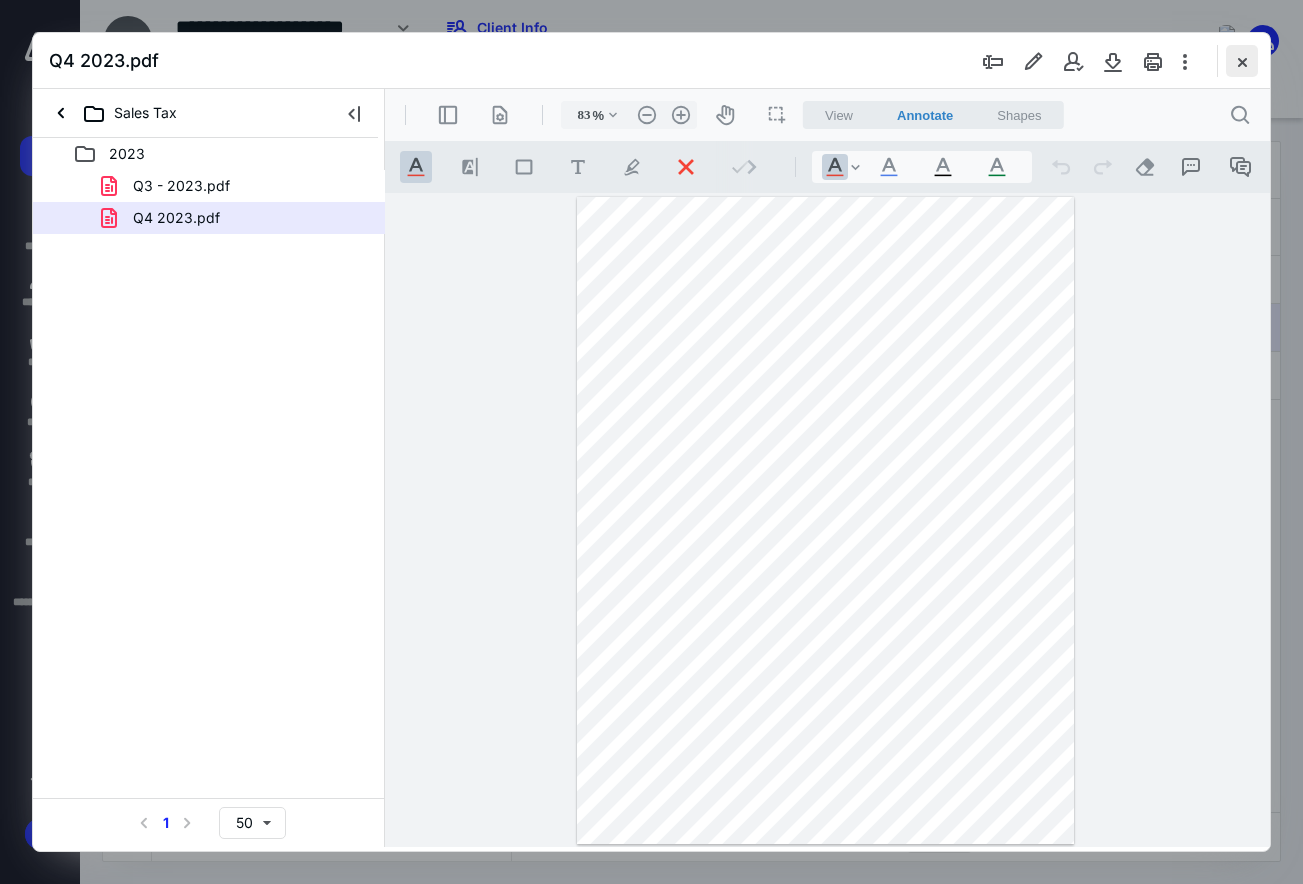 click at bounding box center (1242, 61) 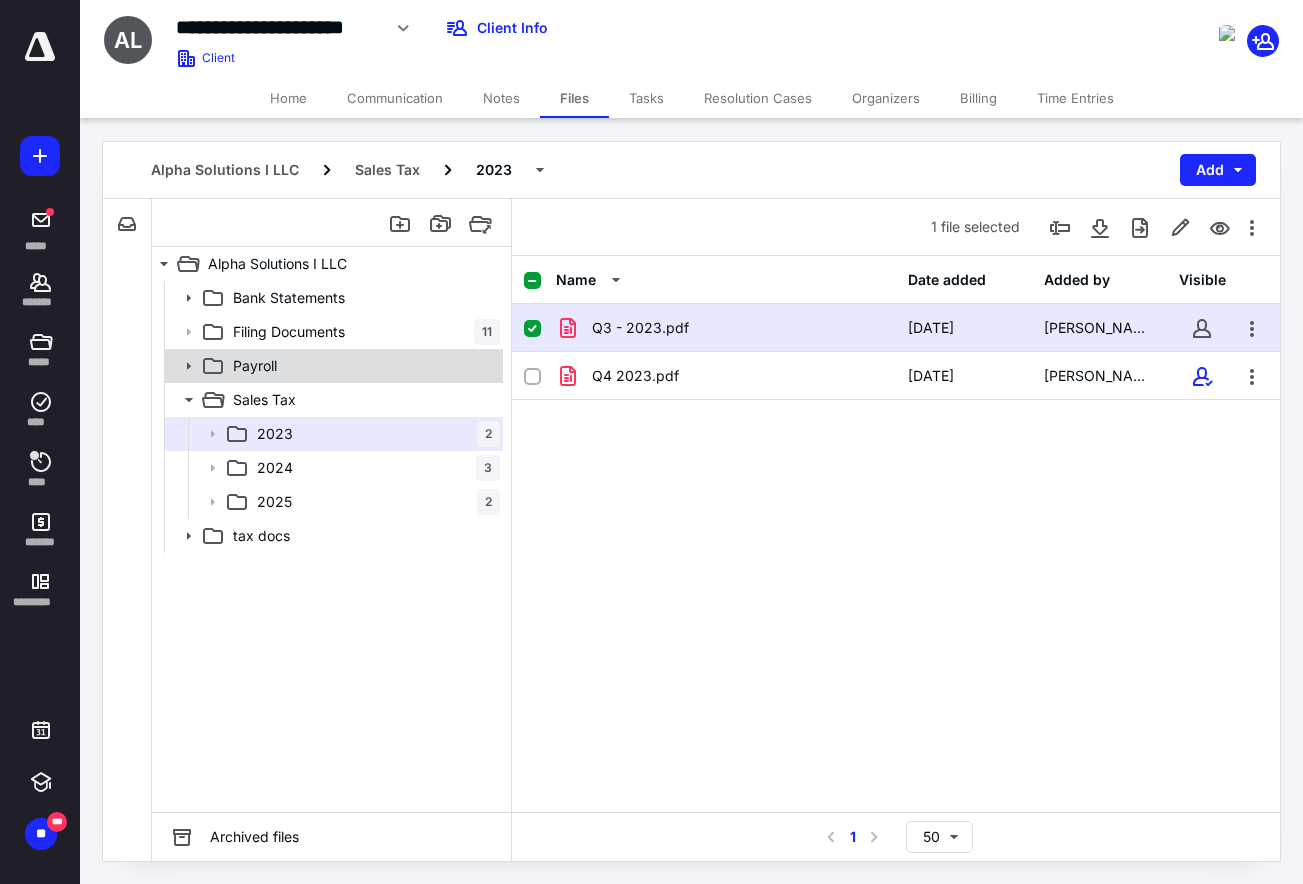 click on "Payroll" at bounding box center [362, 366] 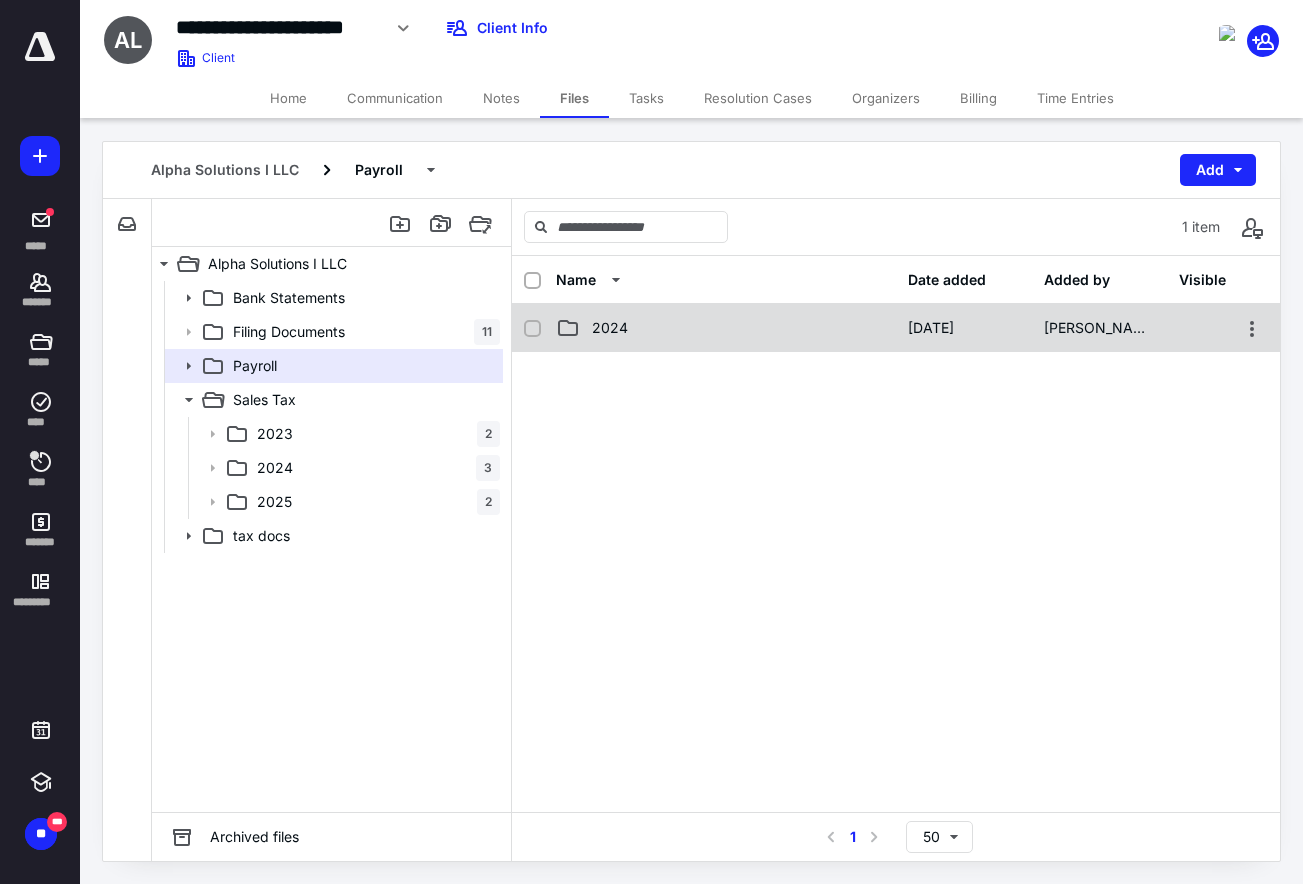 click on "2024 3/7/2025 GEORGE MOUSOURIS" at bounding box center [896, 328] 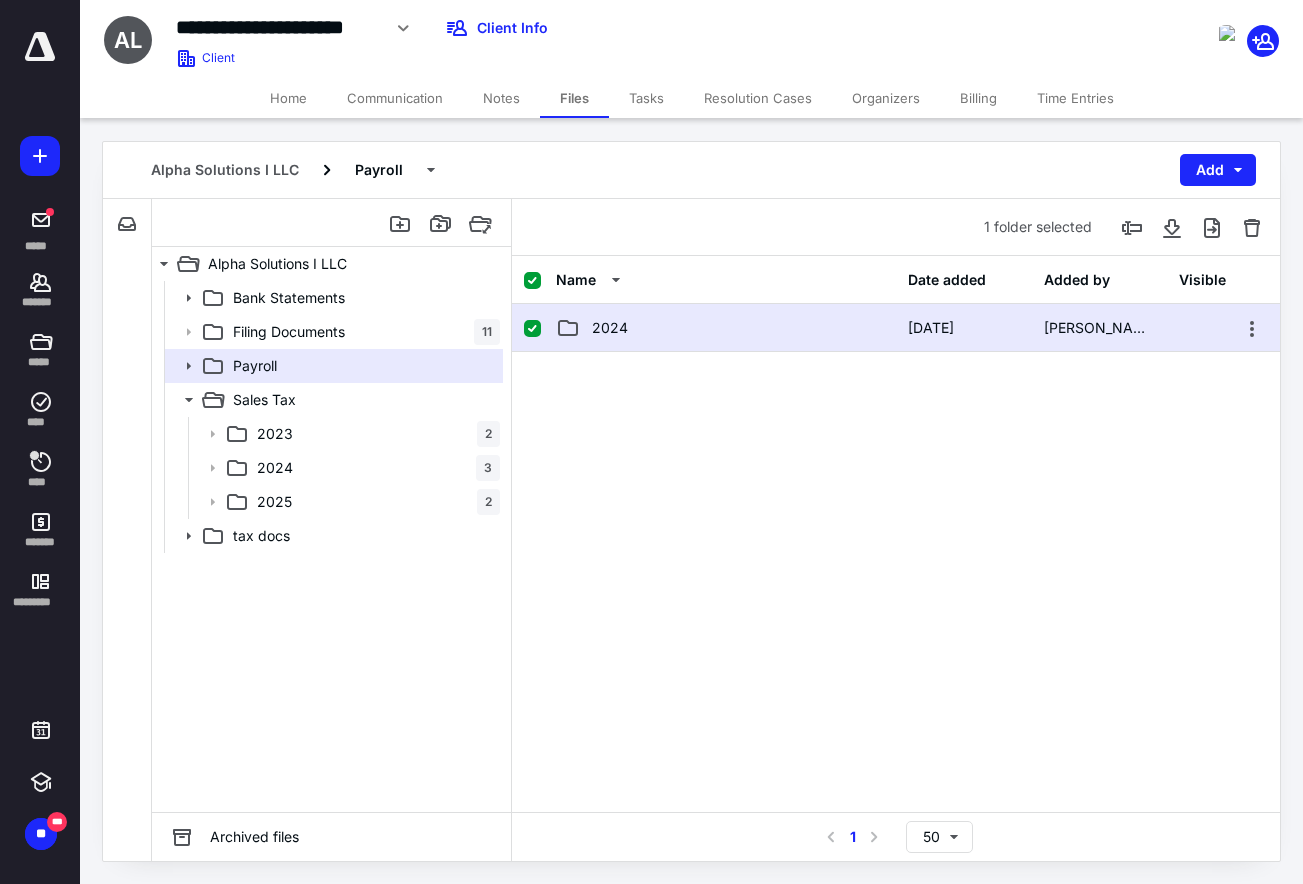 click on "2024 3/7/2025 GEORGE MOUSOURIS" at bounding box center [896, 328] 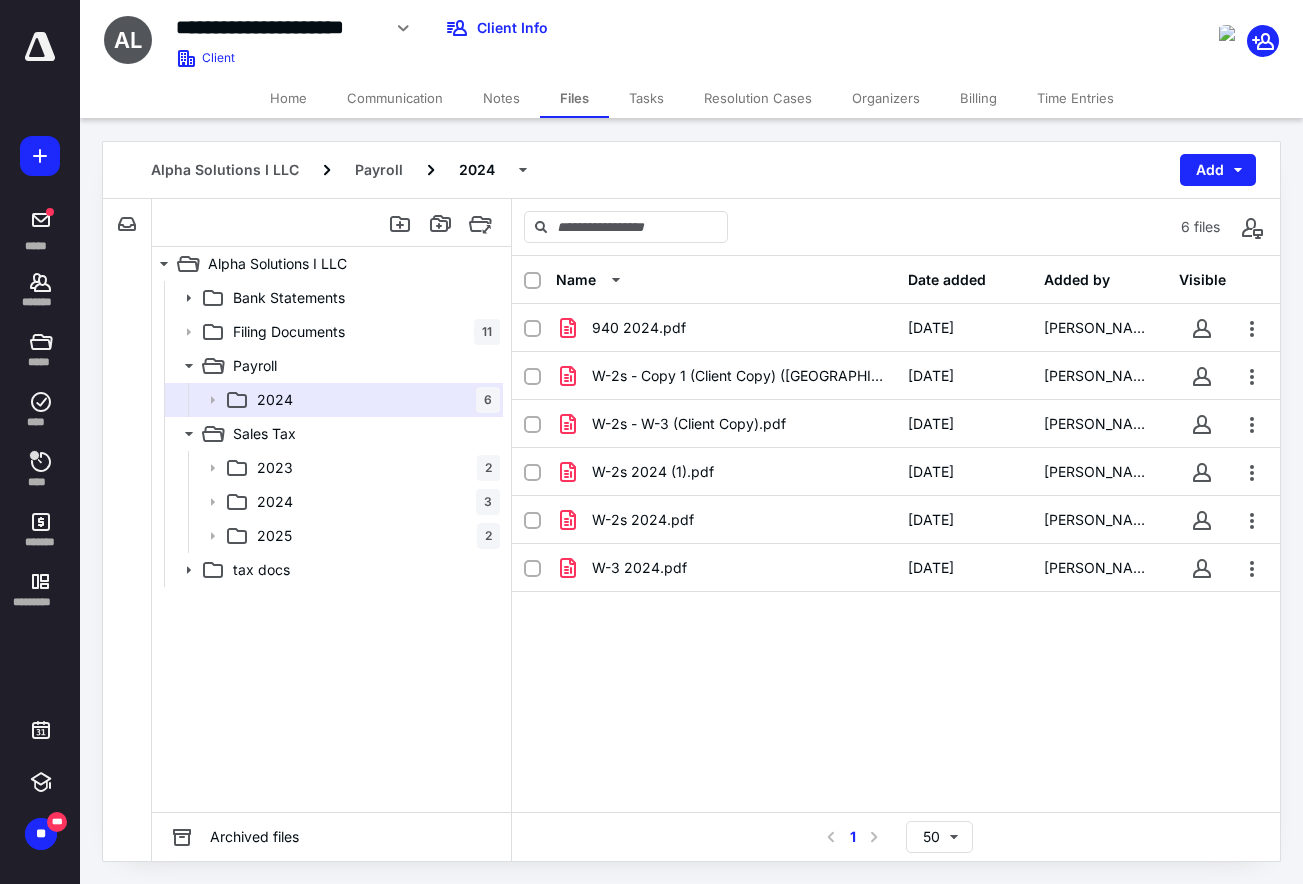 click on "Name Date added Added by Visible 940 2024.pdf 3/7/2025 Paraskevi Minetos W-2s - Copy 1 (Client Copy) (NJ).pdf 3/7/2025 Paraskevi Minetos W-2s - W-3 (Client Copy).pdf 3/7/2025 Paraskevi Minetos W-2s 2024 (1).pdf 3/7/2025 Paraskevi Minetos W-2s 2024.pdf 3/7/2025 Paraskevi Minetos W-3 2024.pdf 3/7/2025 Paraskevi Minetos" at bounding box center [896, 534] 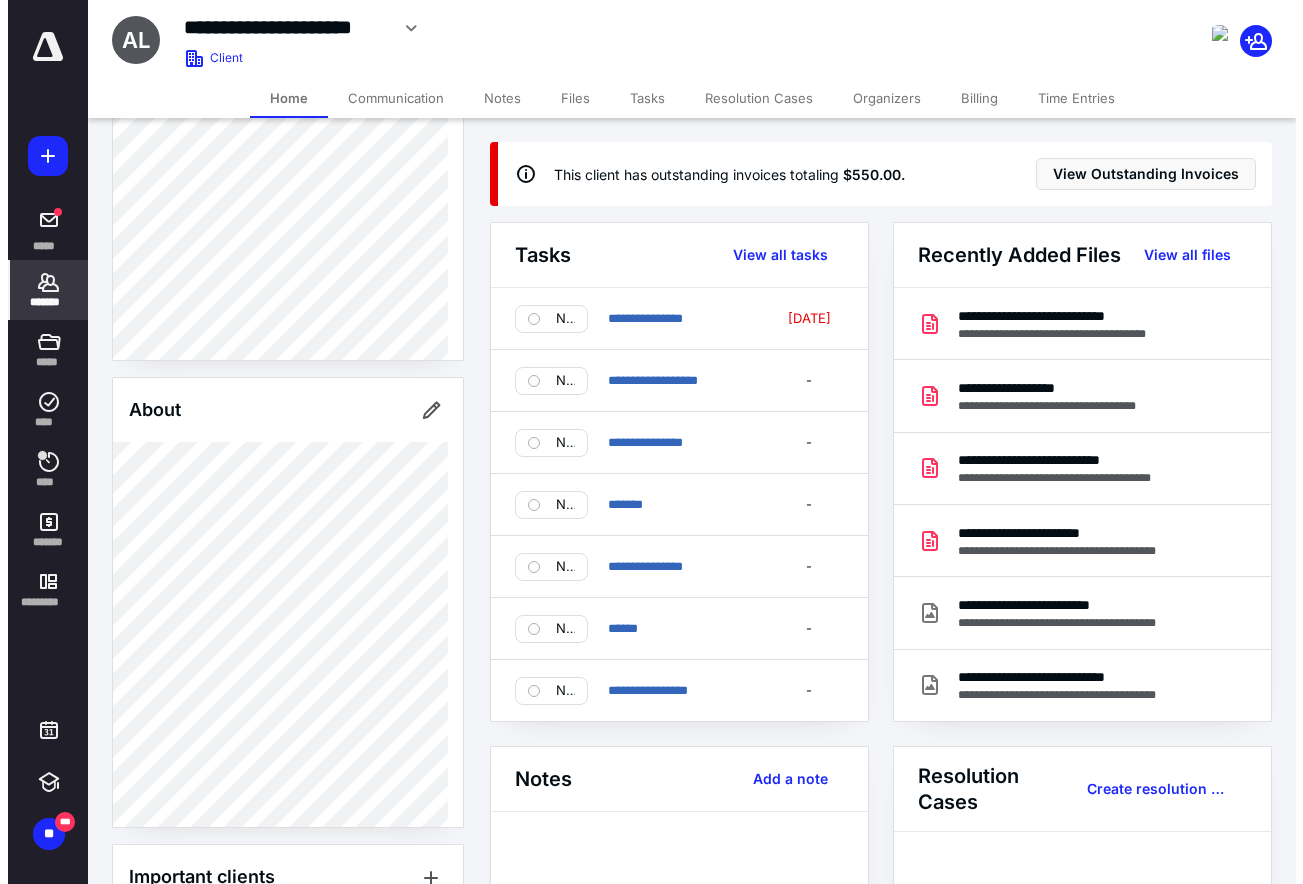 scroll, scrollTop: 300, scrollLeft: 0, axis: vertical 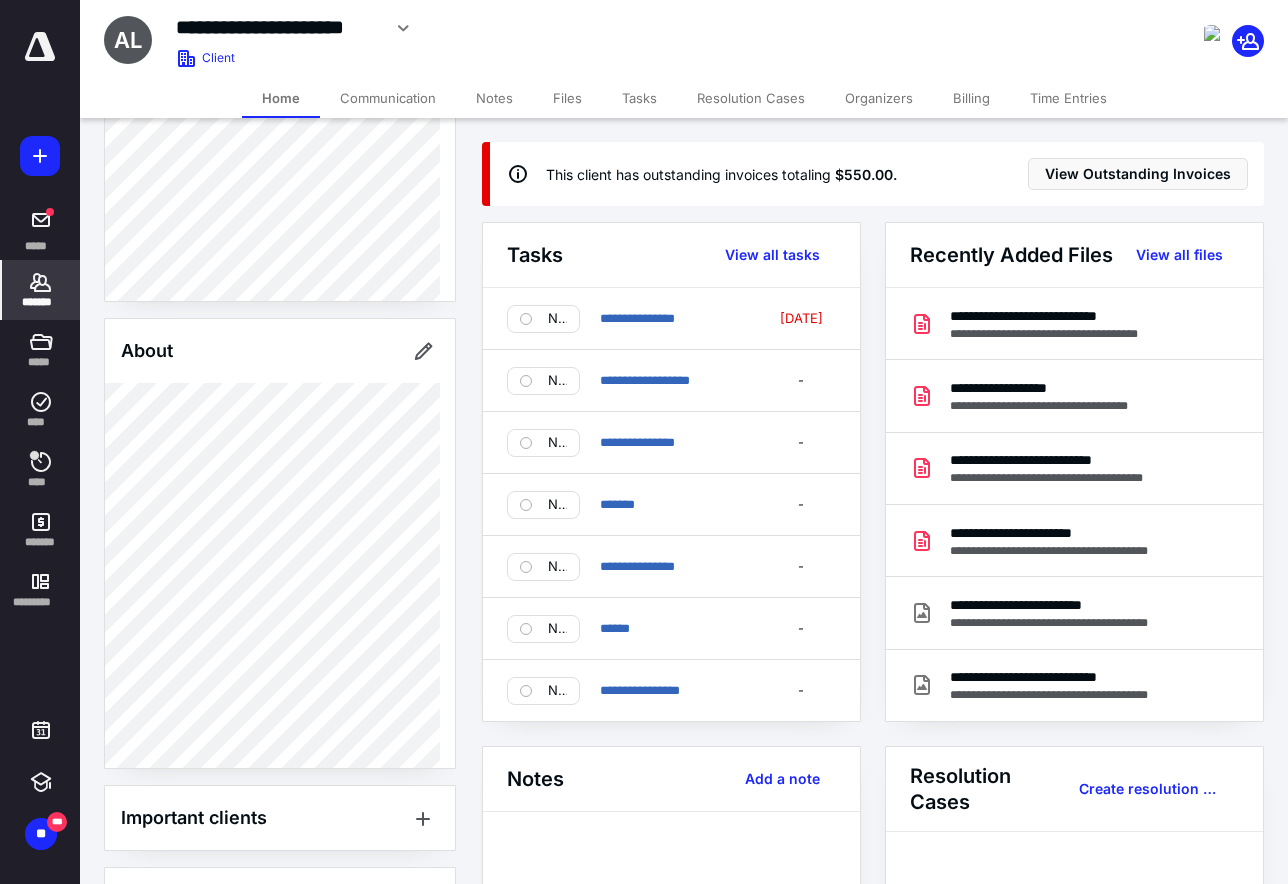 click on "Files" at bounding box center (567, 98) 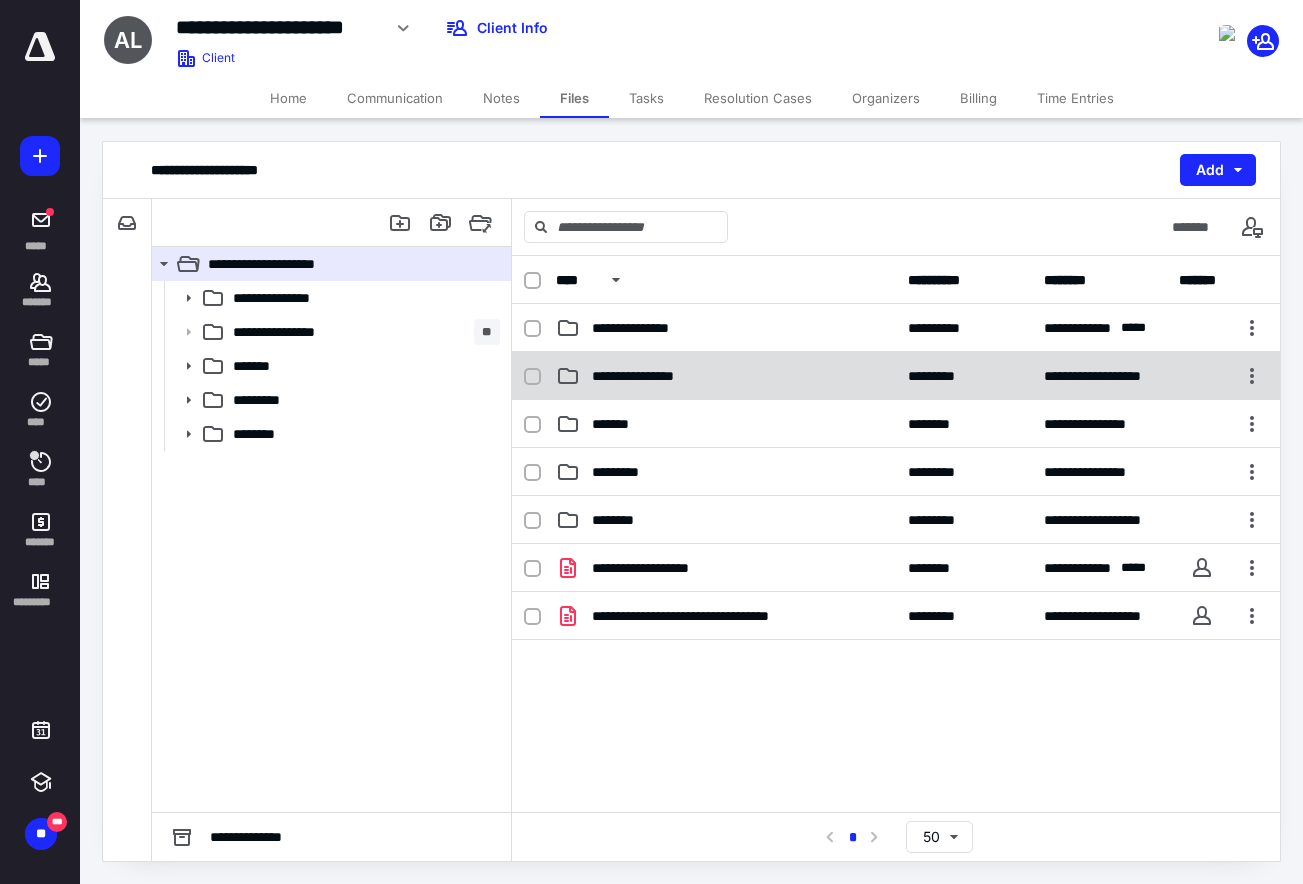 click on "**********" at bounding box center [649, 376] 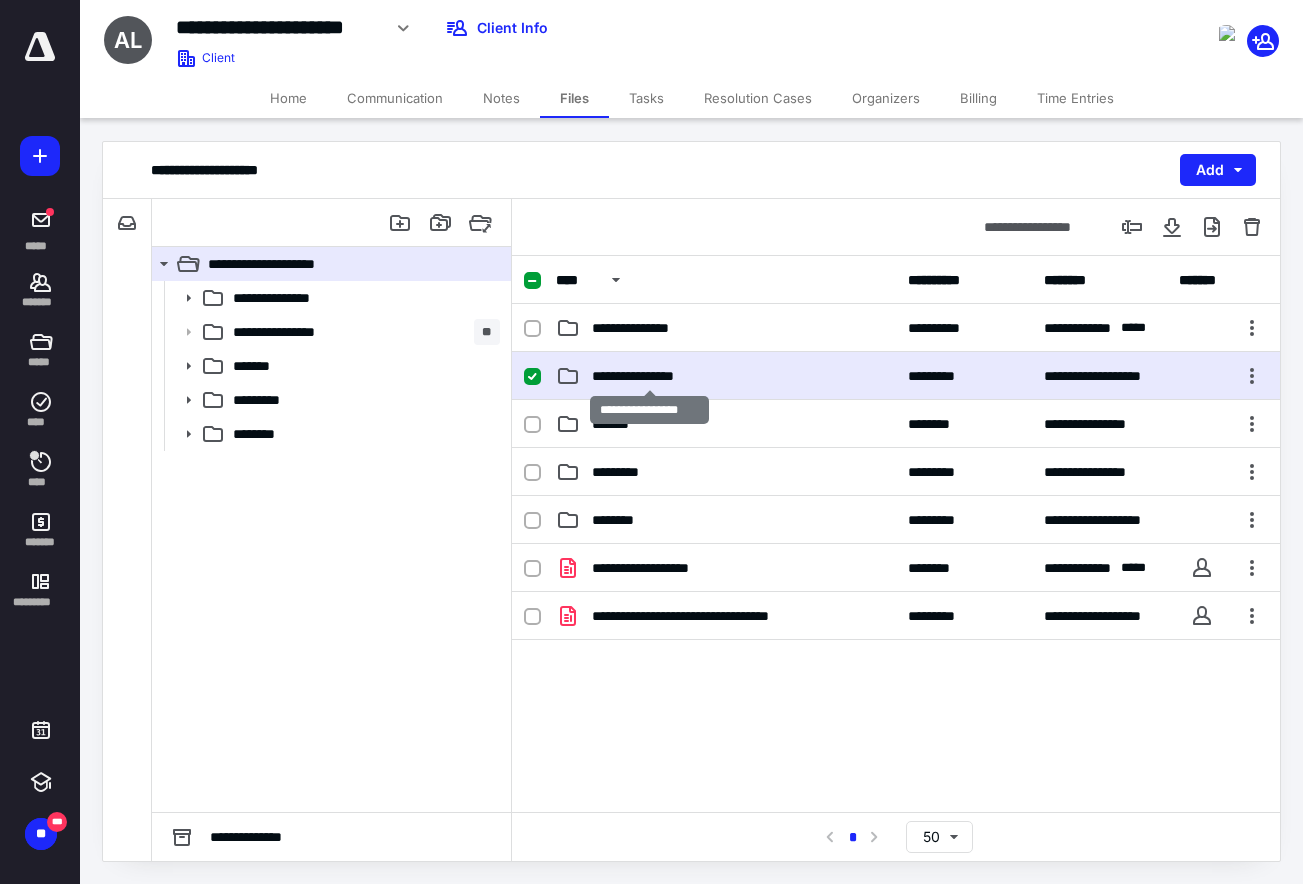 click on "**********" at bounding box center (649, 376) 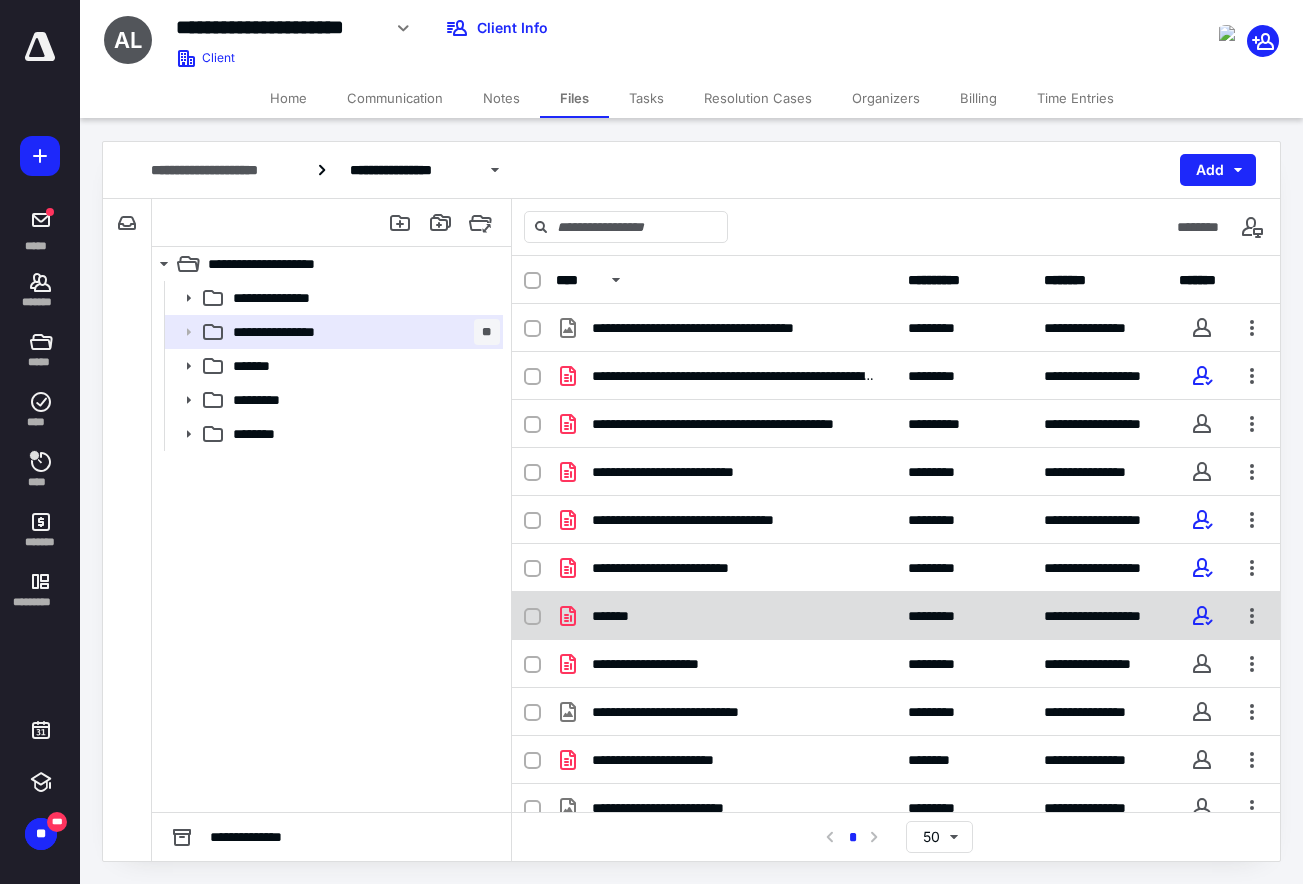 click on "*******" at bounding box center [726, 616] 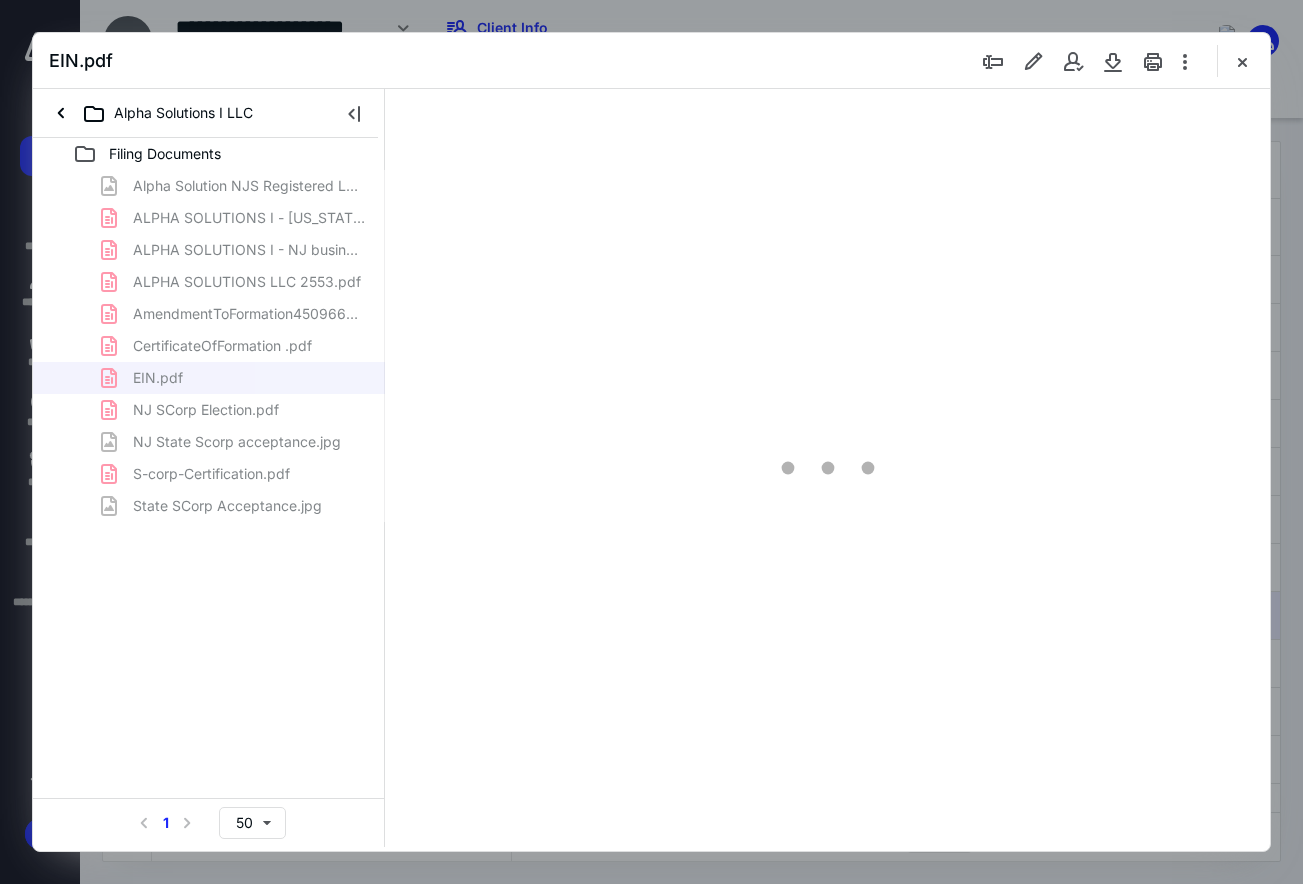 scroll, scrollTop: 0, scrollLeft: 0, axis: both 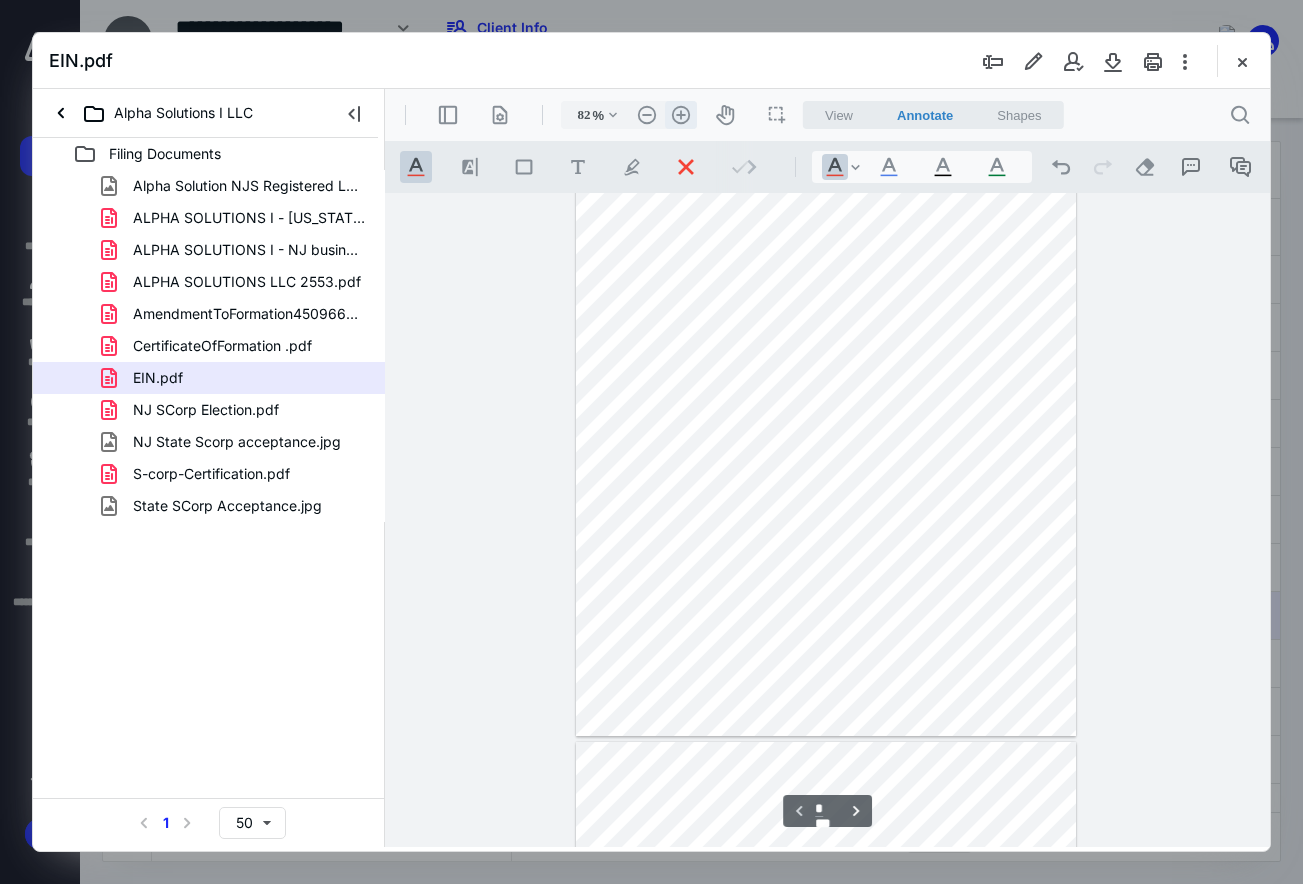 click on ".cls-1{fill:#abb0c4;} icon - header - zoom - in - line" at bounding box center [681, 115] 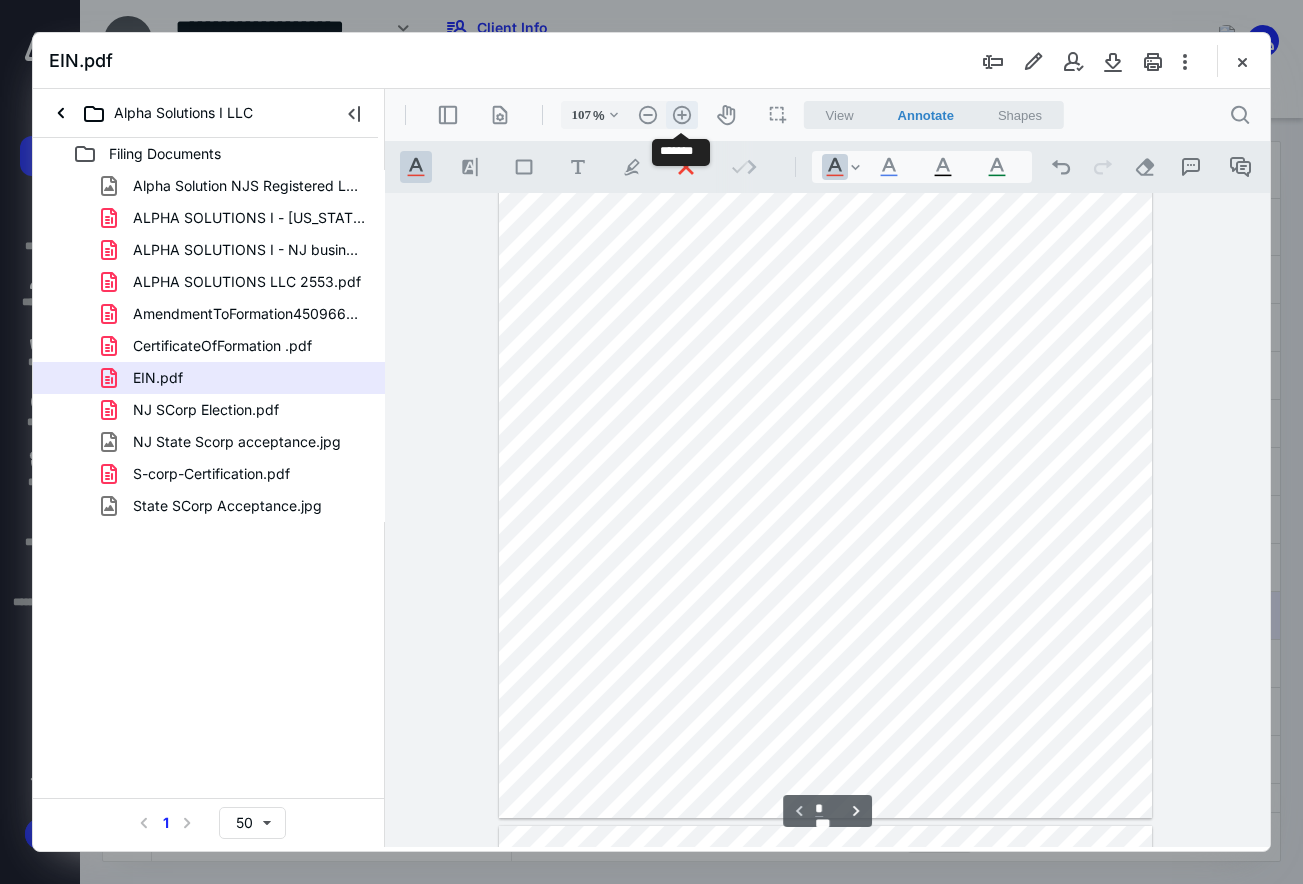 click on ".cls-1{fill:#abb0c4;} icon - header - zoom - in - line" at bounding box center [682, 115] 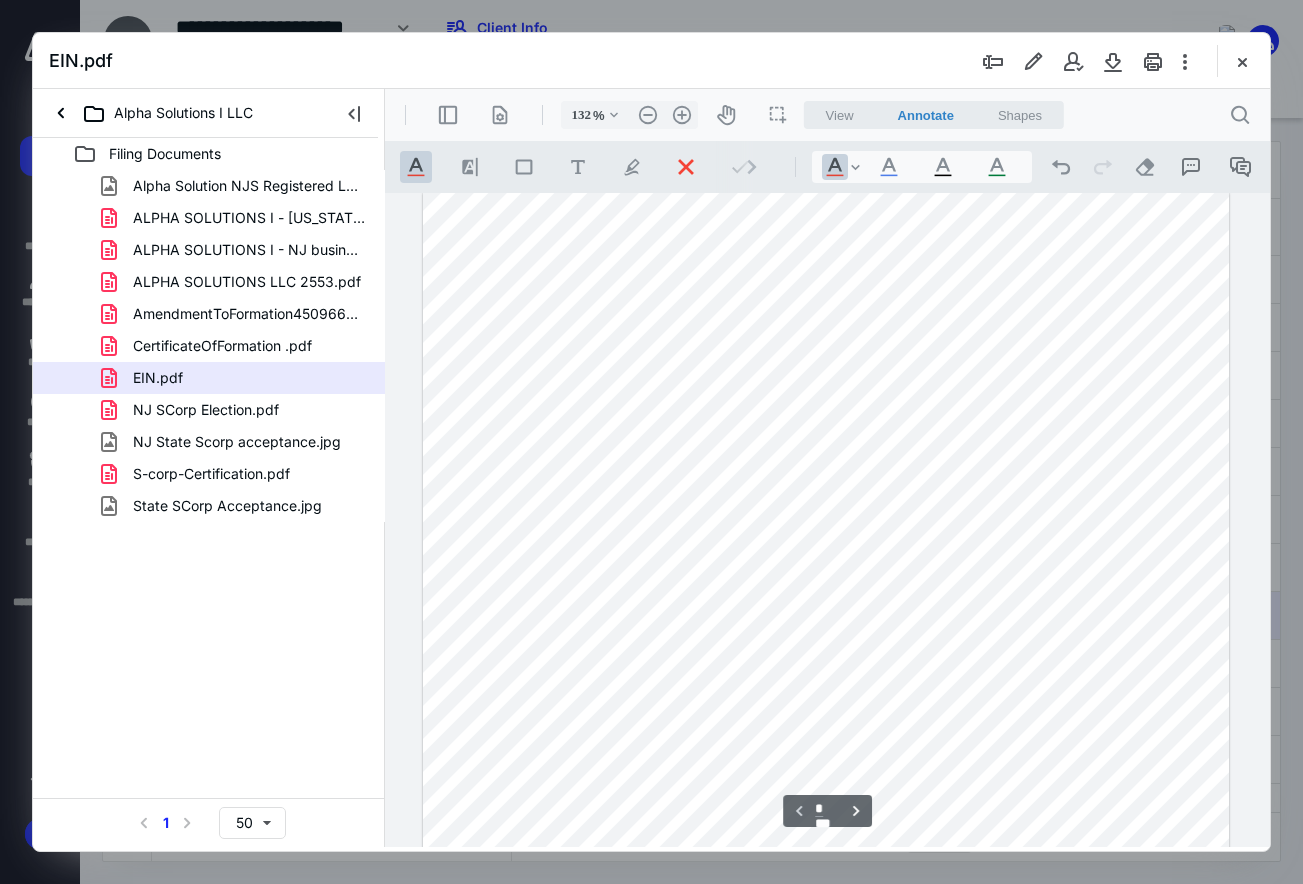 scroll, scrollTop: 0, scrollLeft: 0, axis: both 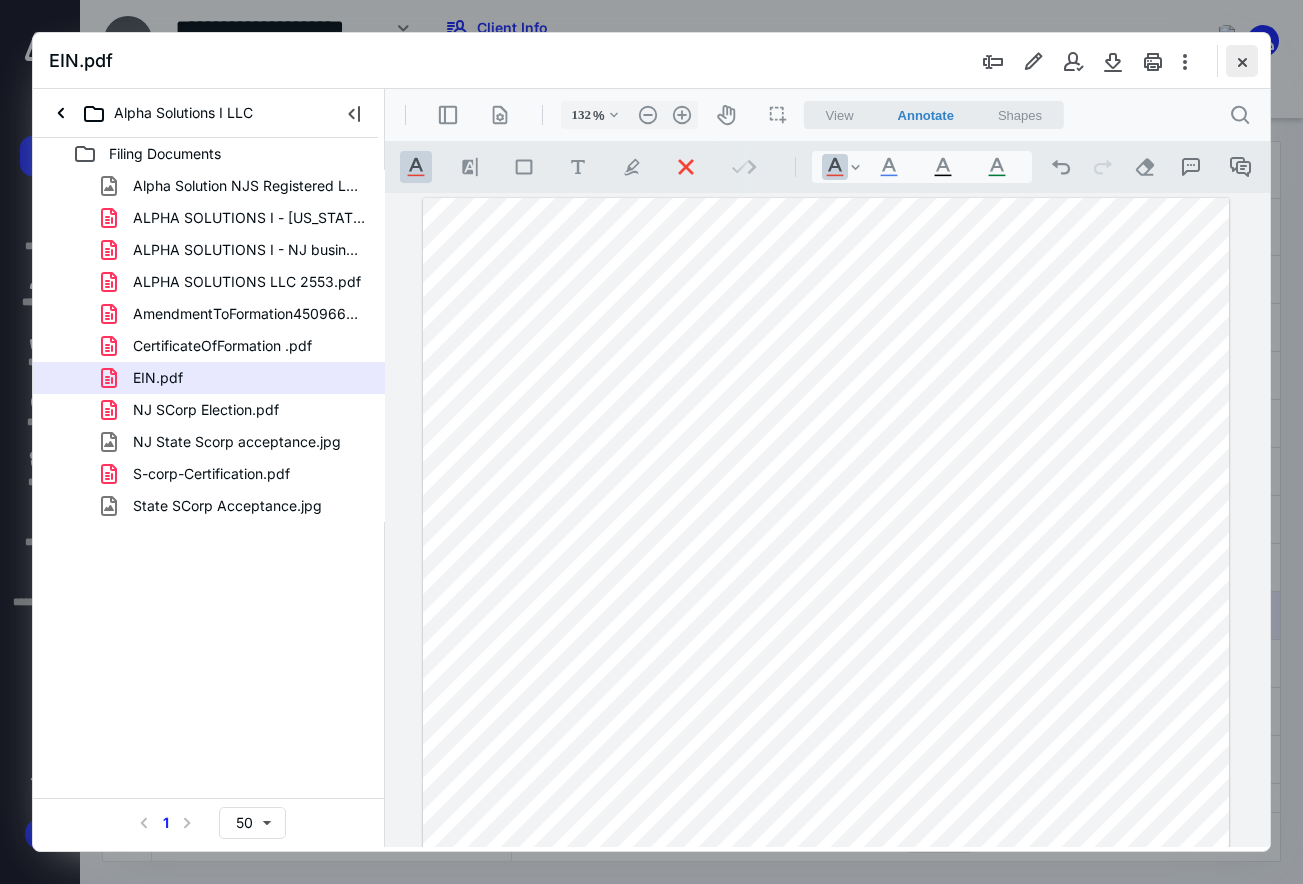 drag, startPoint x: 848, startPoint y: 1, endPoint x: 1232, endPoint y: 67, distance: 389.63058 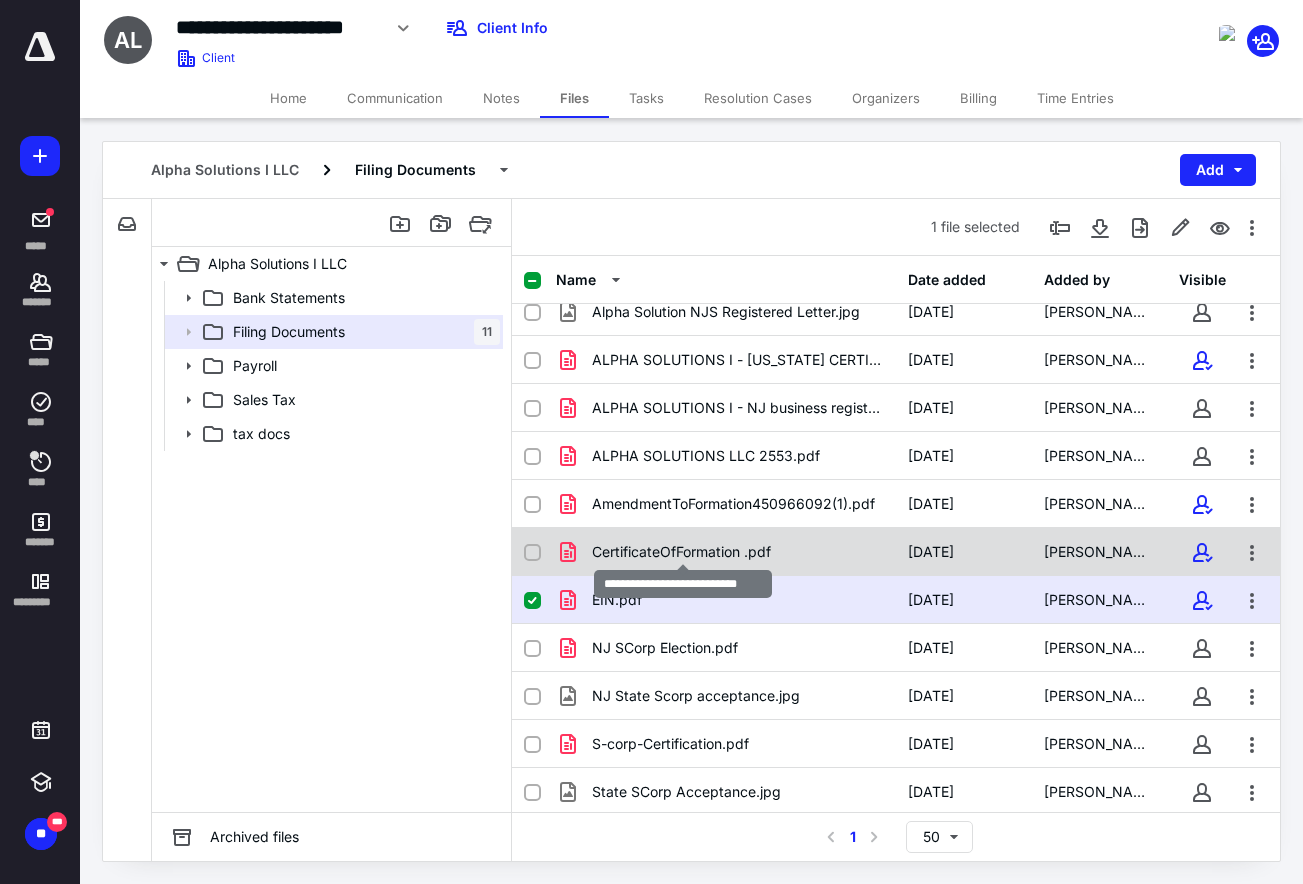 scroll, scrollTop: 20, scrollLeft: 0, axis: vertical 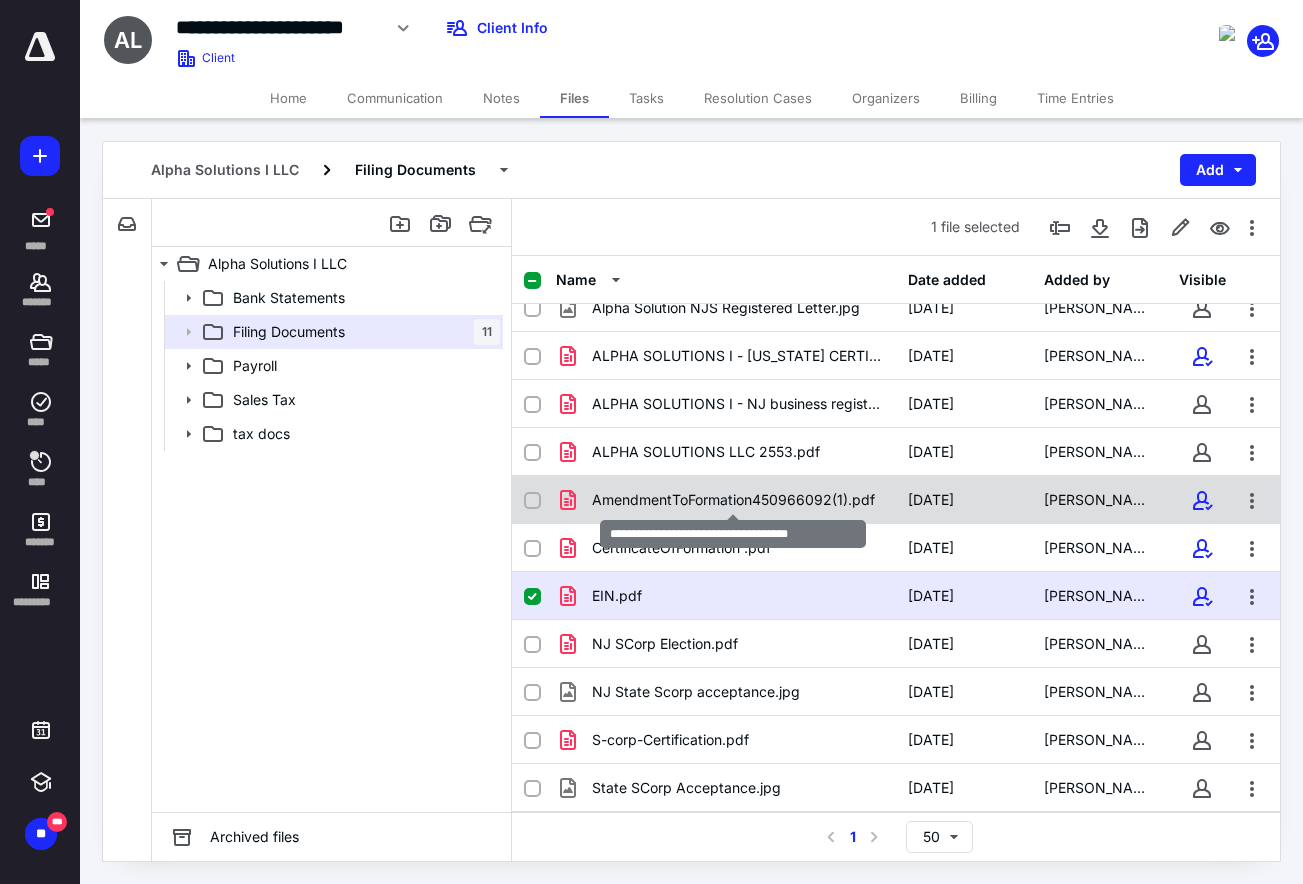 click on "AmendmentToFormation450966092(1).pdf" at bounding box center (733, 500) 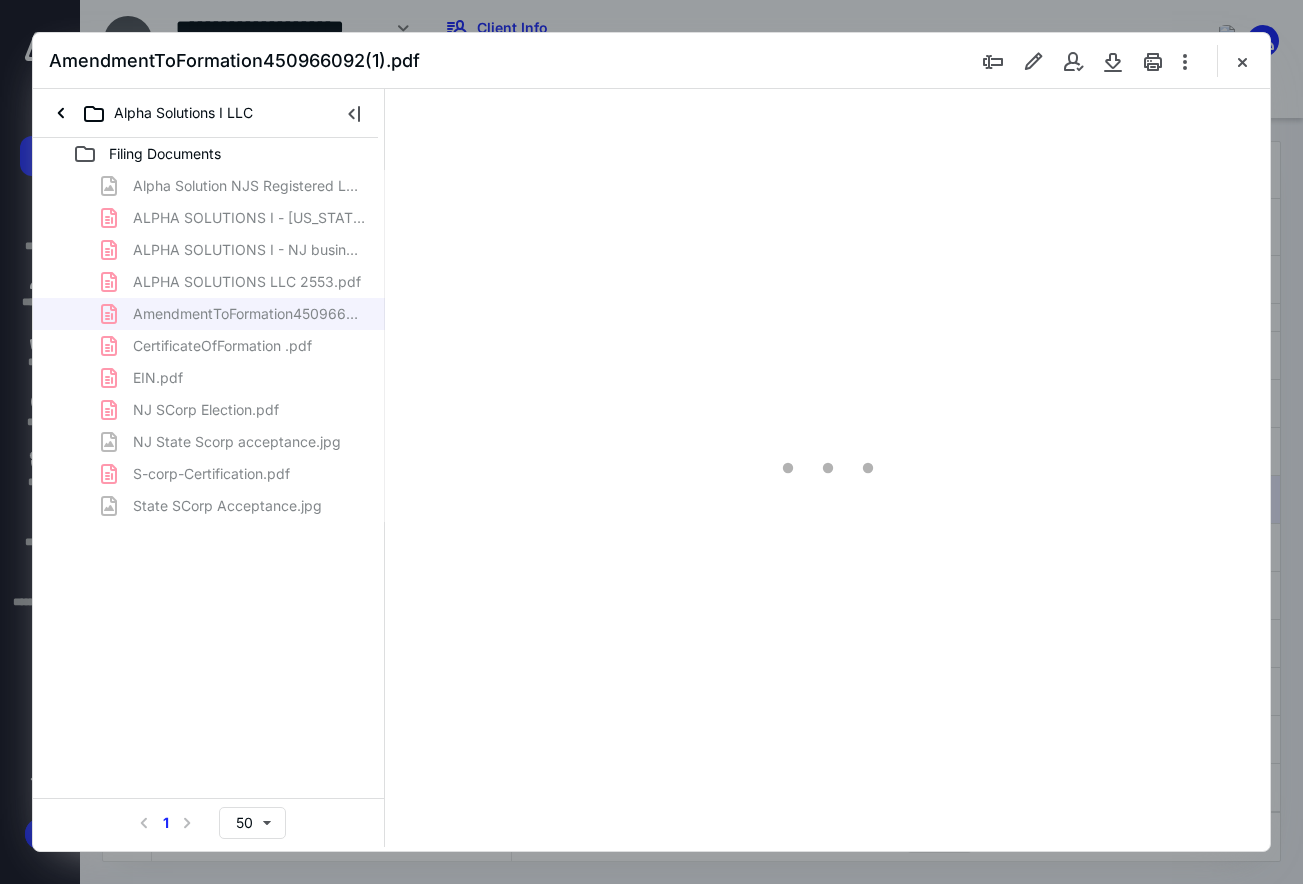scroll, scrollTop: 0, scrollLeft: 0, axis: both 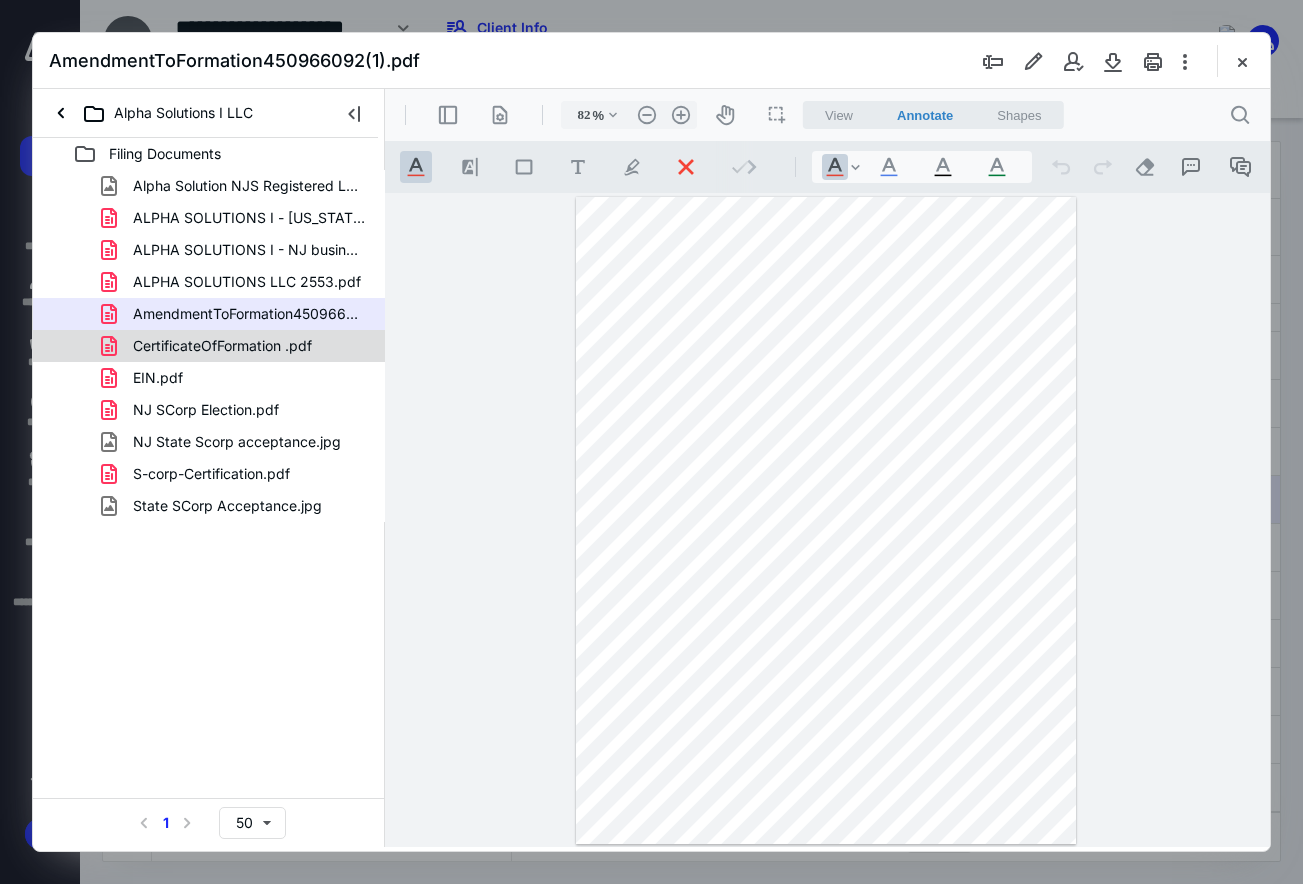 click on "CertificateOfFormation .pdf" at bounding box center (222, 346) 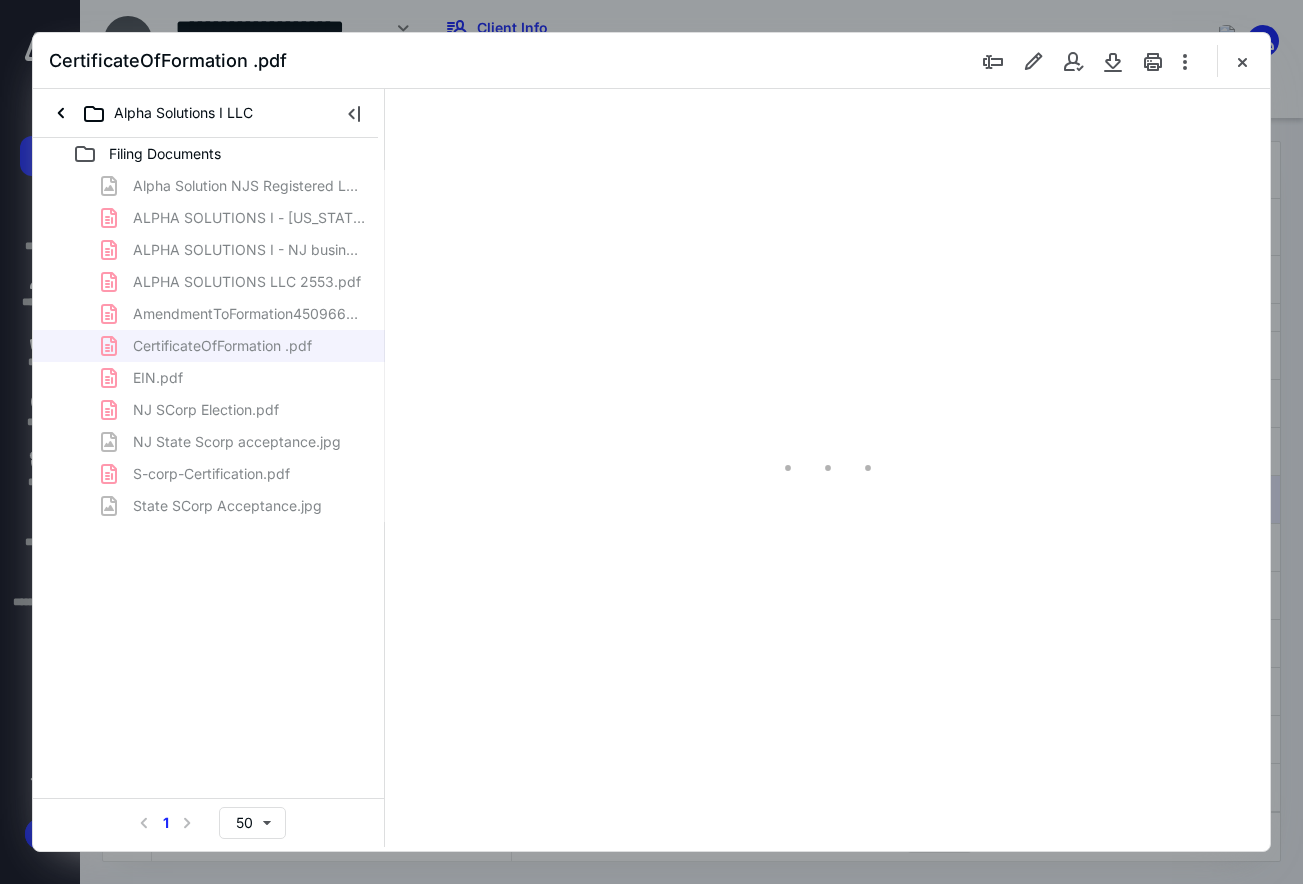 scroll, scrollTop: 107, scrollLeft: 0, axis: vertical 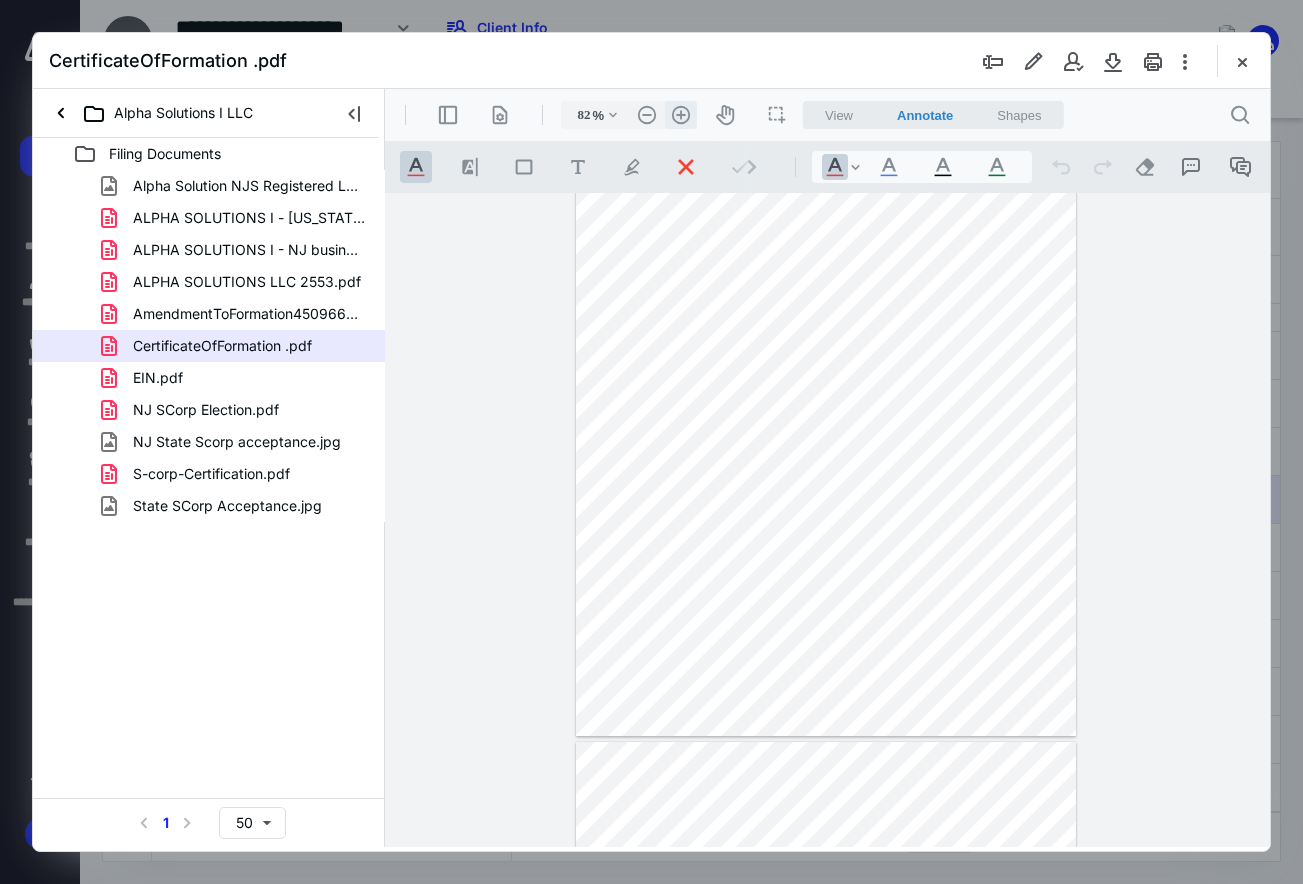 click on ".cls-1{fill:#abb0c4;} icon - header - zoom - in - line" at bounding box center [681, 115] 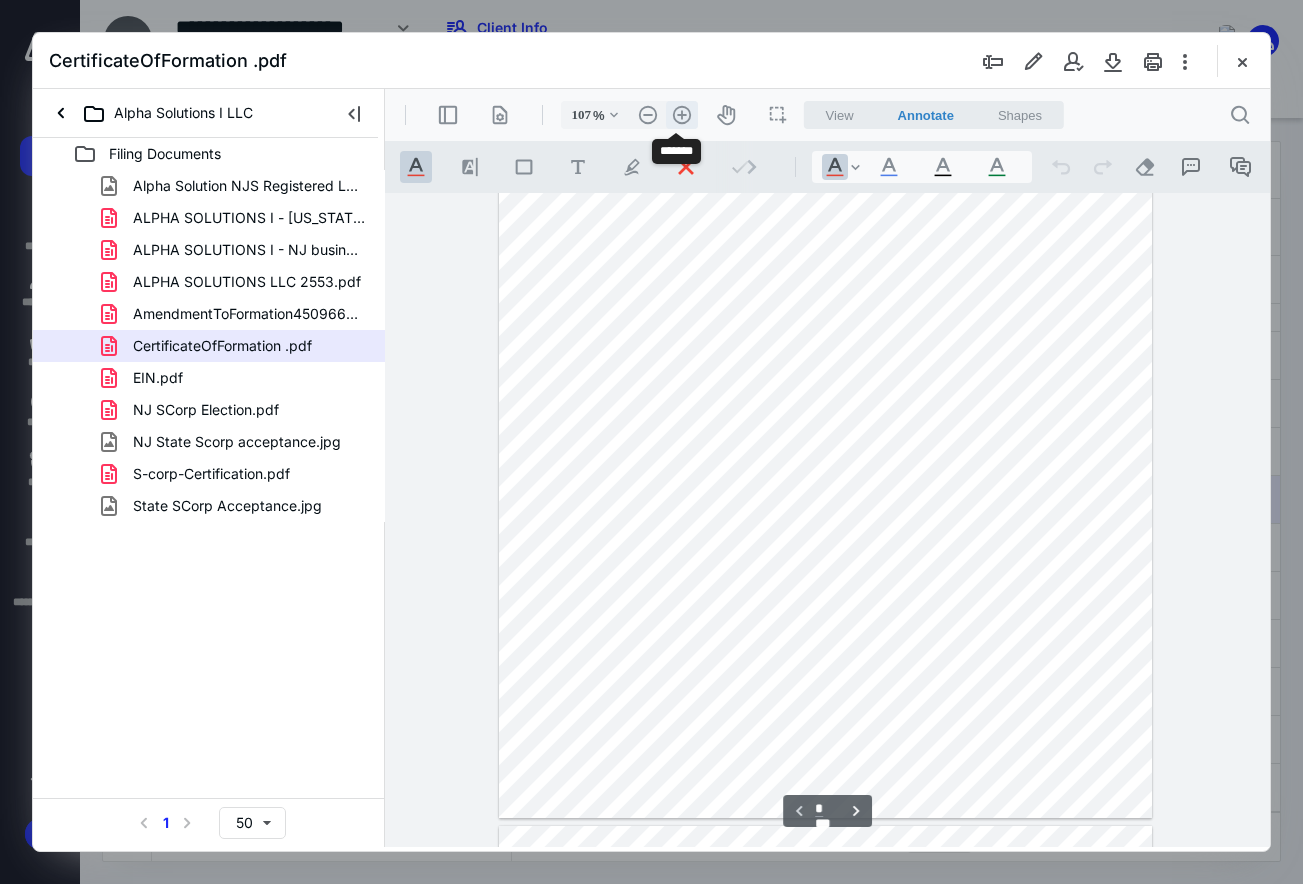 click on ".cls-1{fill:#abb0c4;} icon - header - zoom - in - line" at bounding box center [682, 115] 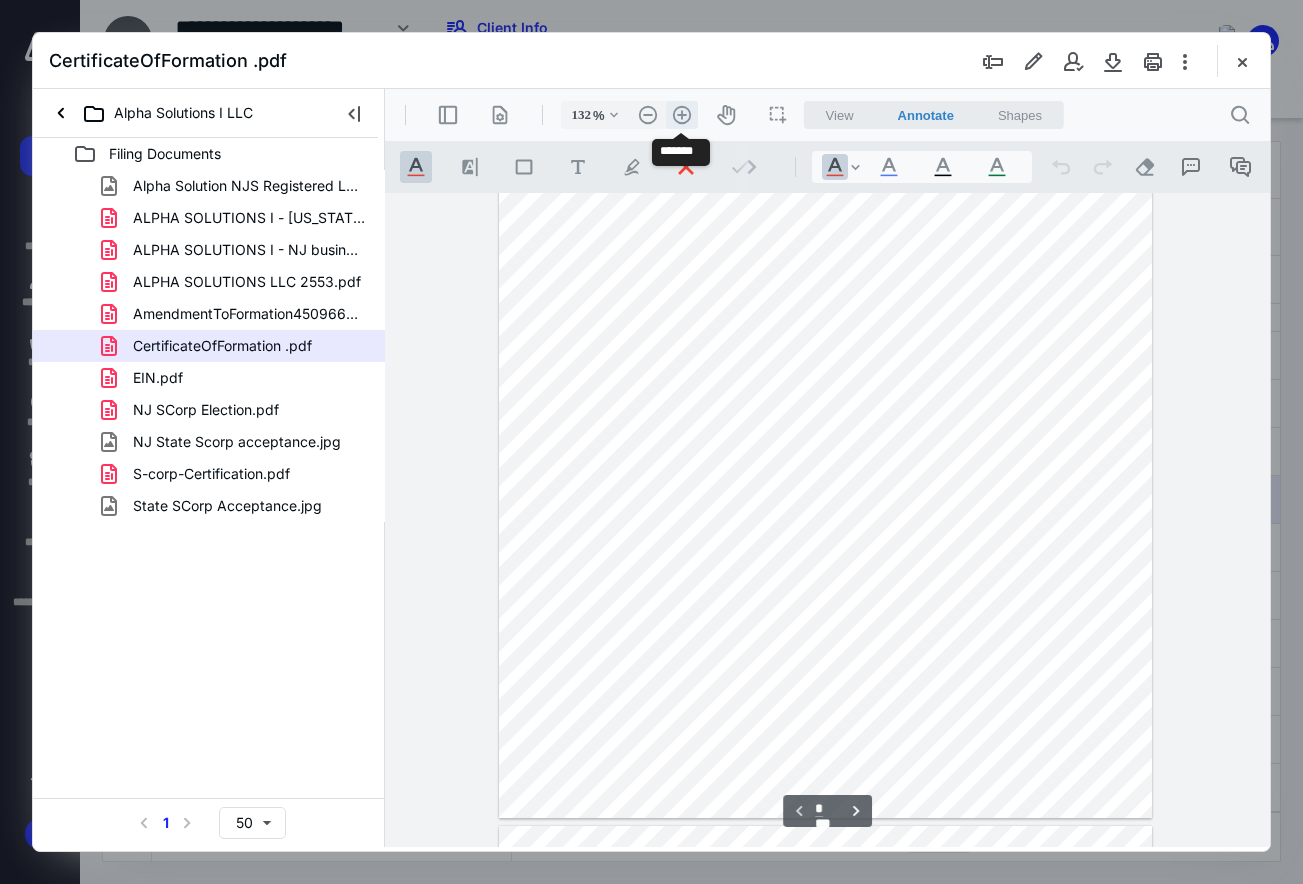 scroll, scrollTop: 341, scrollLeft: 0, axis: vertical 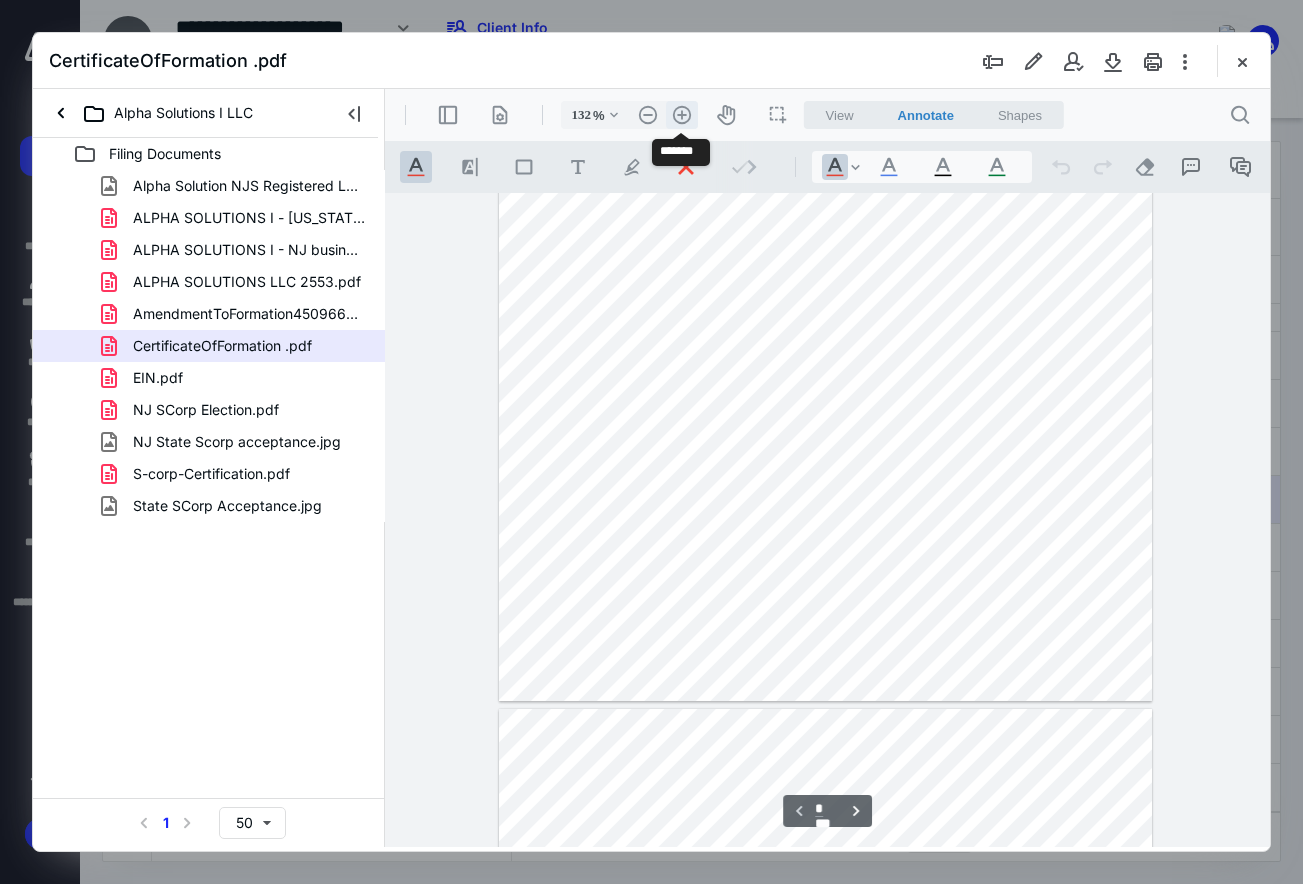 click on ".cls-1{fill:#abb0c4;} icon - header - zoom - in - line" at bounding box center (682, 115) 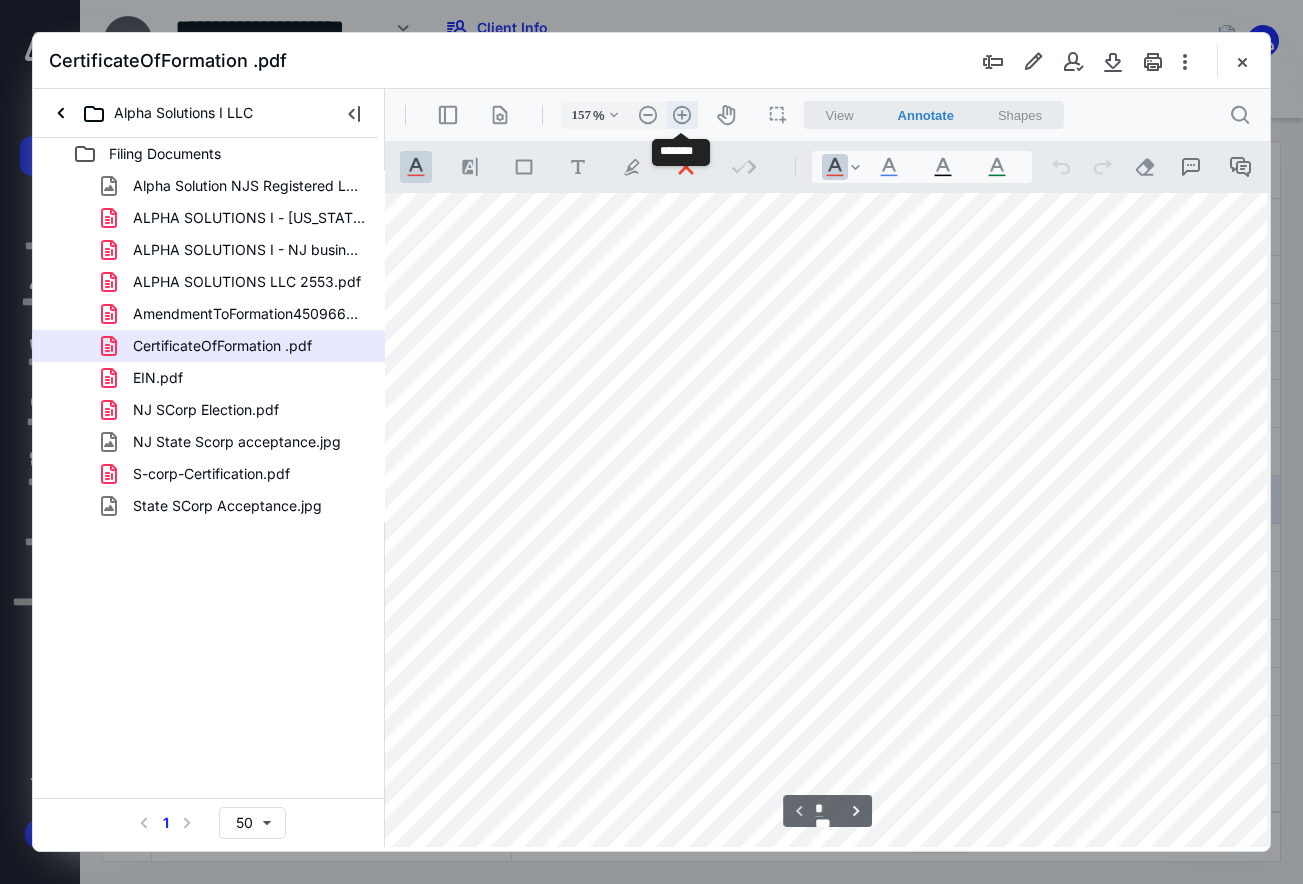 click on ".cls-1{fill:#abb0c4;} icon - header - zoom - in - line" at bounding box center (682, 115) 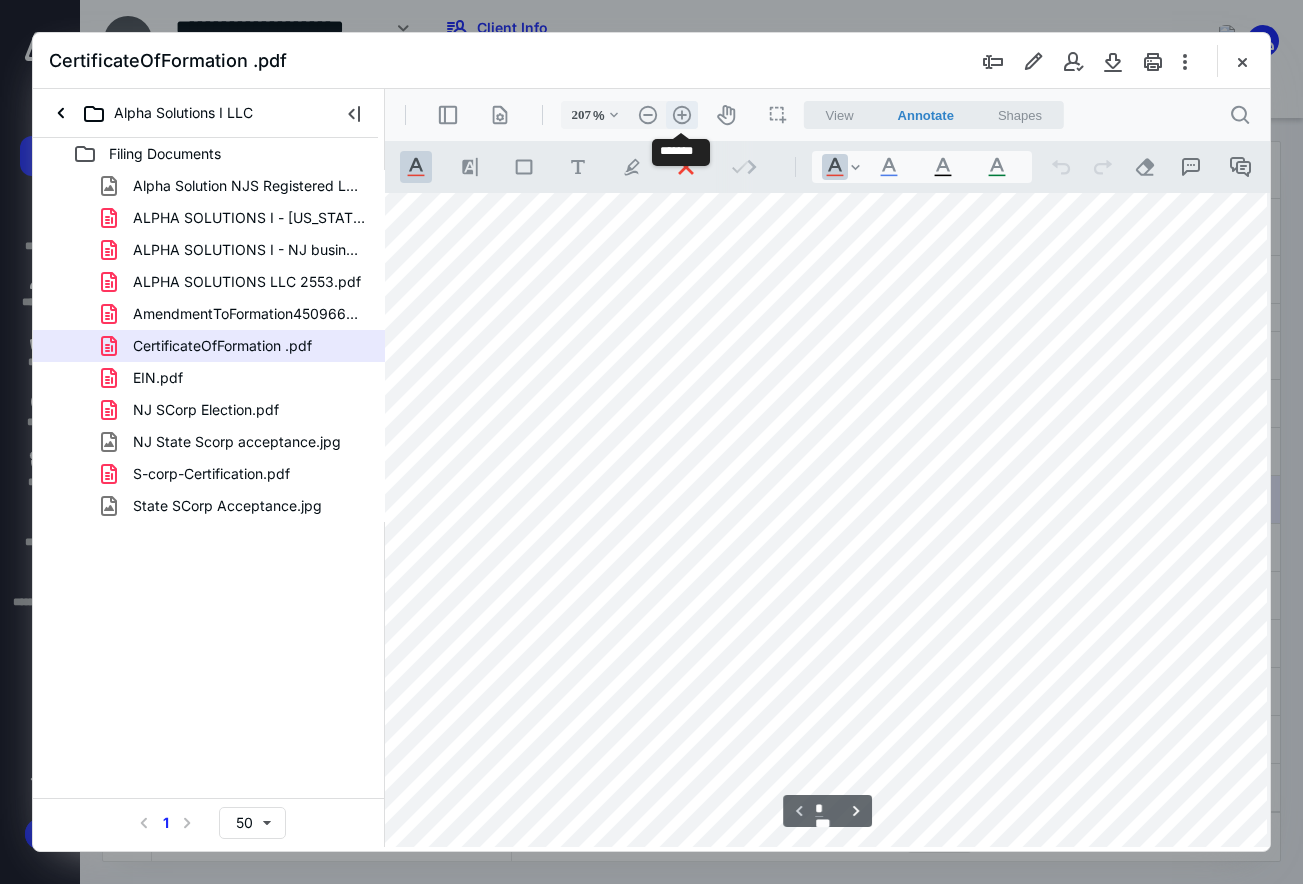 scroll, scrollTop: 692, scrollLeft: 206, axis: both 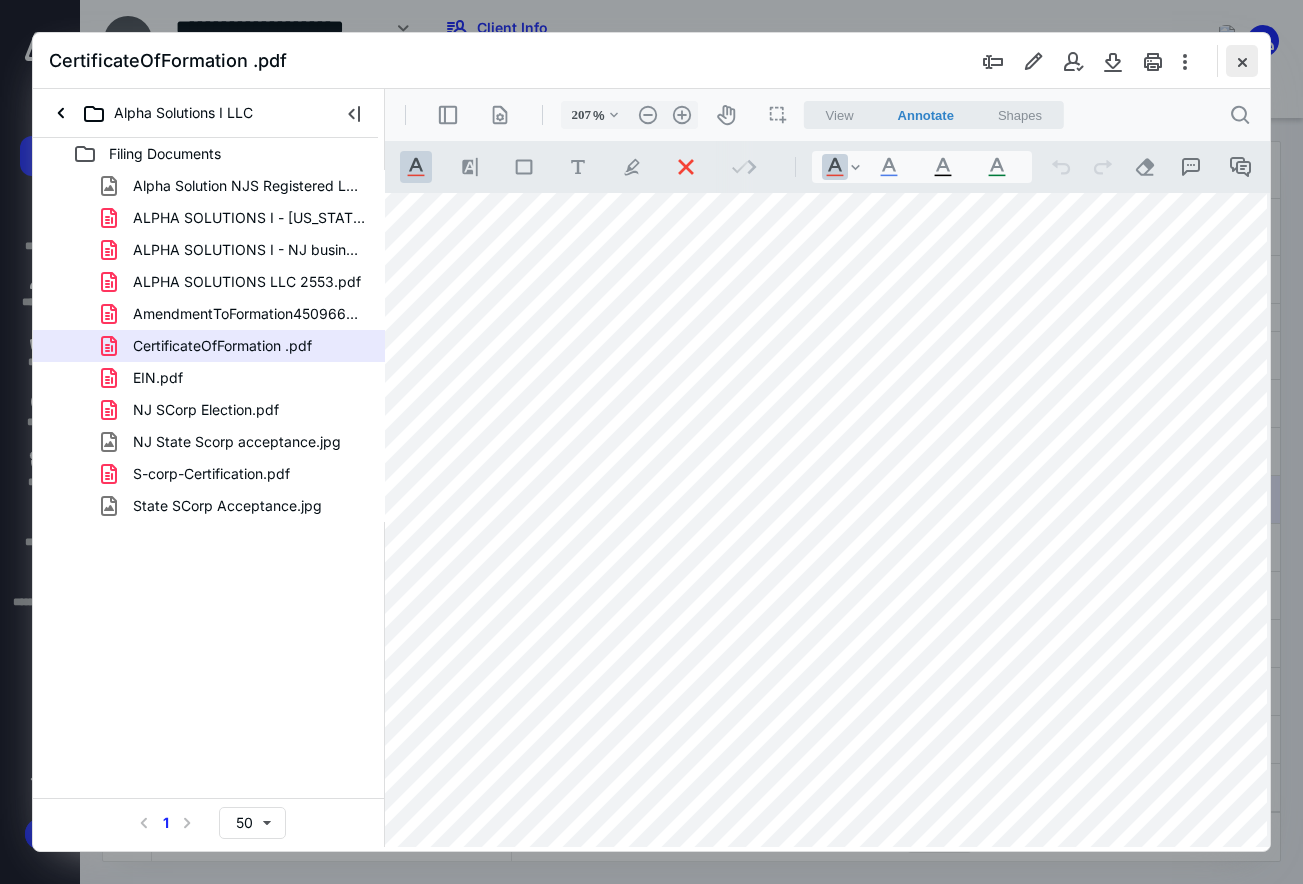 click at bounding box center (1242, 61) 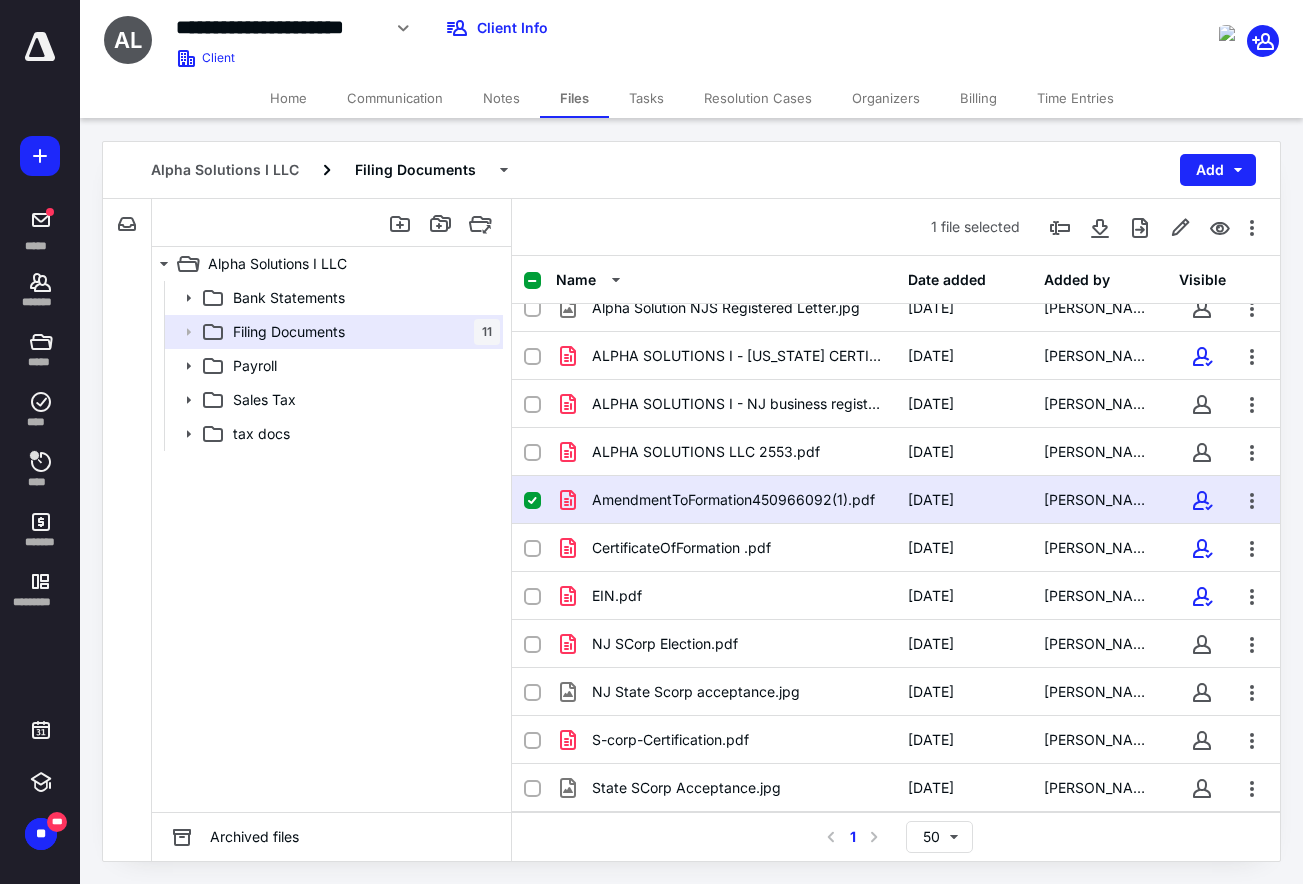 click on "Bank Statements Filing Documents 11 Payroll Sales Tax tax docs" at bounding box center [331, 546] 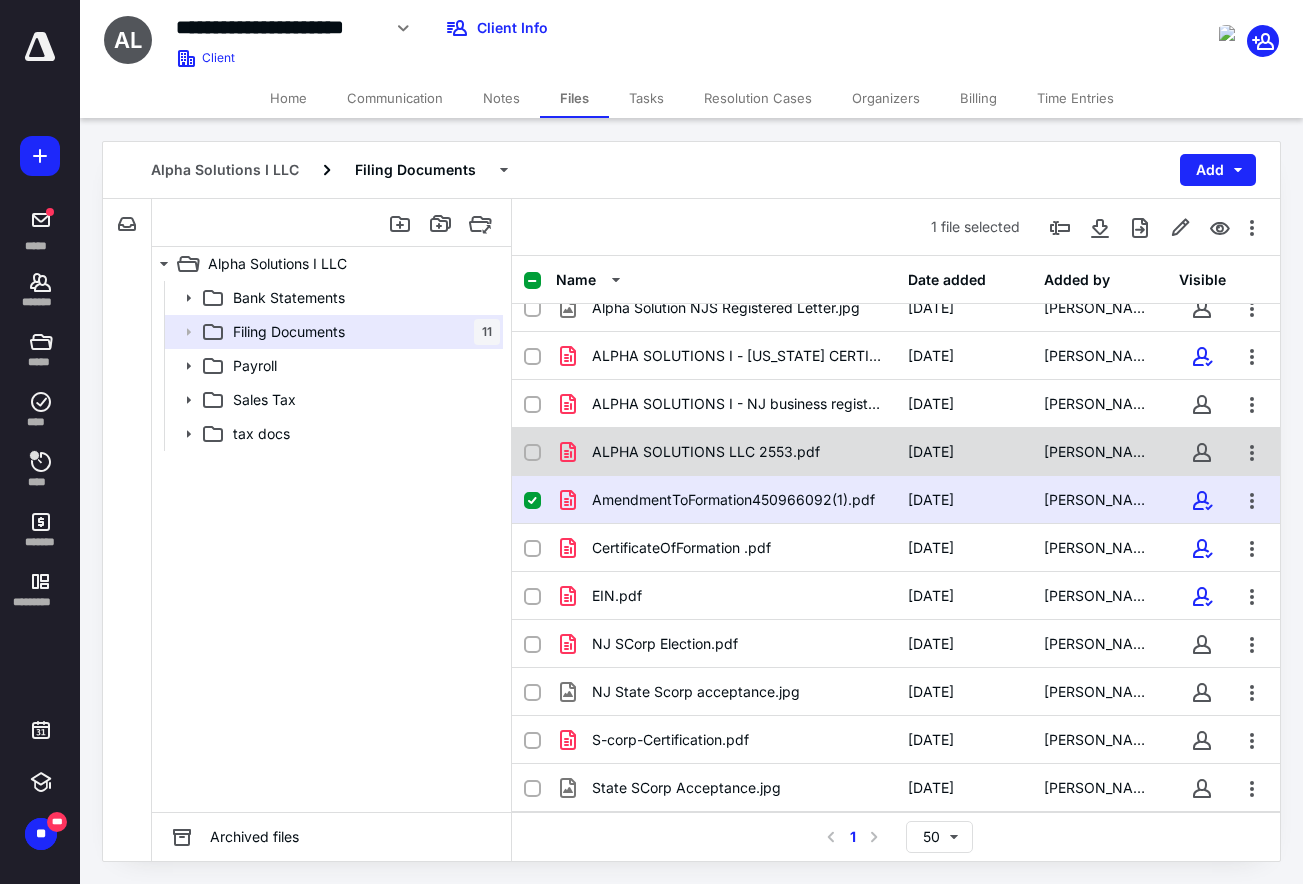 scroll, scrollTop: 0, scrollLeft: 0, axis: both 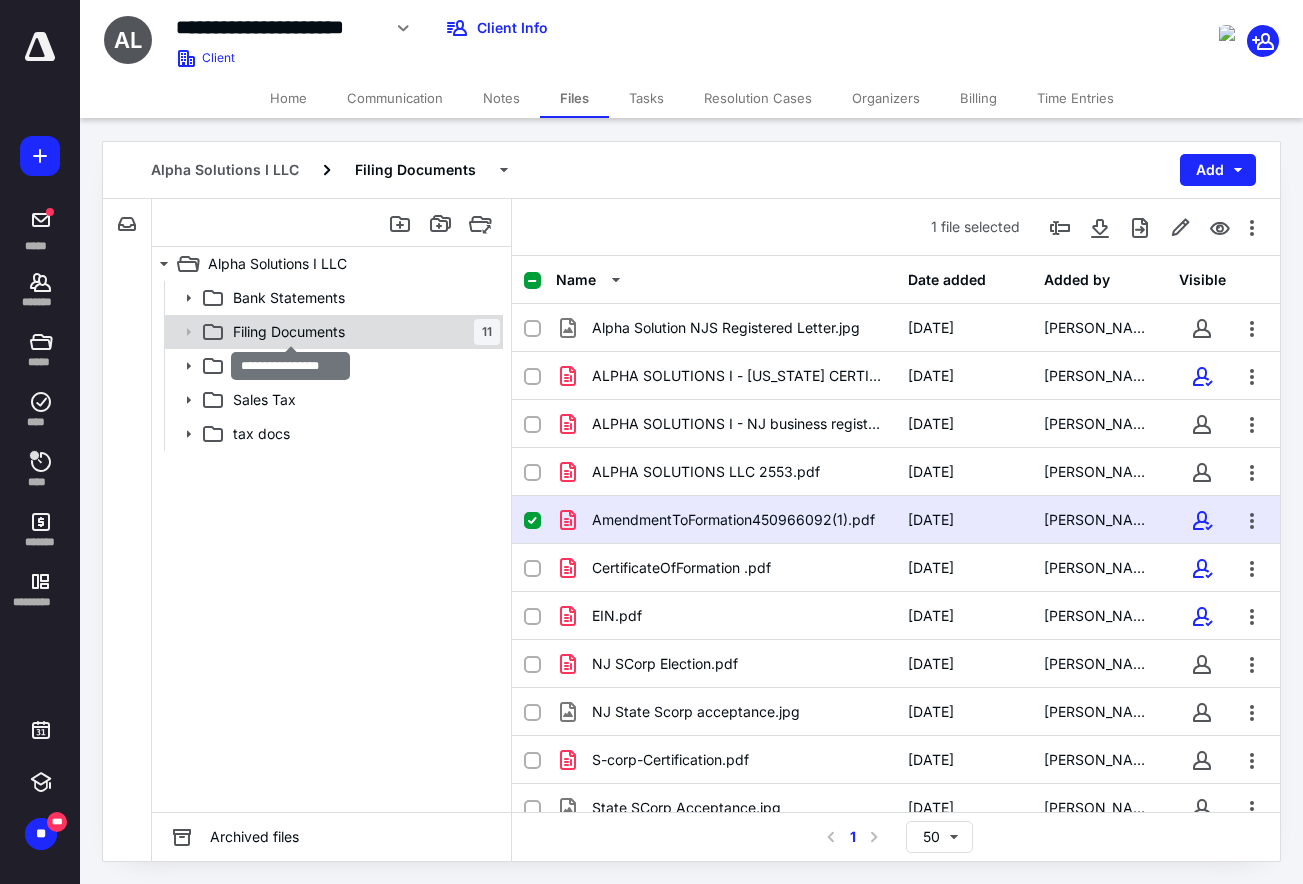click on "Filing Documents" at bounding box center (289, 332) 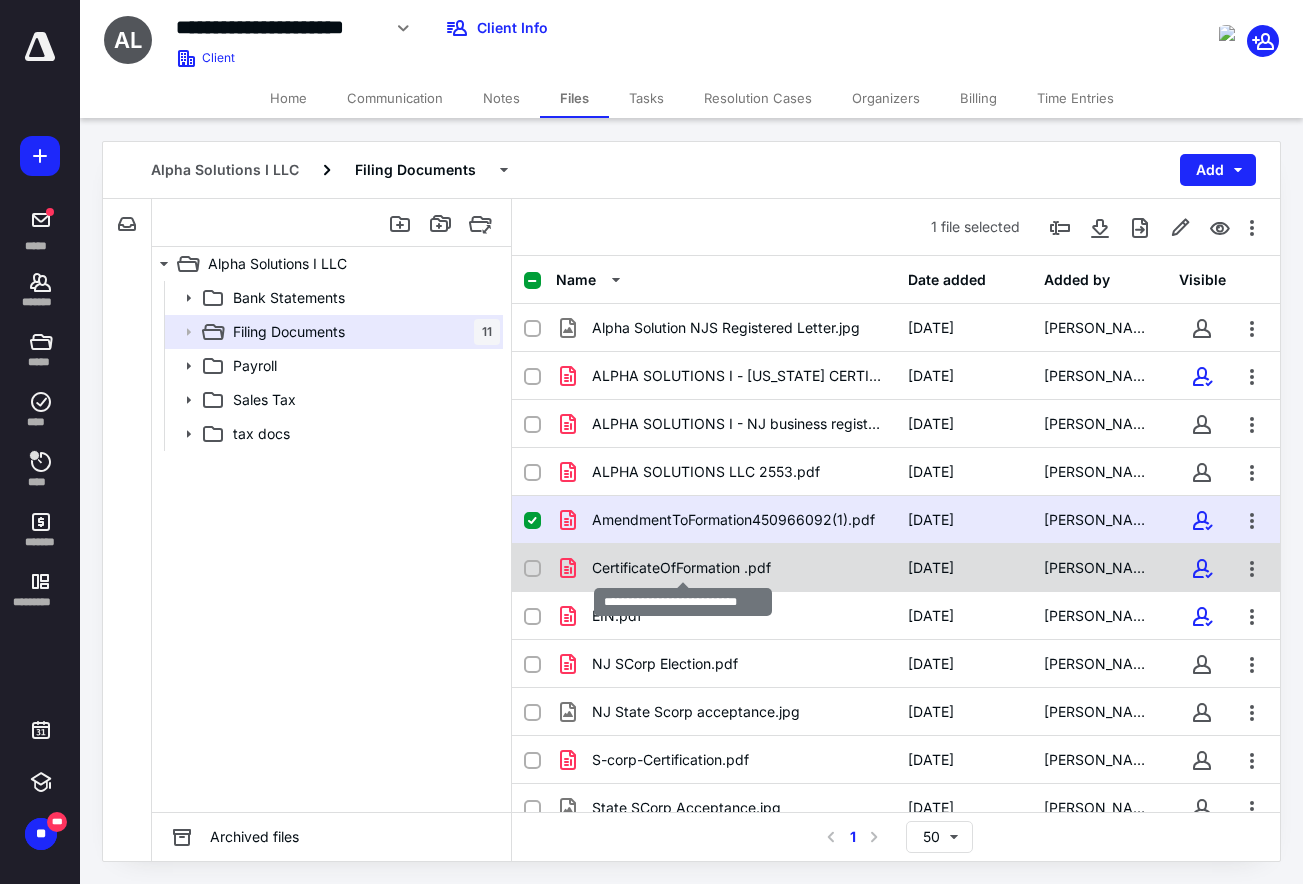 click on "CertificateOfFormation .pdf" at bounding box center (681, 568) 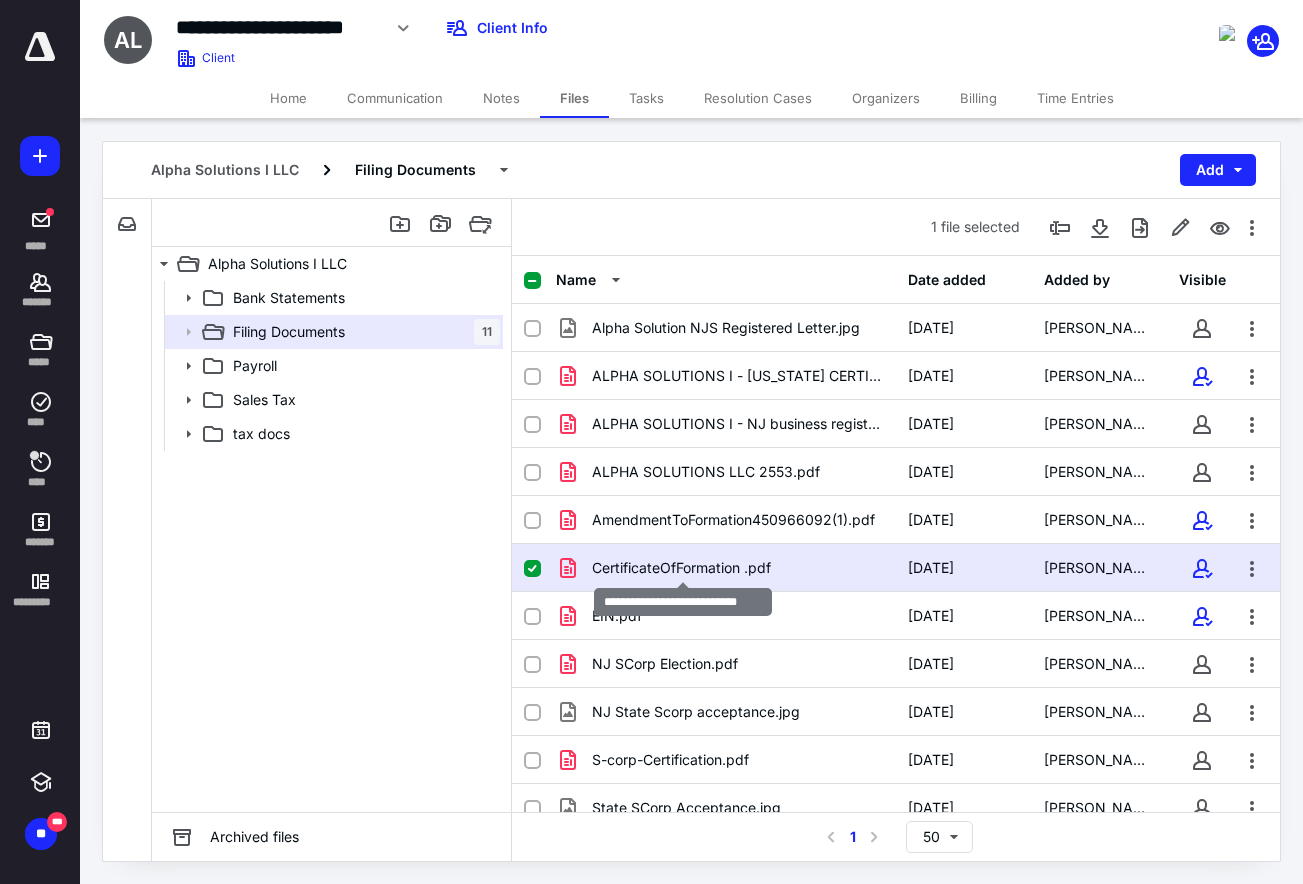 click on "CertificateOfFormation .pdf" at bounding box center (681, 568) 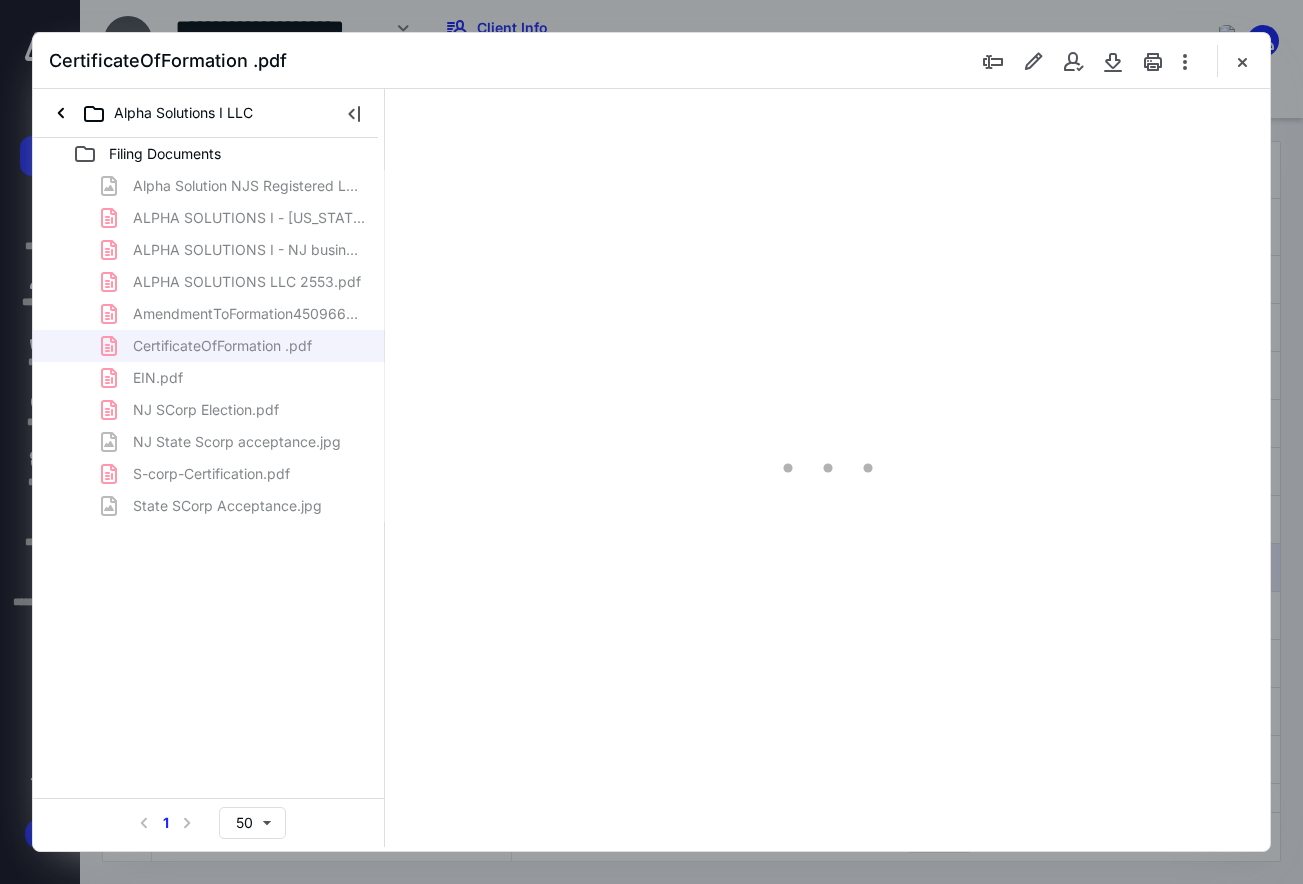 scroll, scrollTop: 0, scrollLeft: 0, axis: both 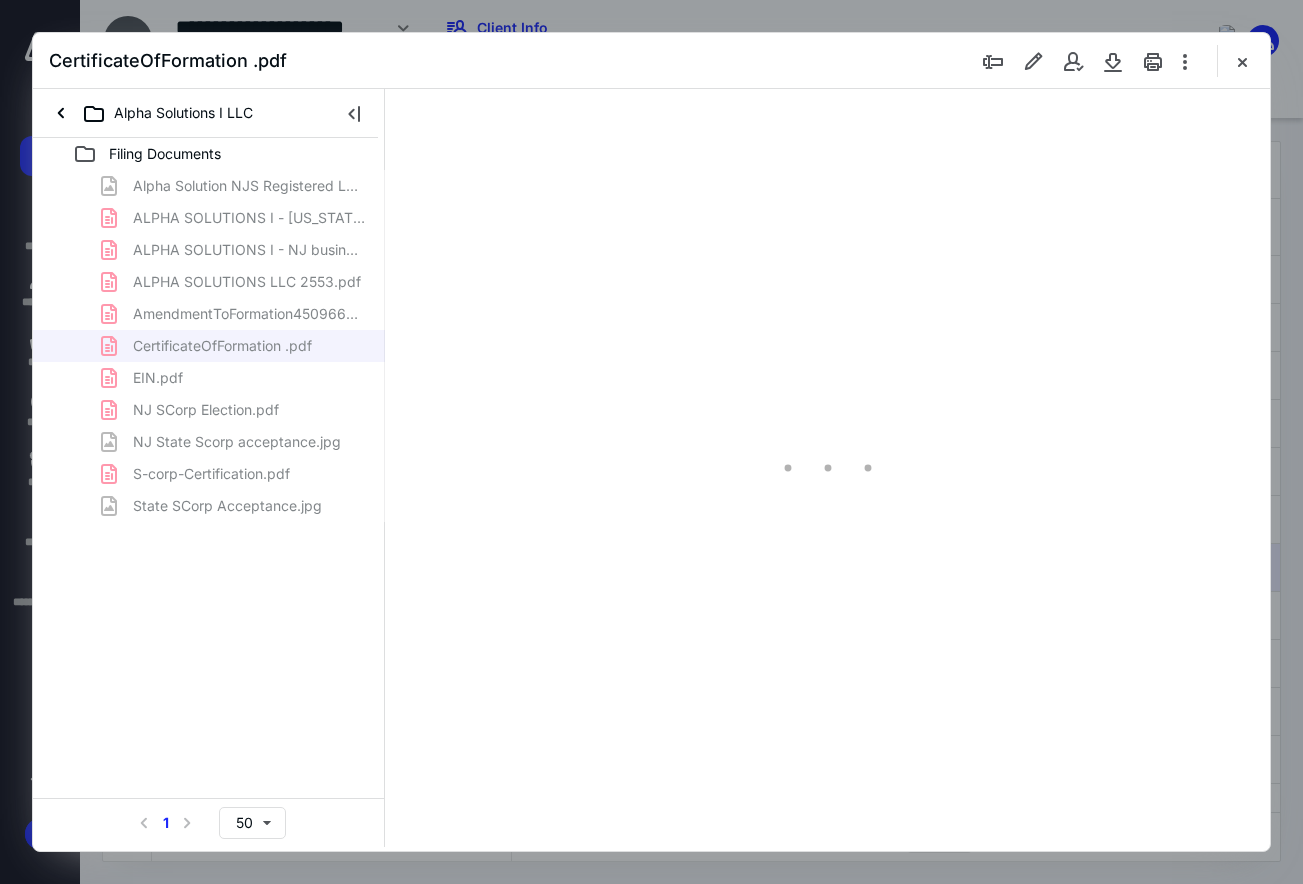 type on "82" 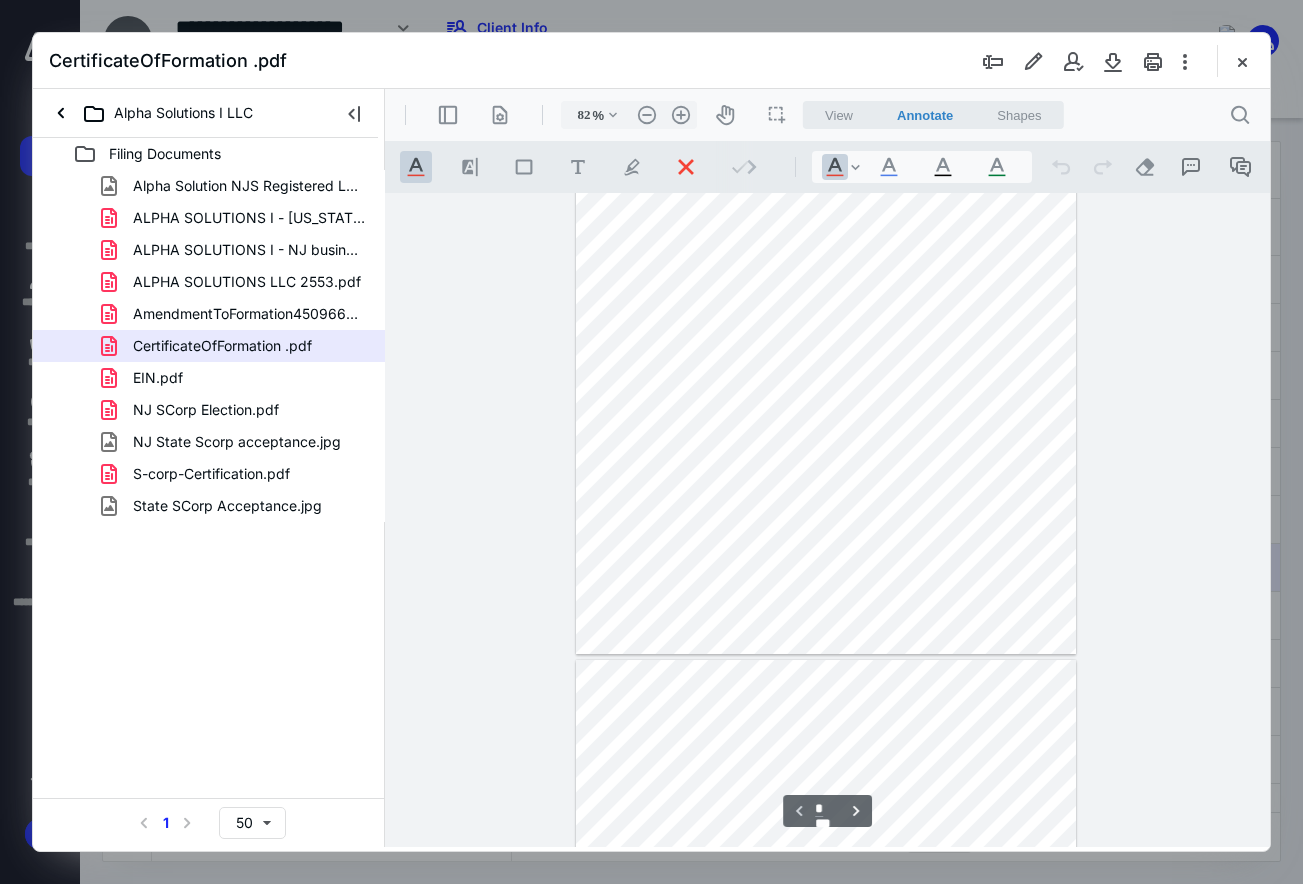 scroll, scrollTop: 407, scrollLeft: 0, axis: vertical 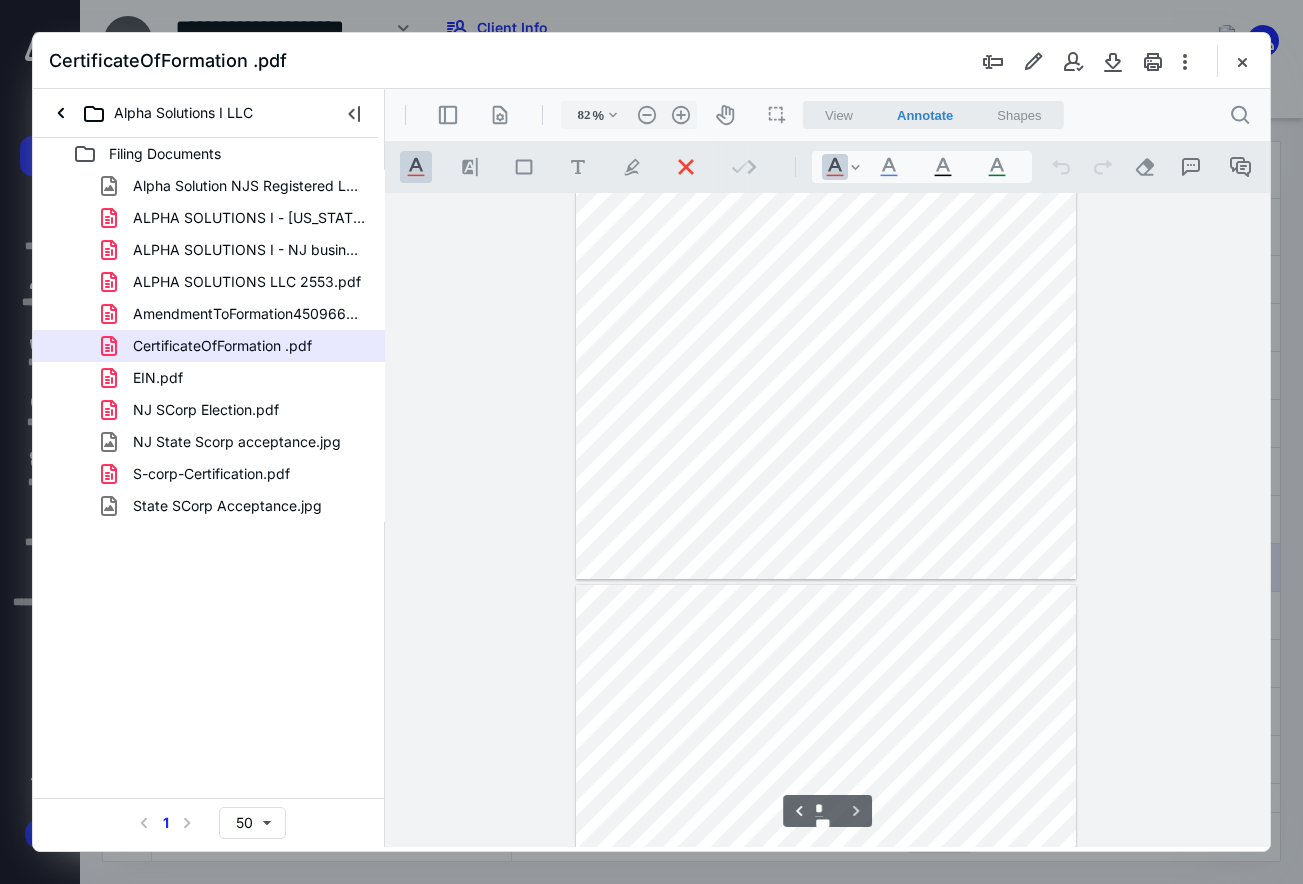 type on "*" 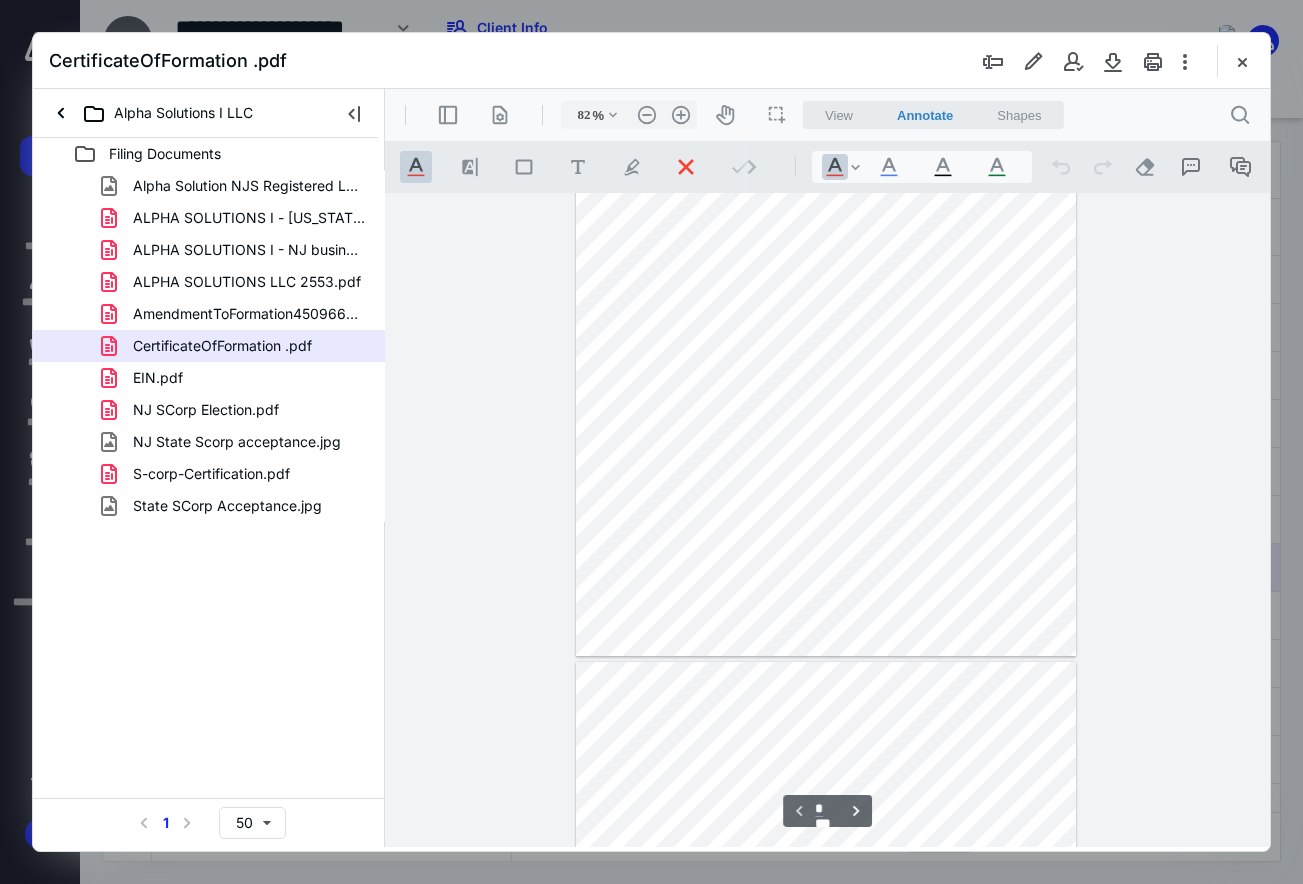 scroll, scrollTop: 152, scrollLeft: 0, axis: vertical 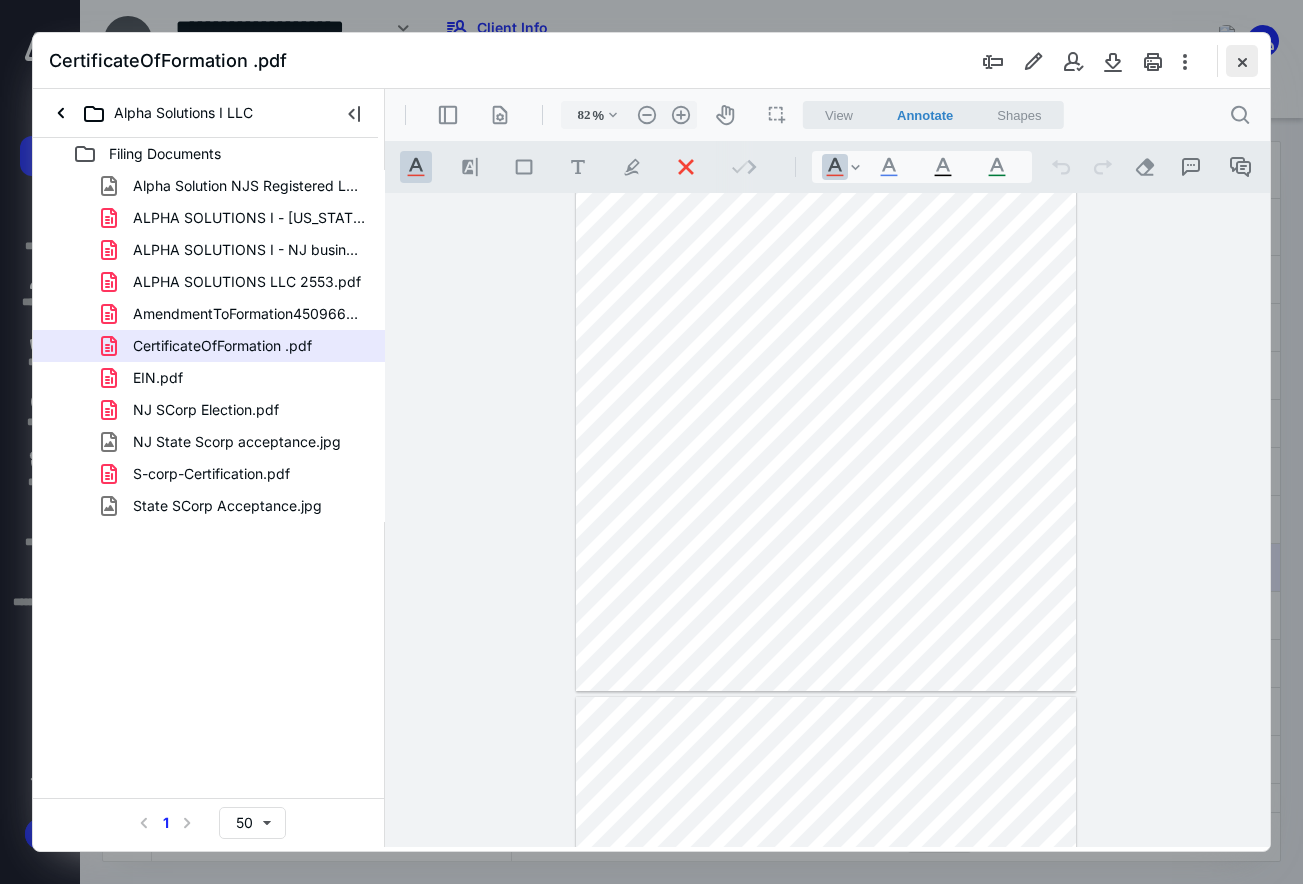 click at bounding box center (1242, 61) 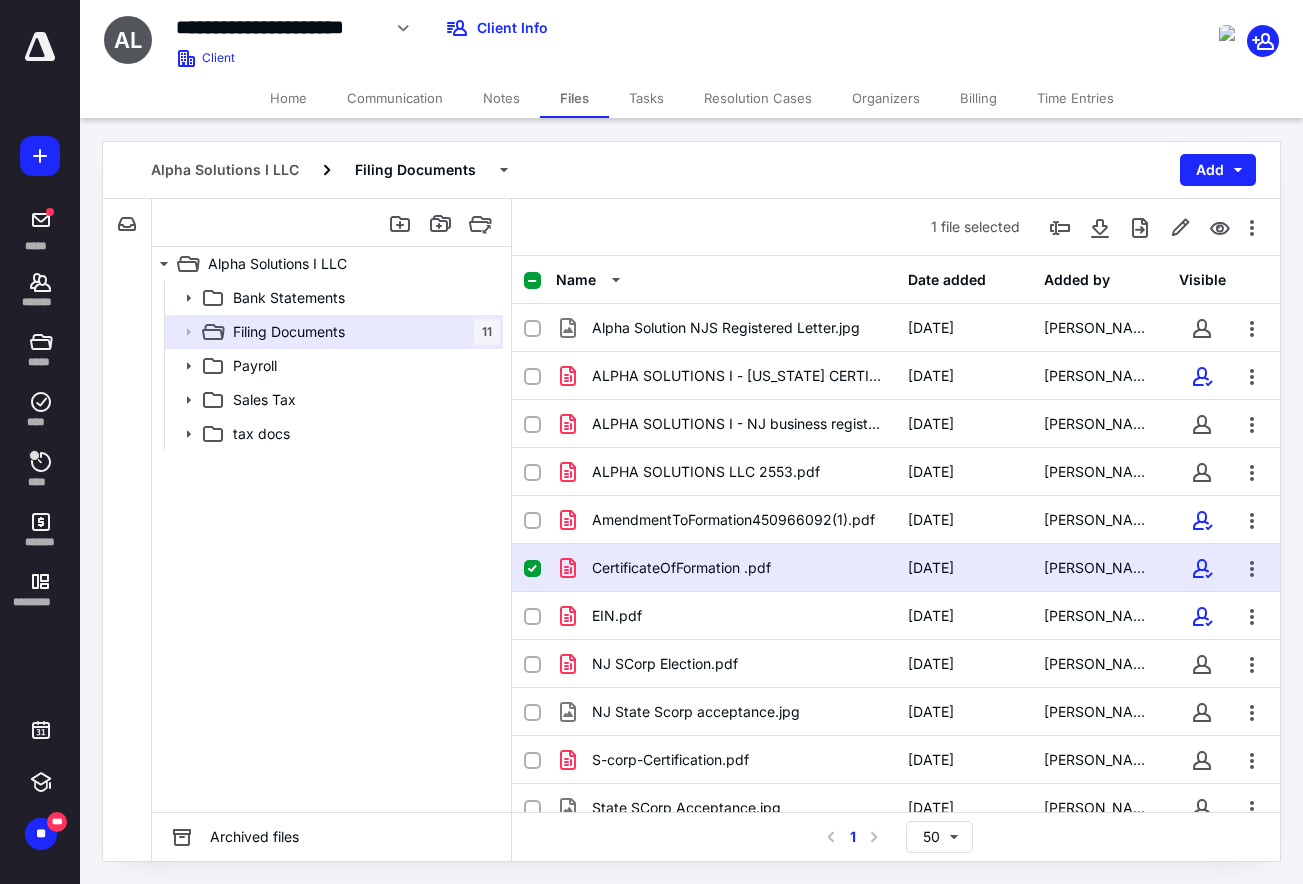 click on "Home" at bounding box center (288, 98) 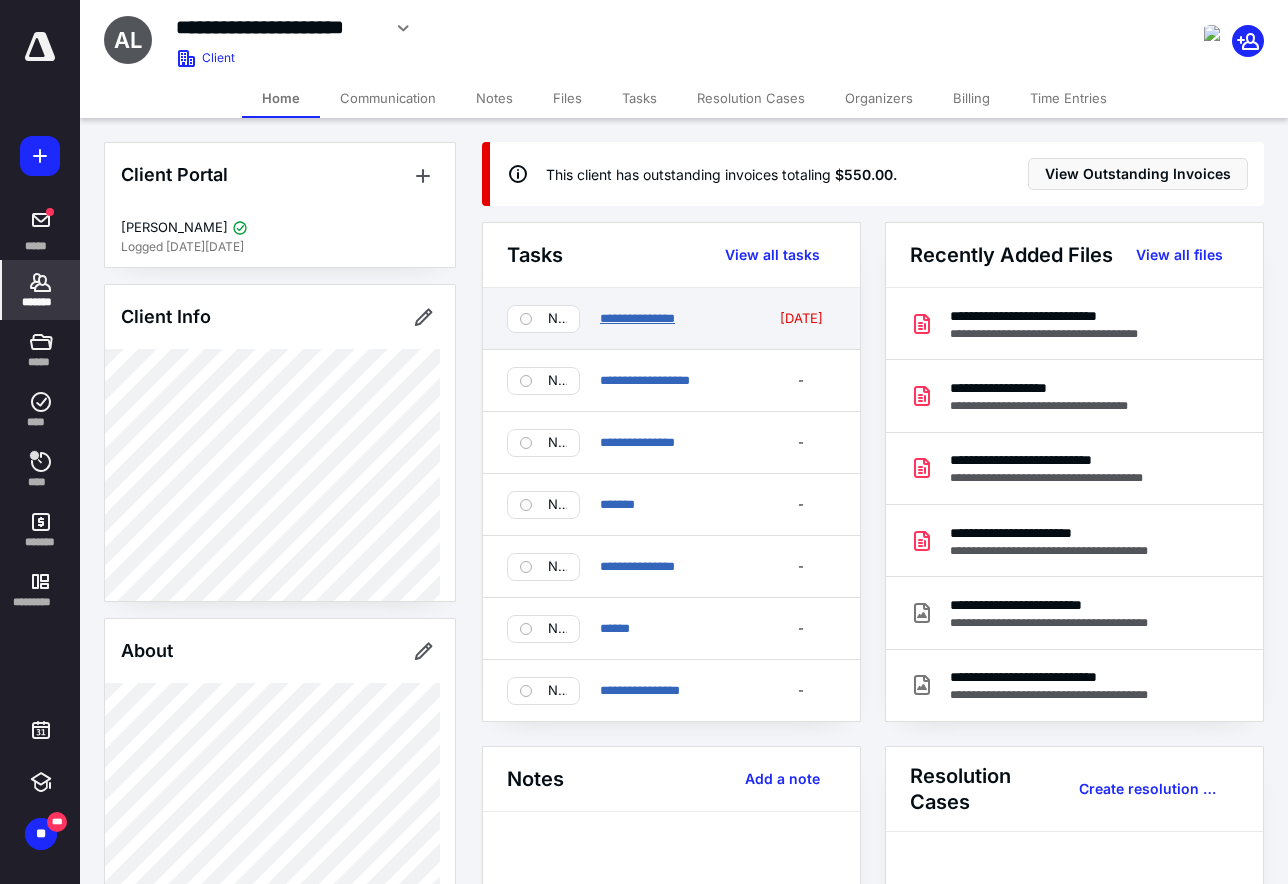 click on "**********" at bounding box center [637, 318] 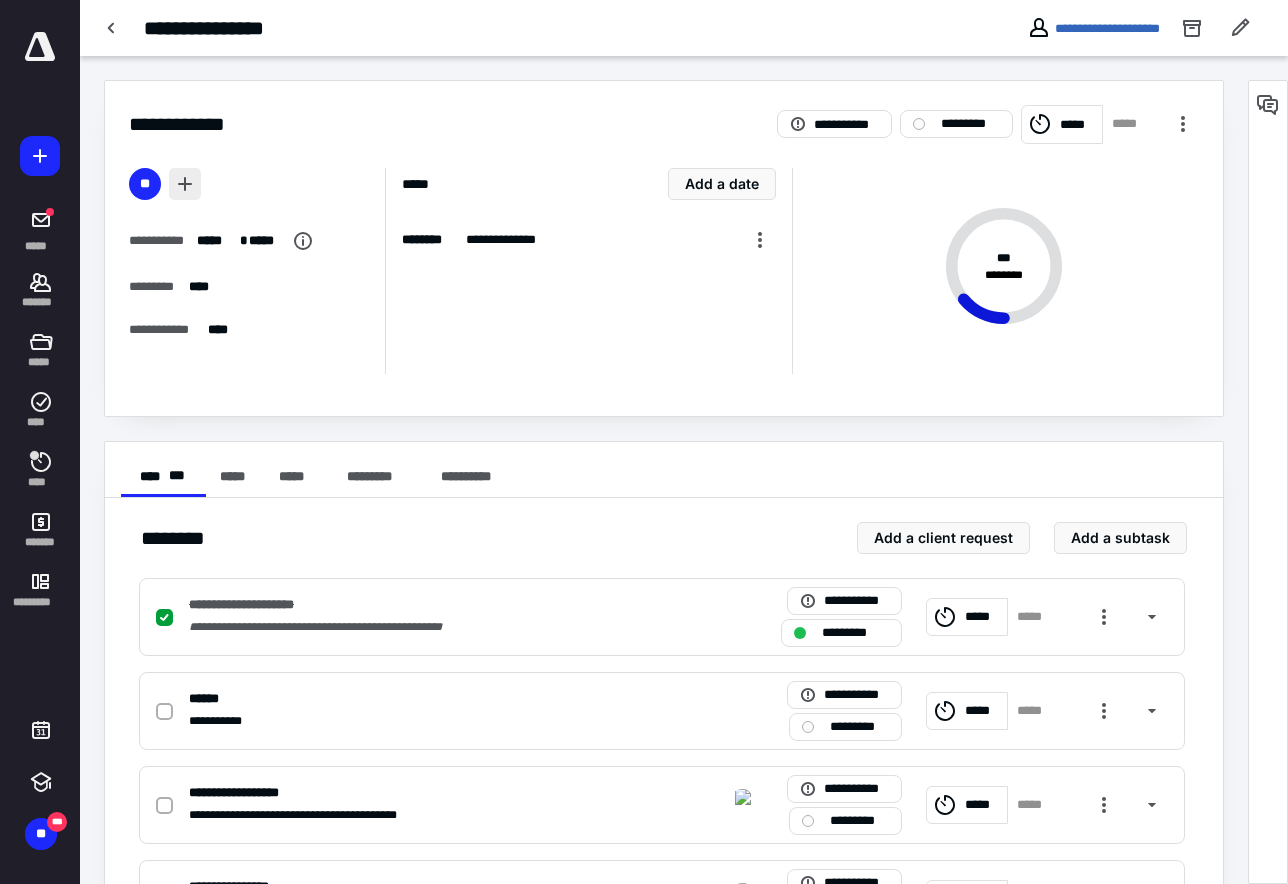 click at bounding box center (185, 184) 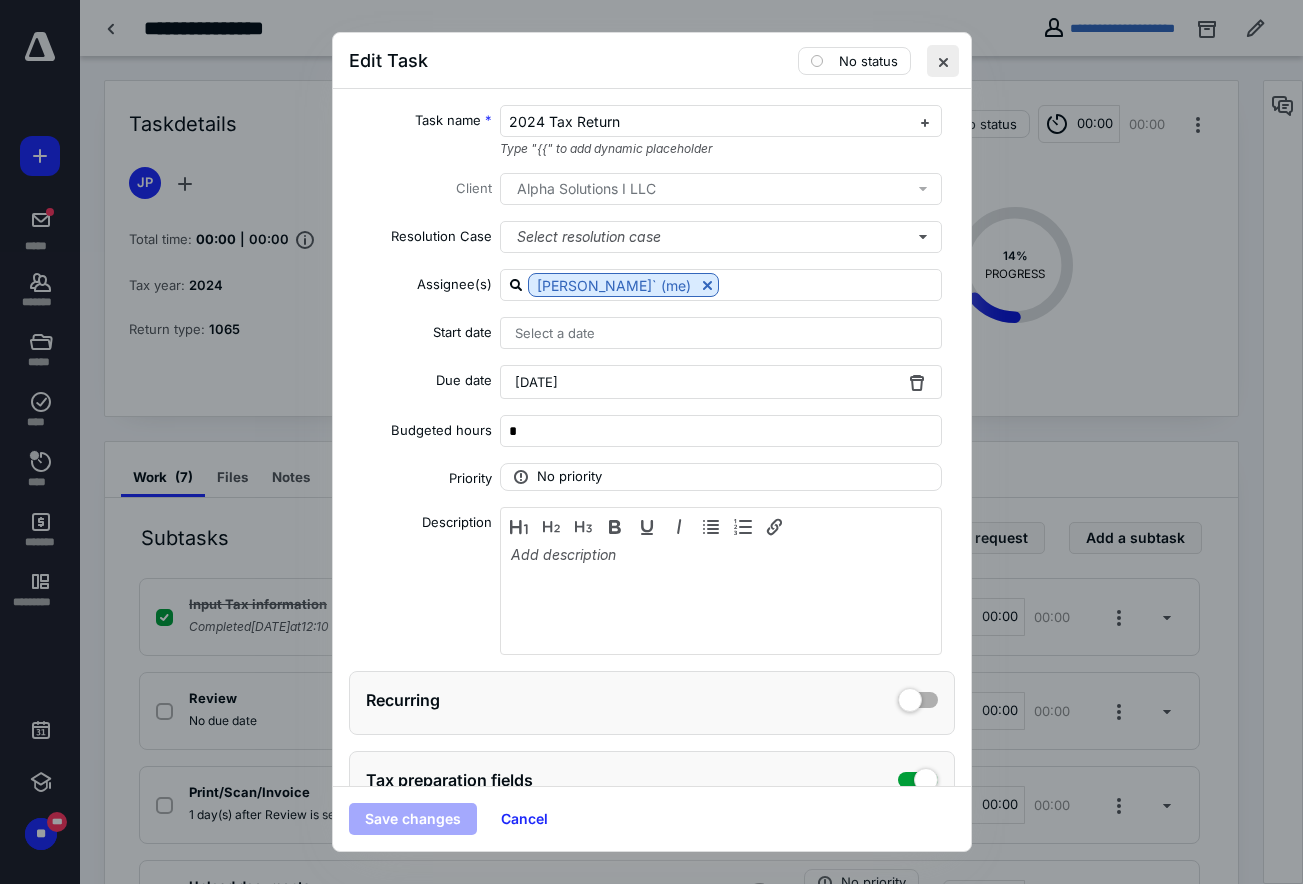 click at bounding box center (943, 61) 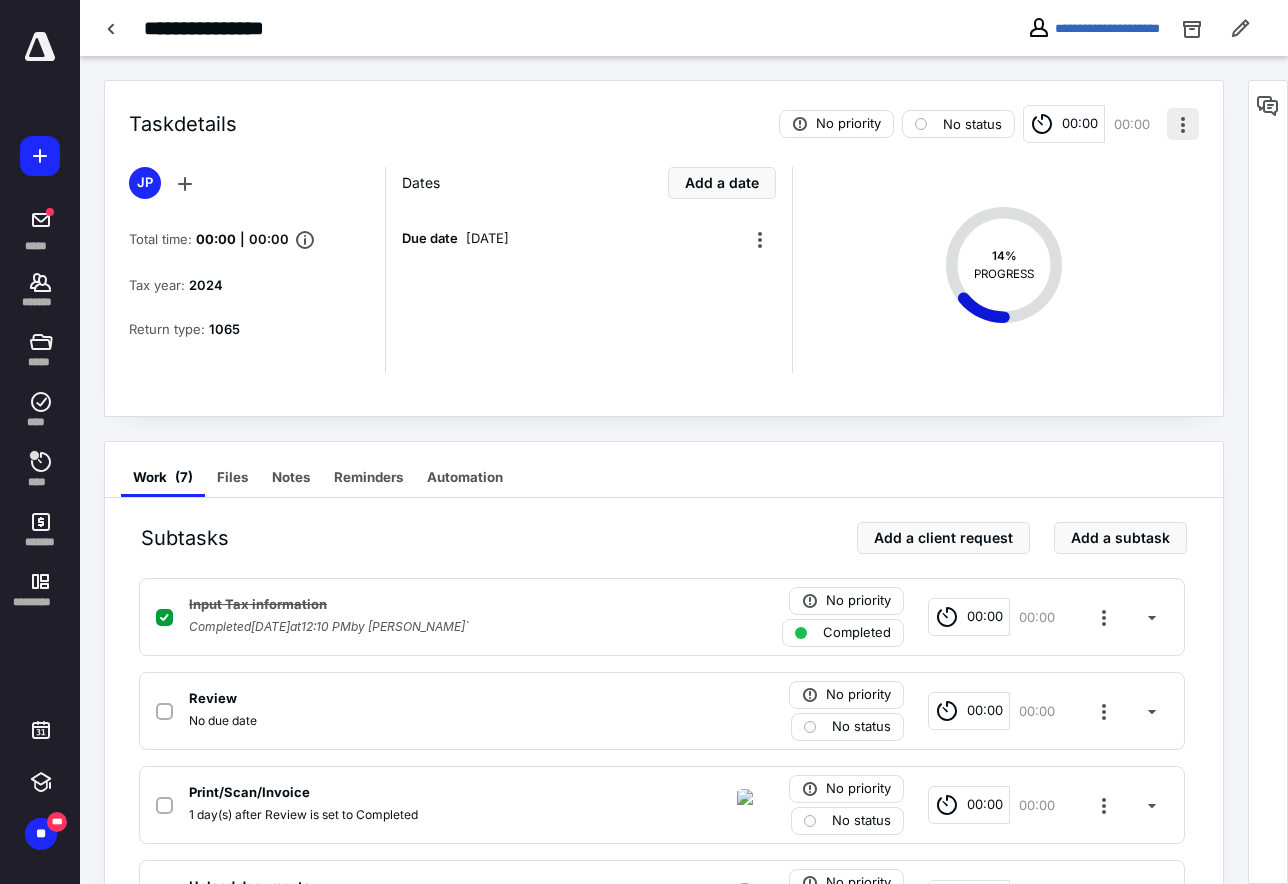 click at bounding box center (1183, 124) 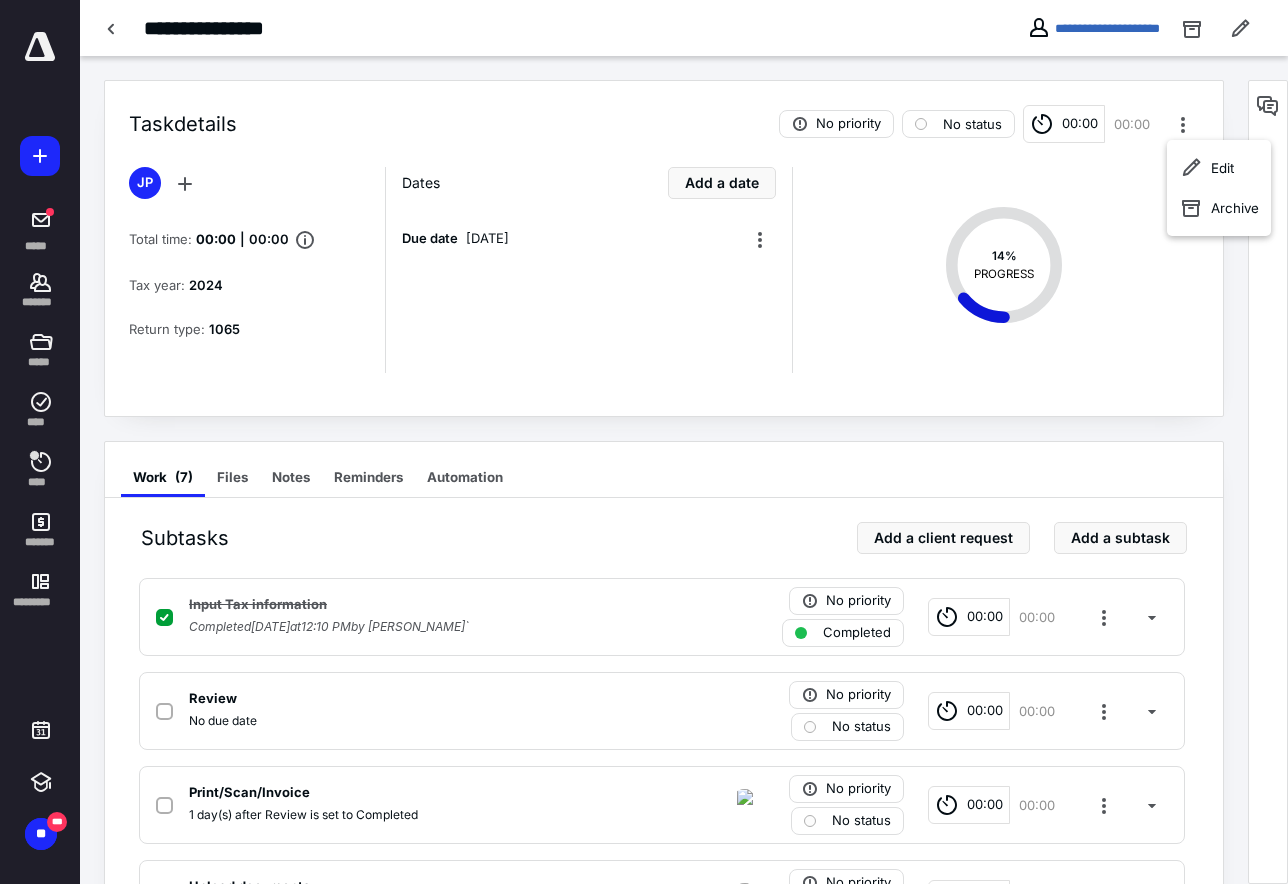 click at bounding box center [40, 156] 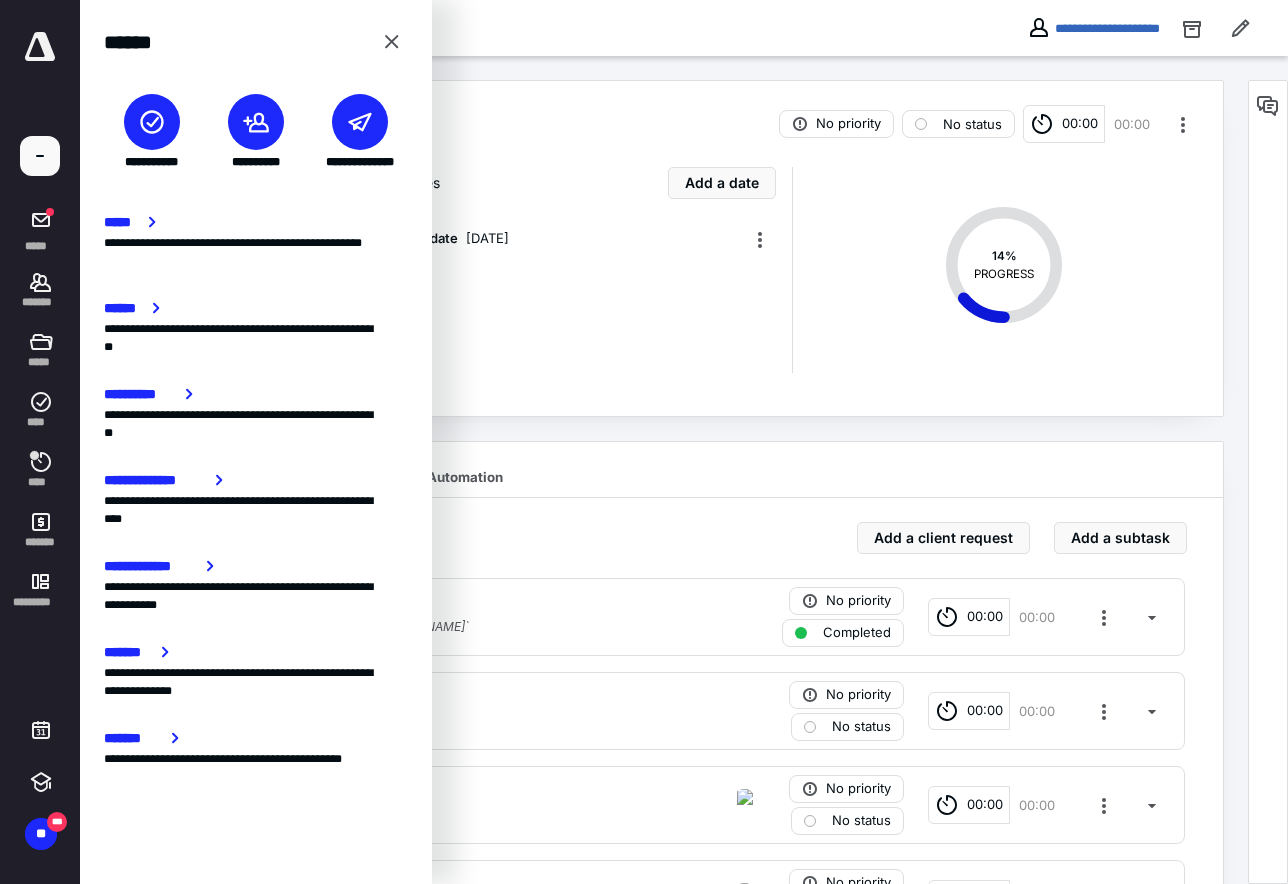 click at bounding box center (152, 122) 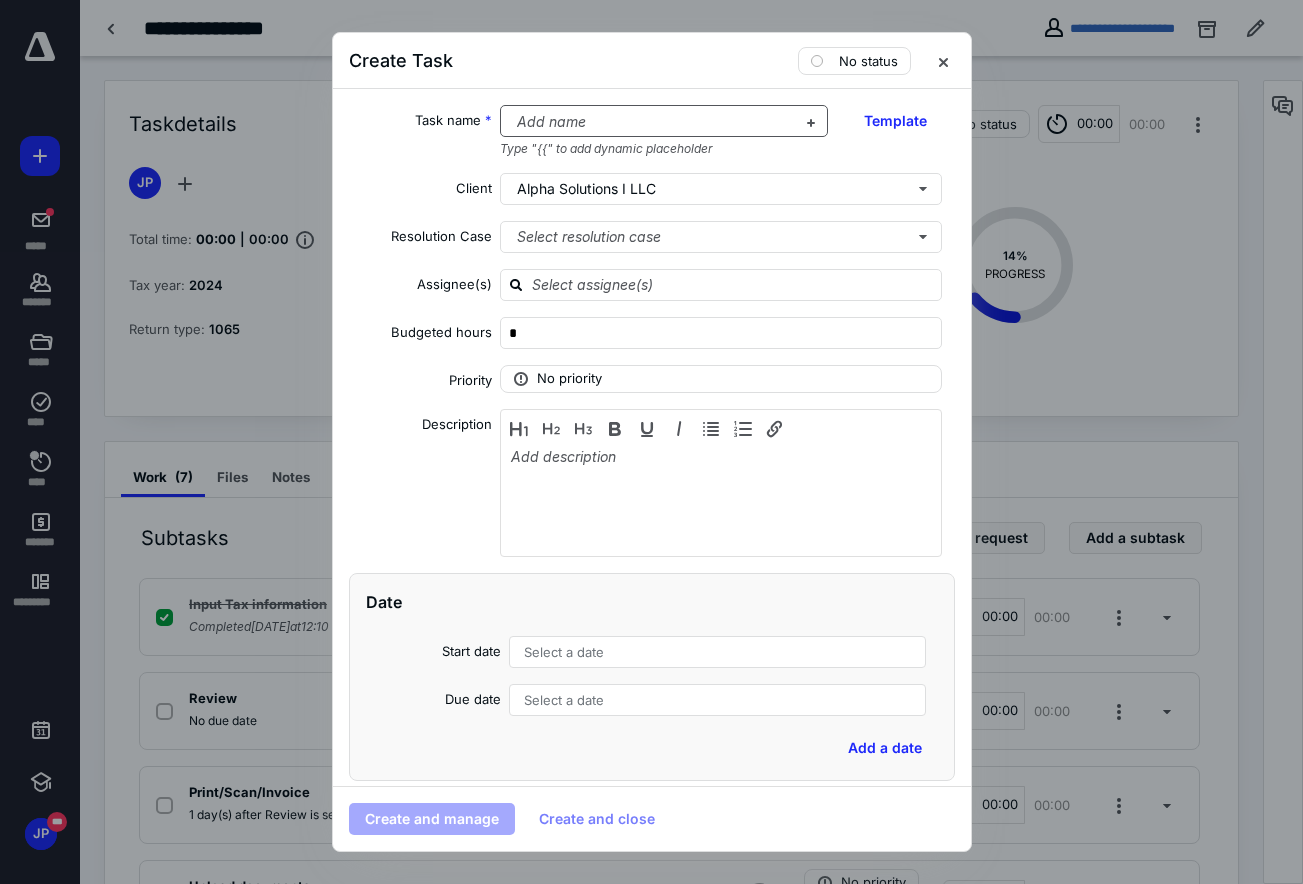 click at bounding box center (652, 122) 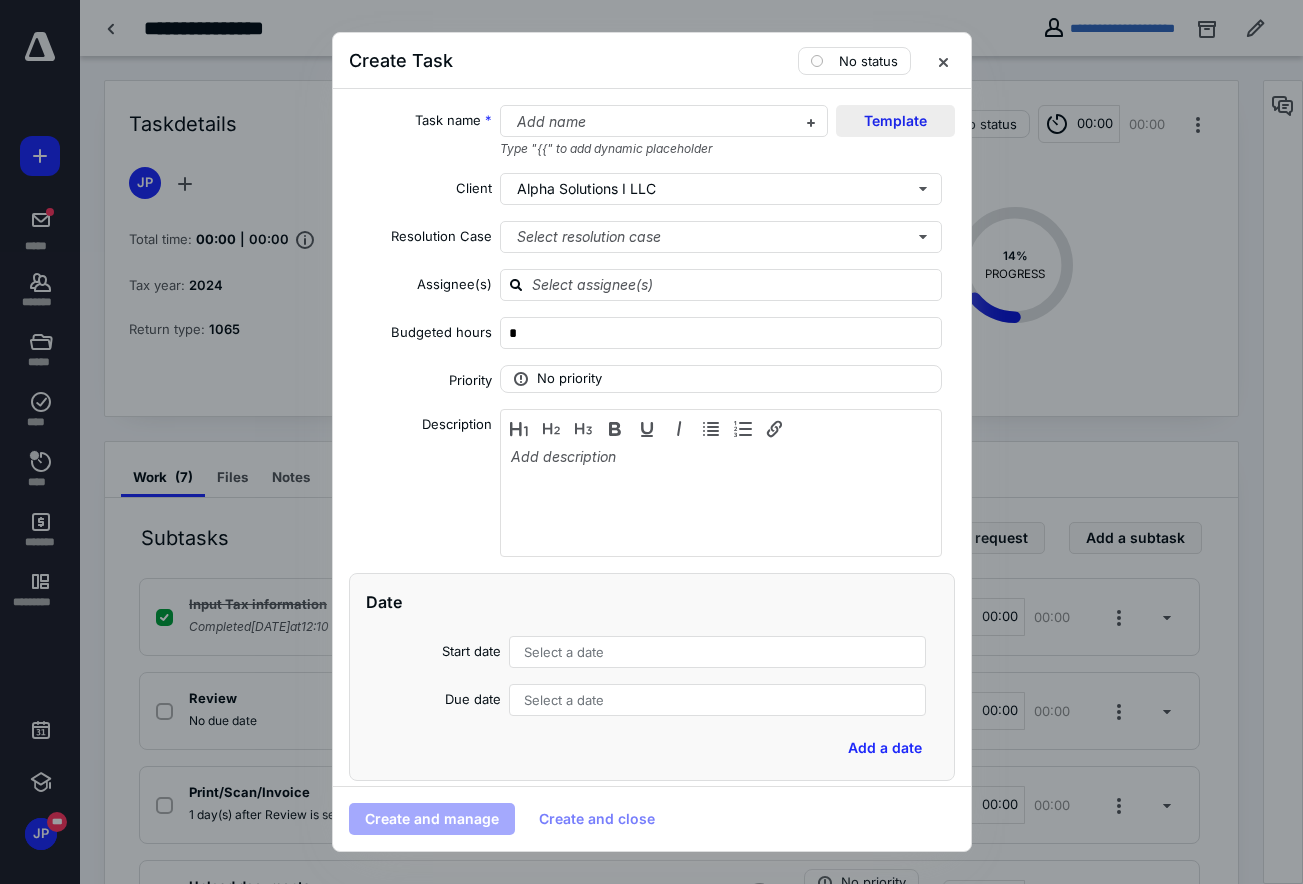 click on "Template" at bounding box center [895, 121] 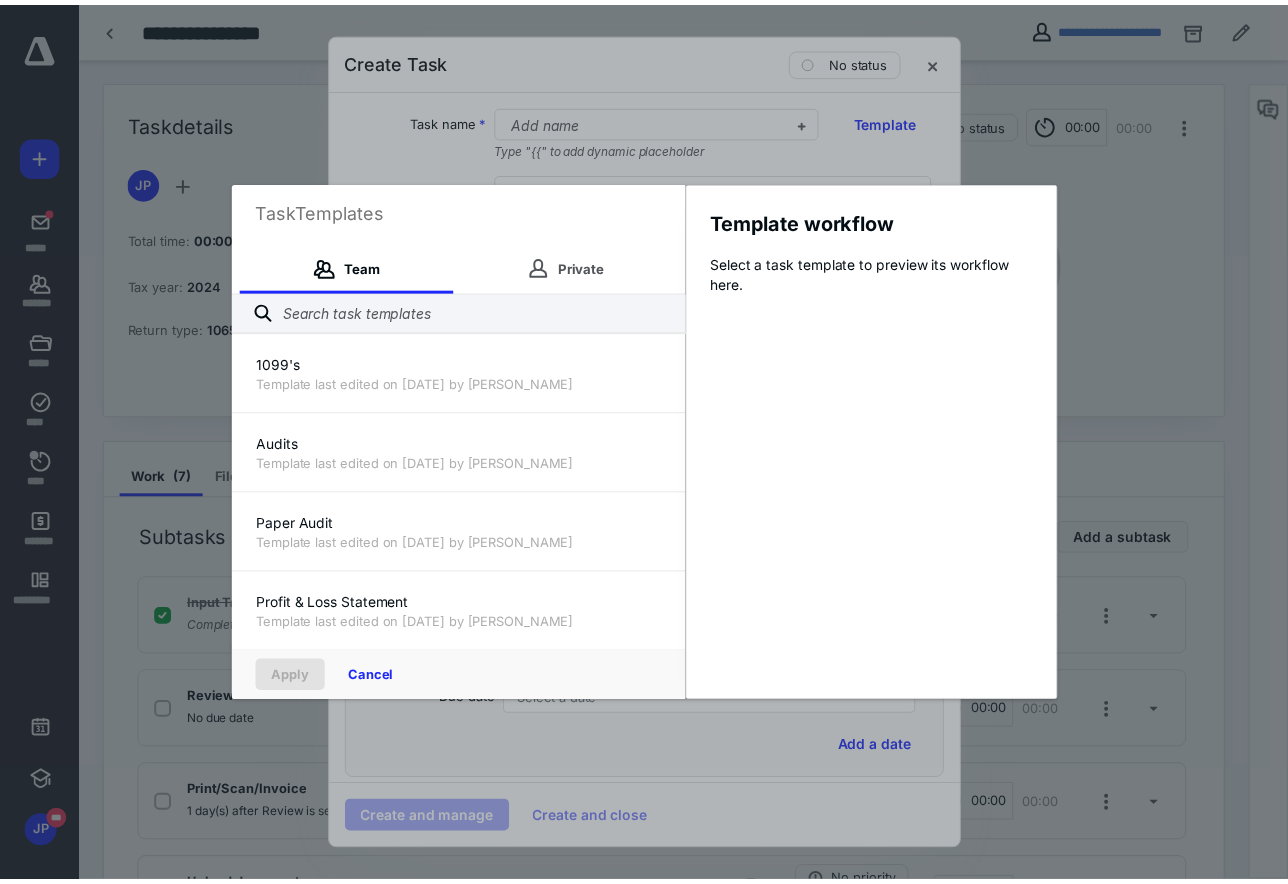 scroll, scrollTop: 160, scrollLeft: 0, axis: vertical 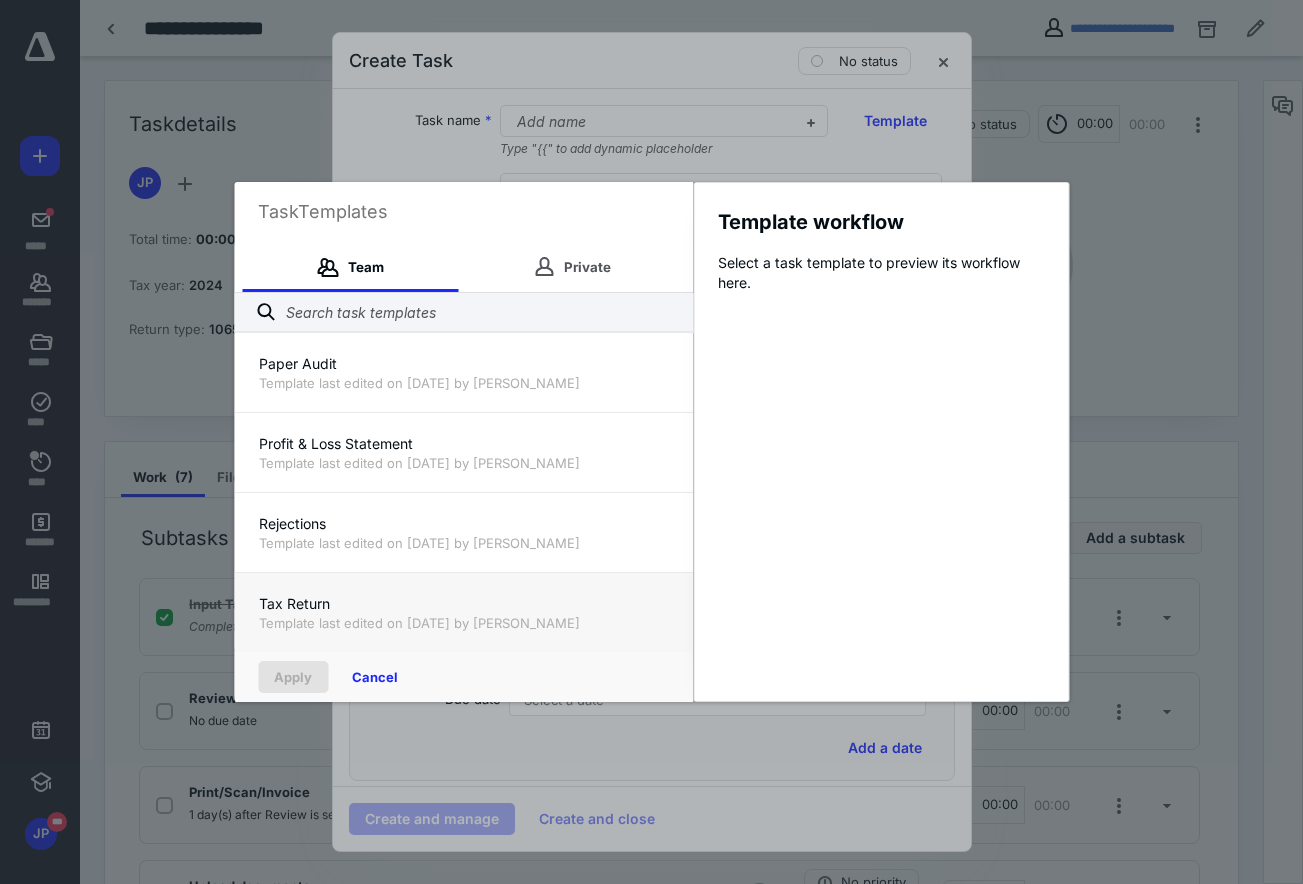 click on "Tax Return" at bounding box center [463, 604] 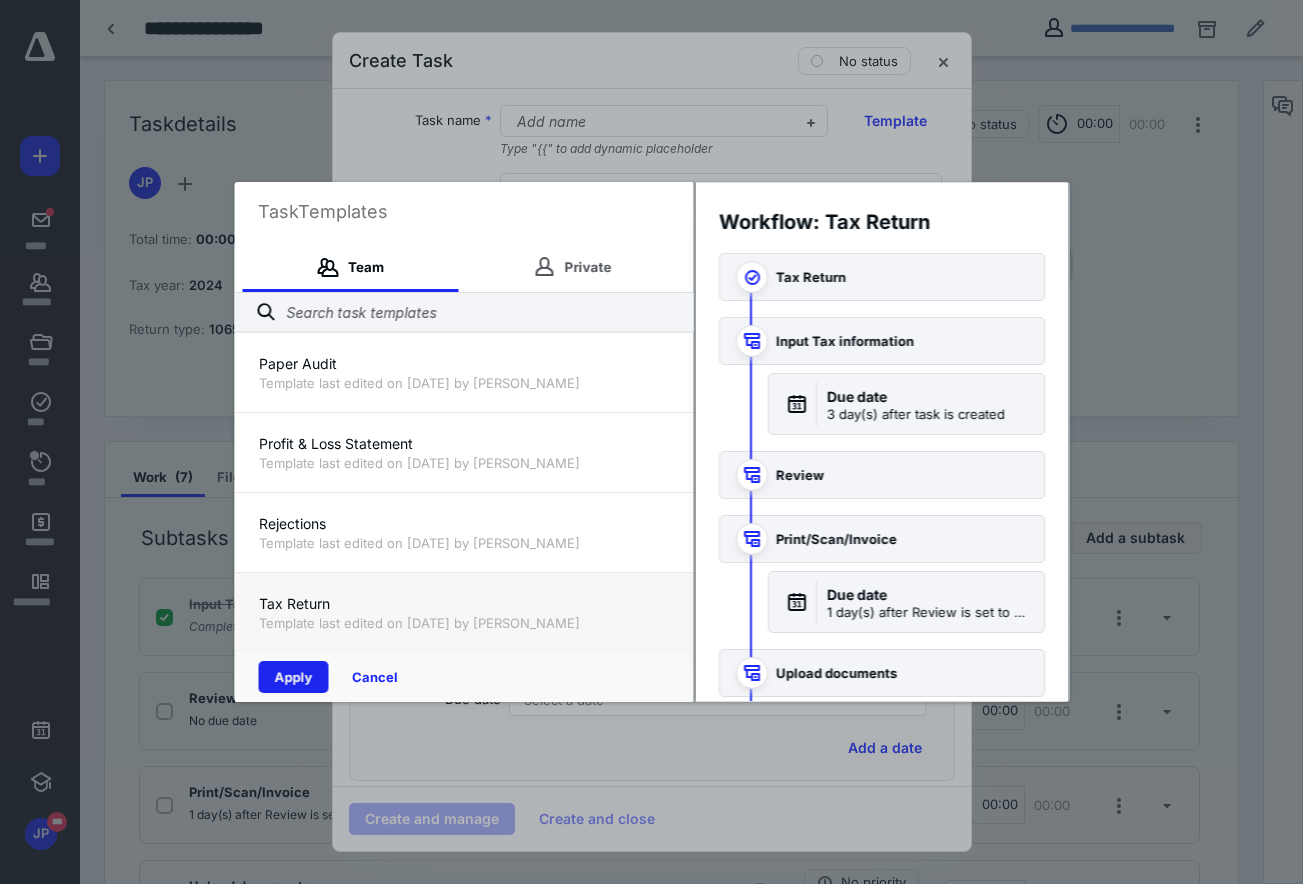 click on "Apply" at bounding box center [293, 677] 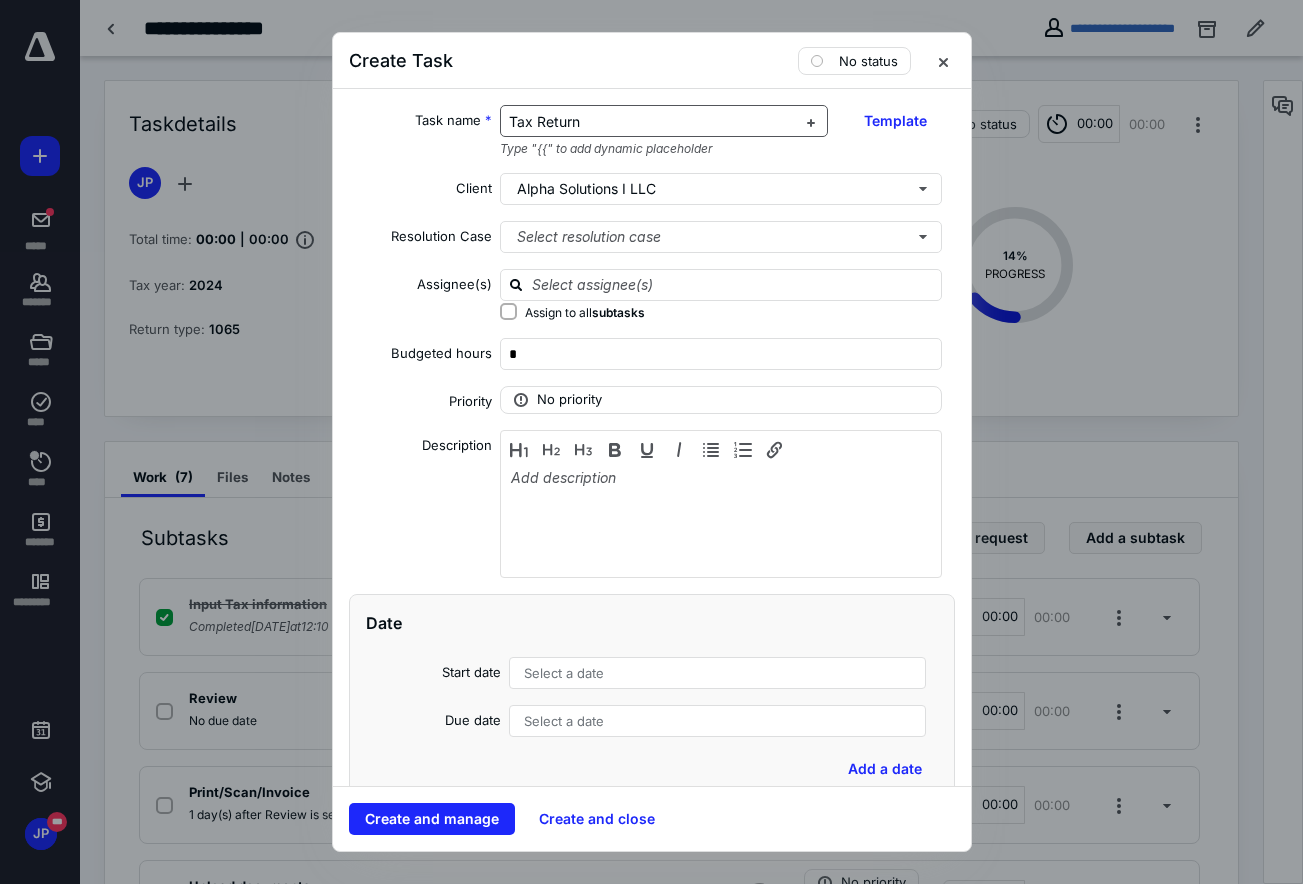 click on "Tax Return" at bounding box center [544, 121] 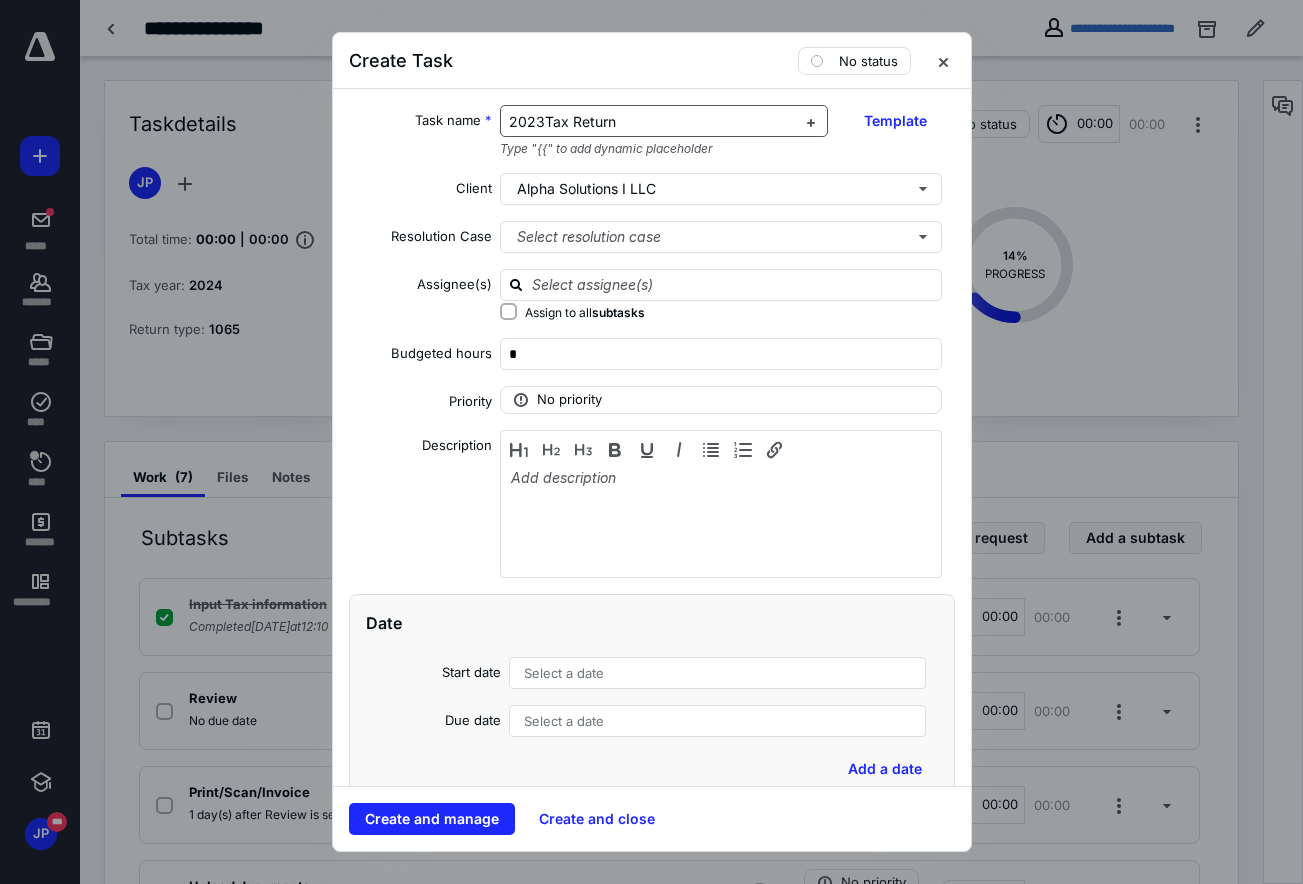 click on "2023Tax Return" at bounding box center (562, 121) 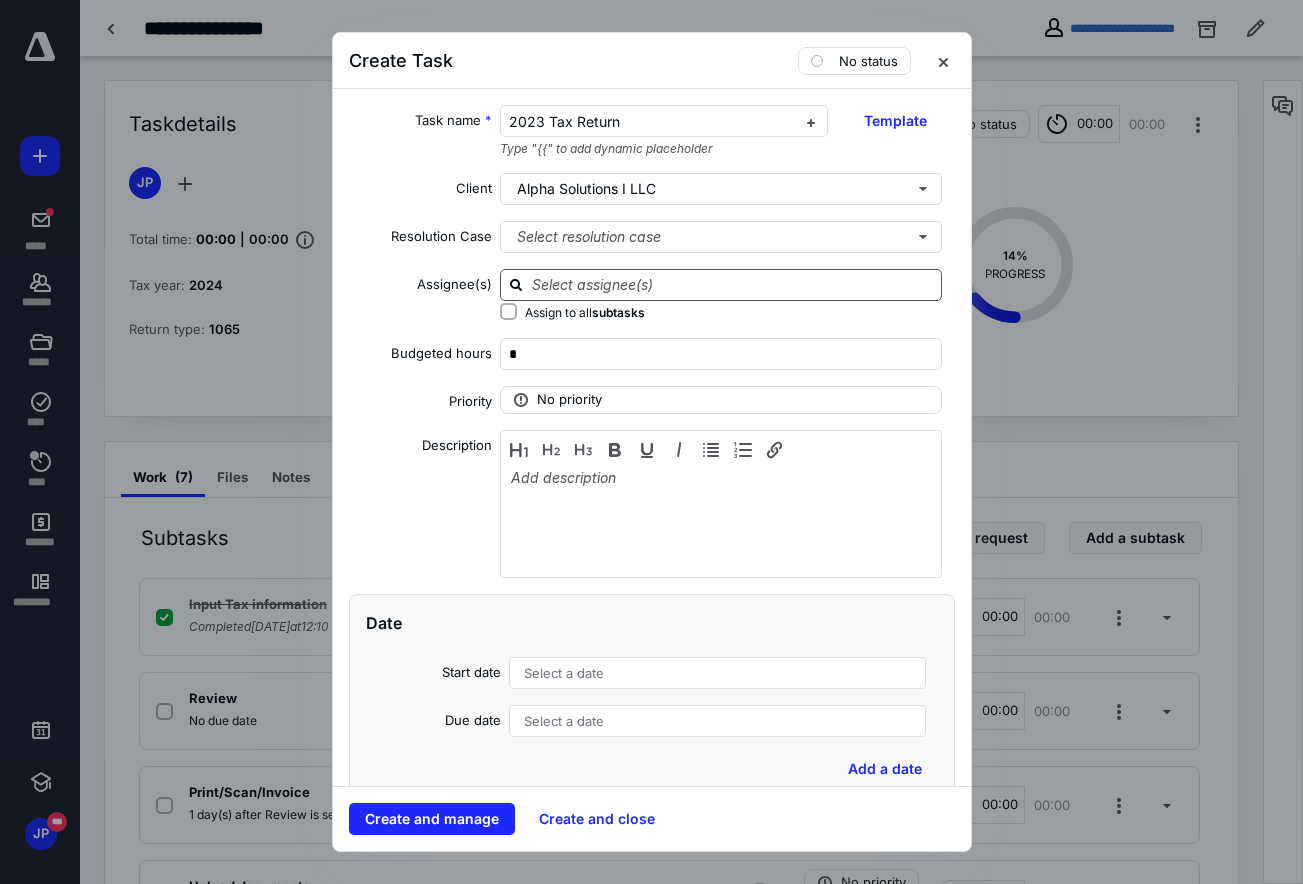 click at bounding box center [733, 284] 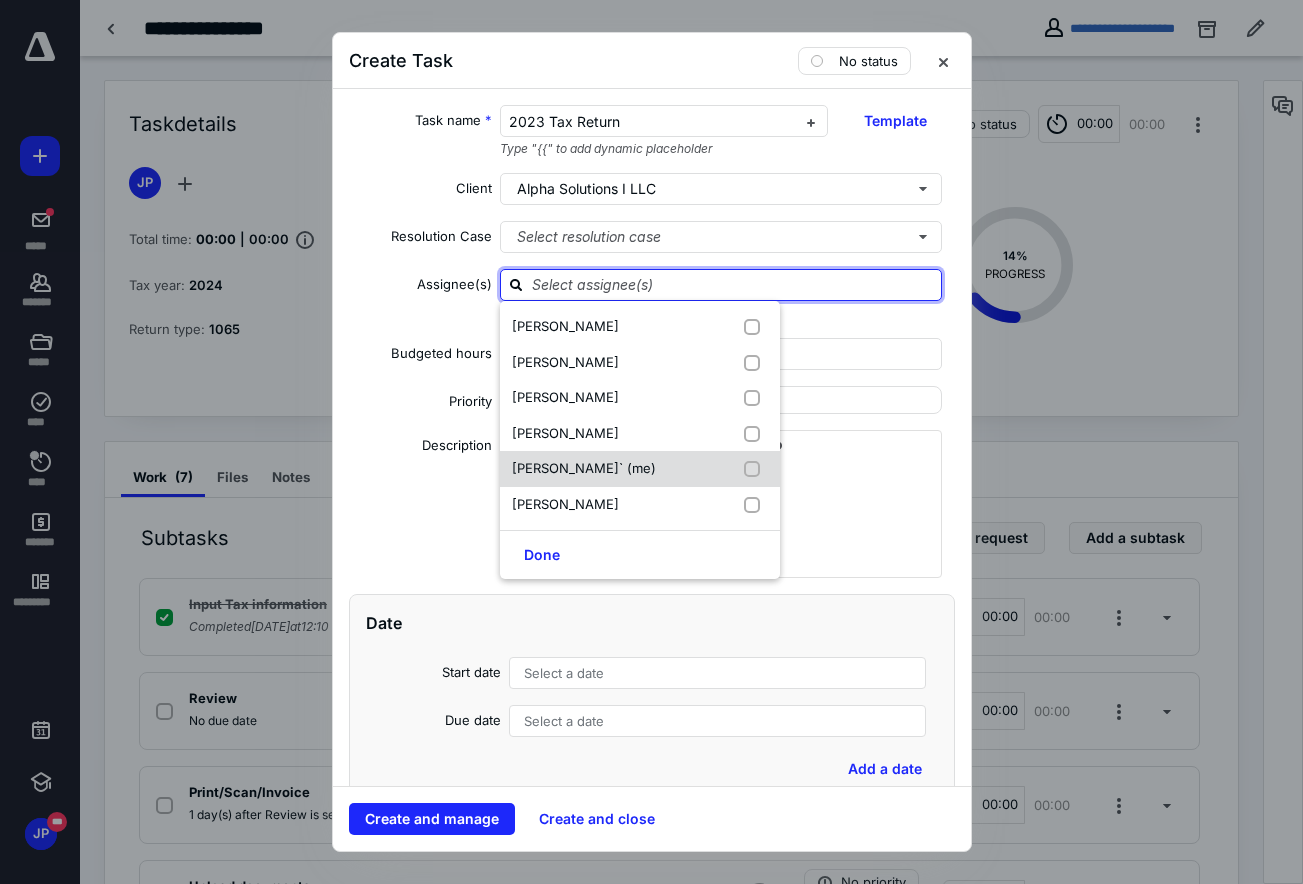 click on "Jahna Pecora` (me)" at bounding box center (640, 469) 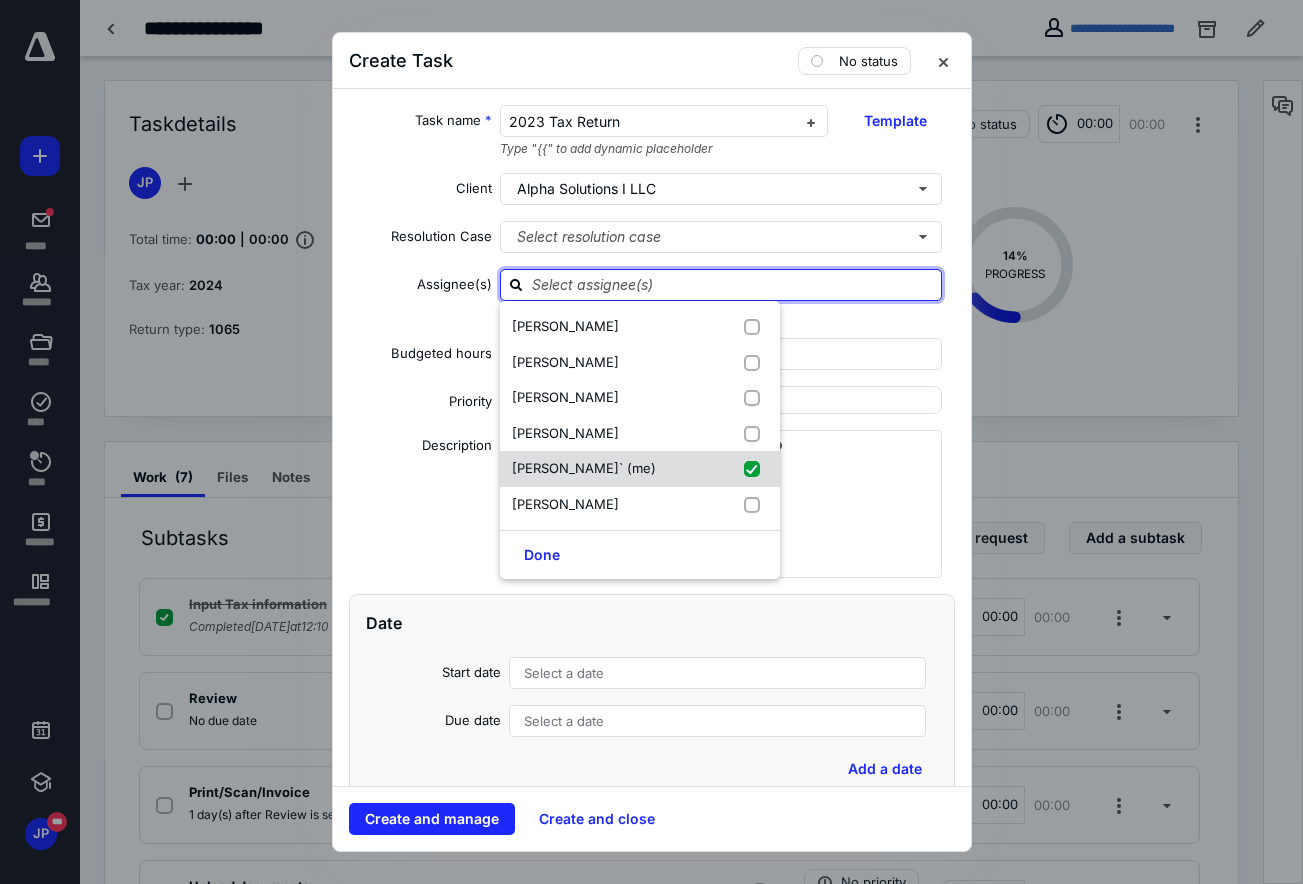 checkbox on "true" 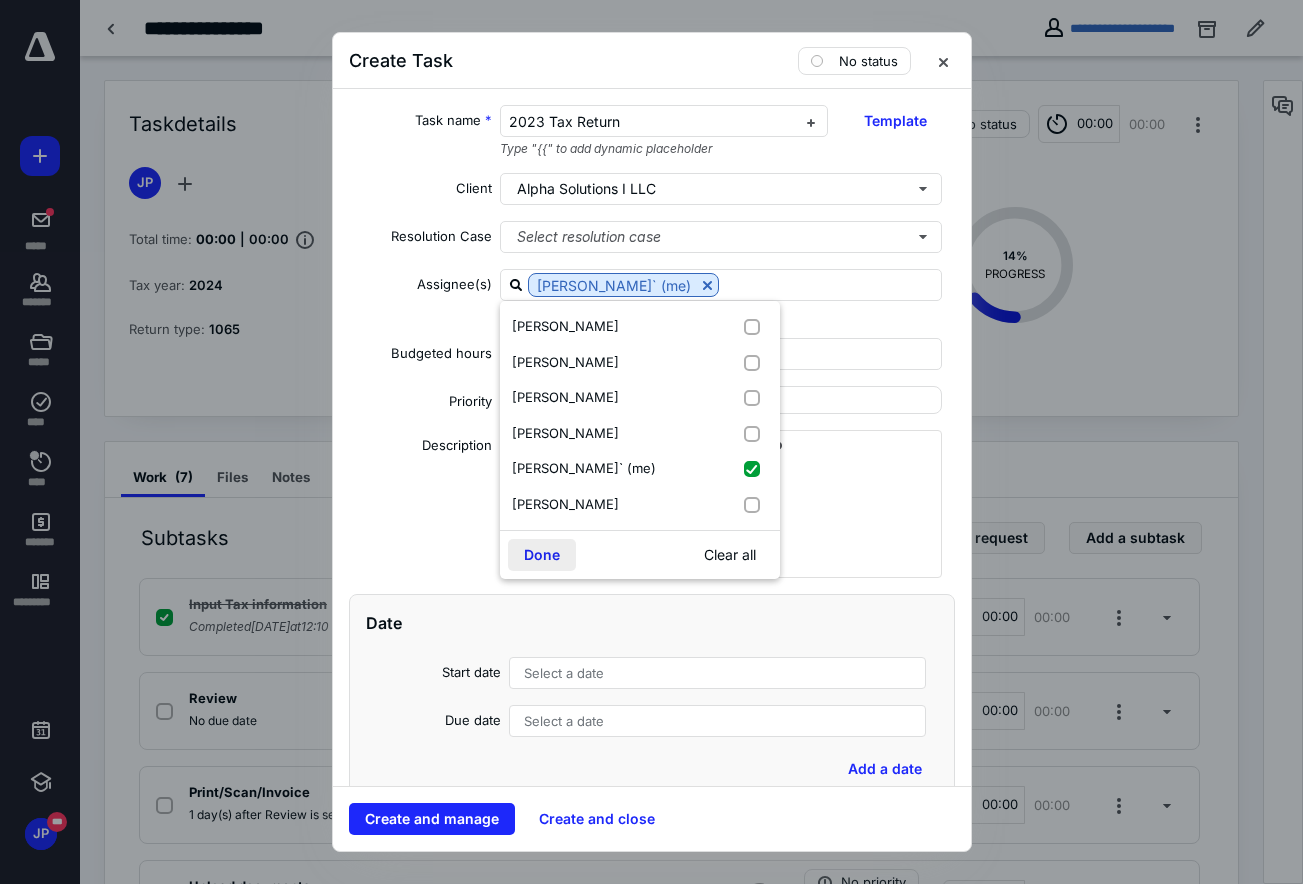 click on "Done" at bounding box center [542, 555] 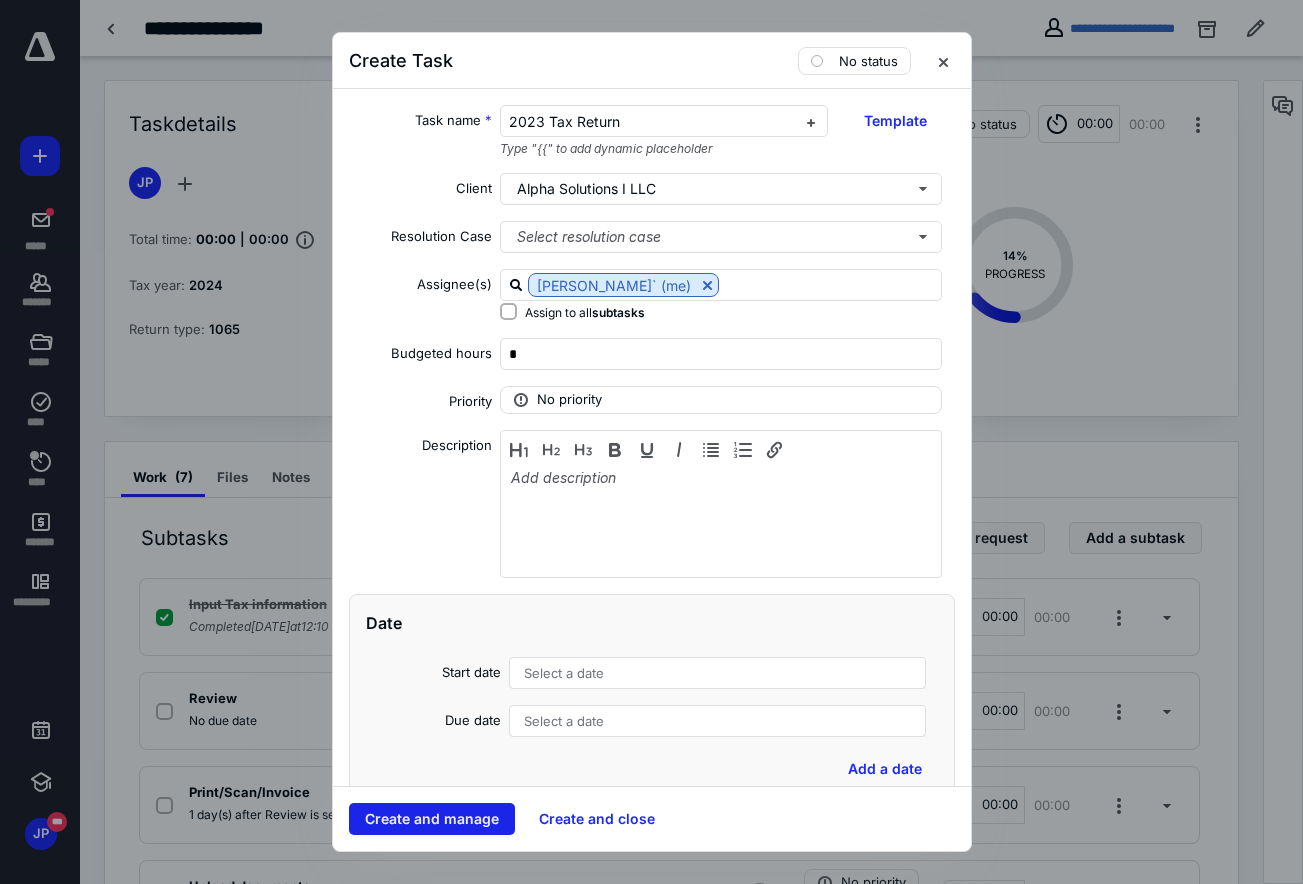 click on "Create and manage" at bounding box center (432, 819) 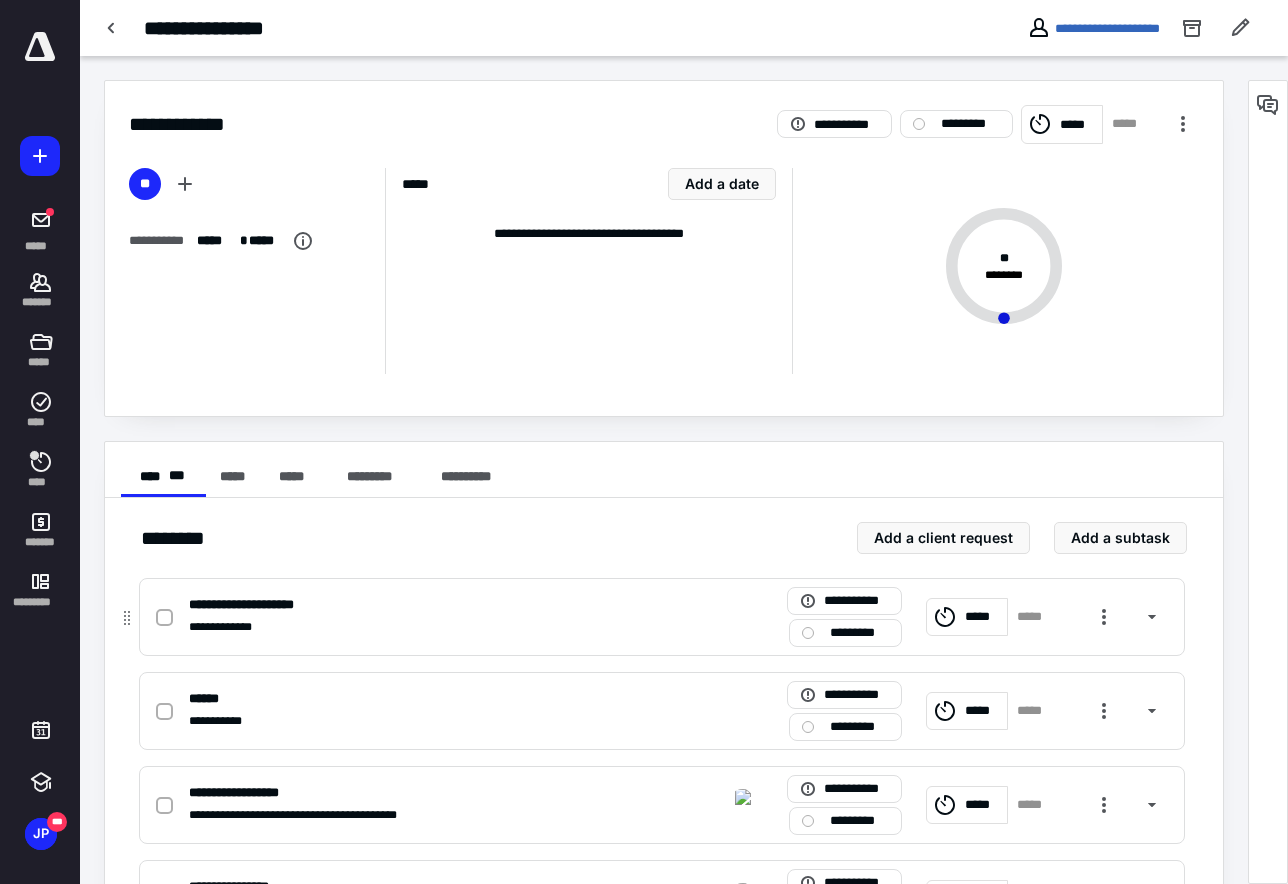 click 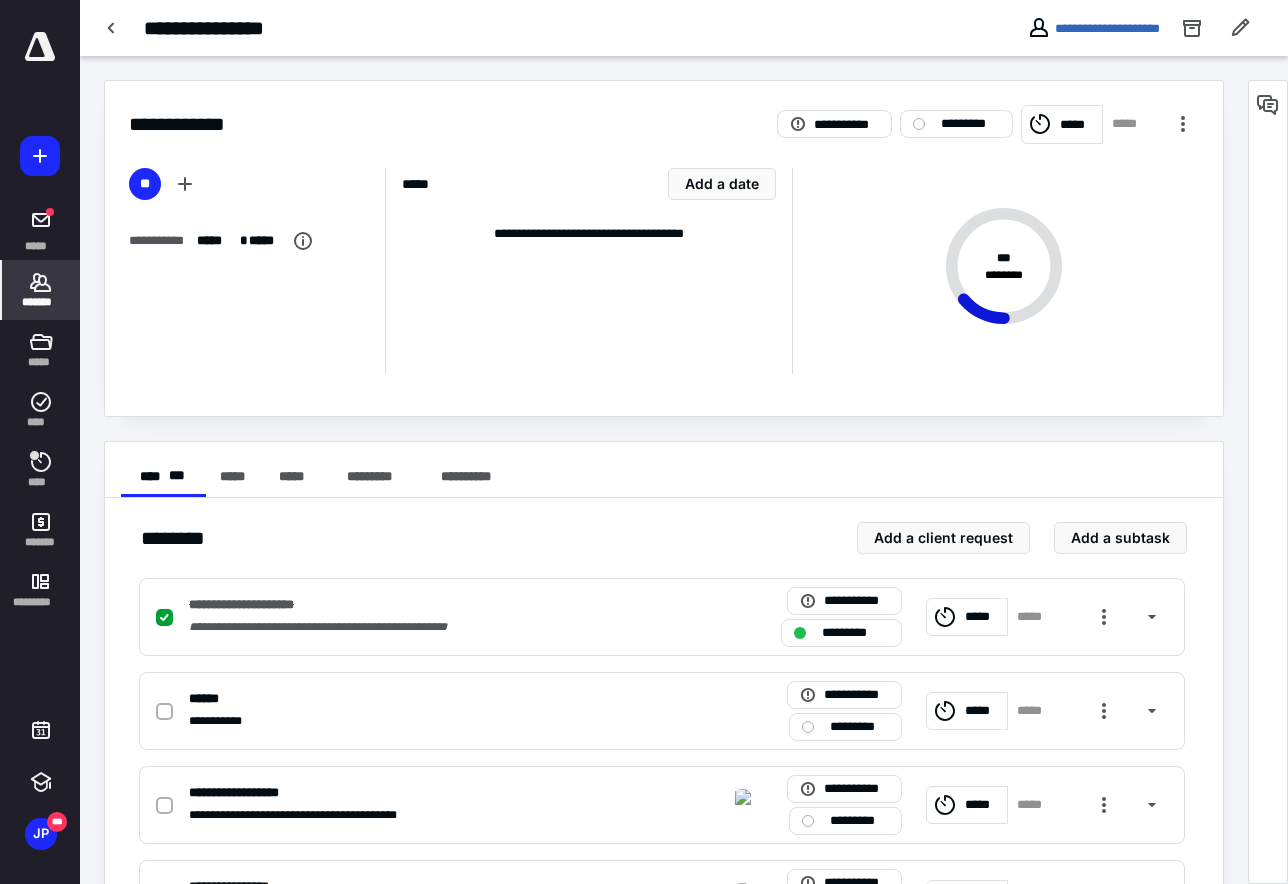 click 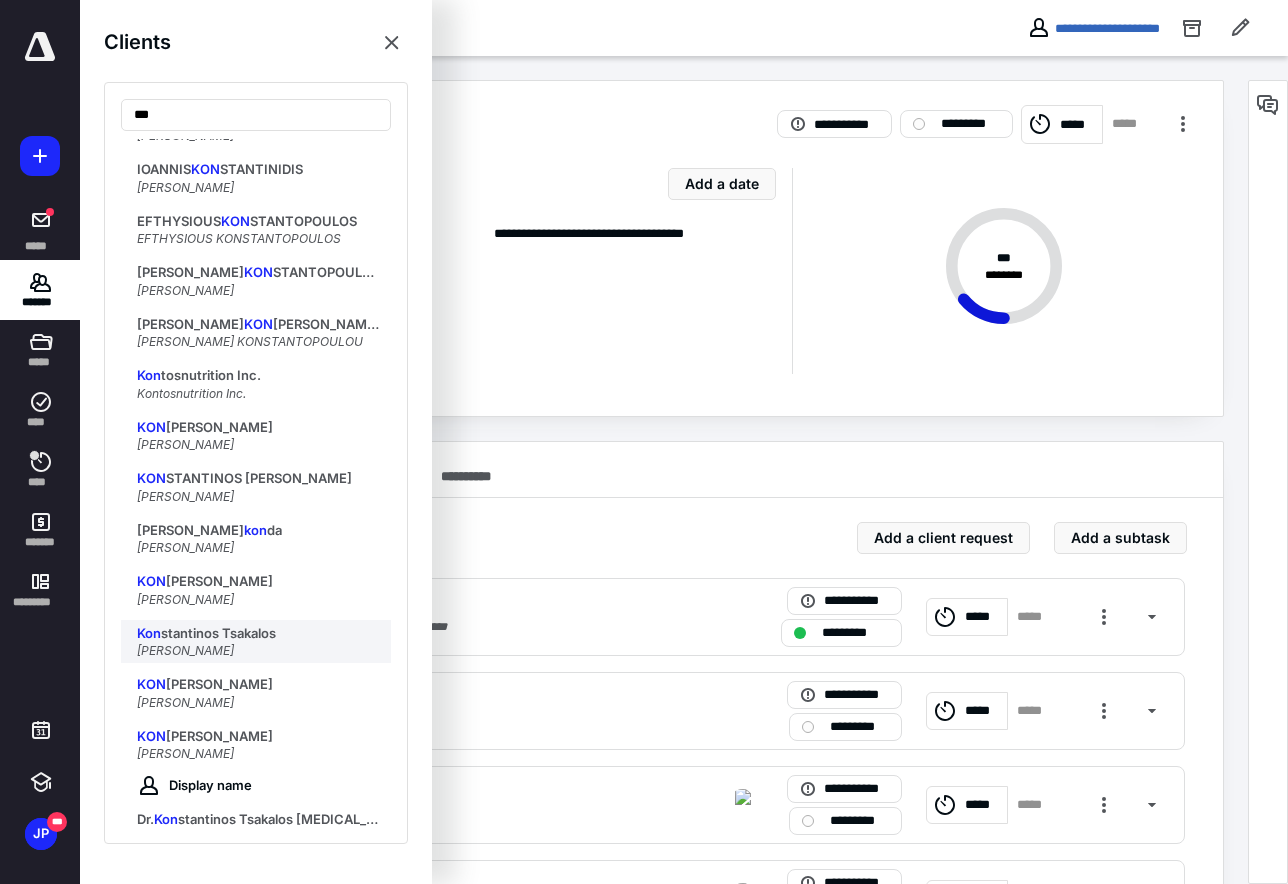 scroll, scrollTop: 1000, scrollLeft: 0, axis: vertical 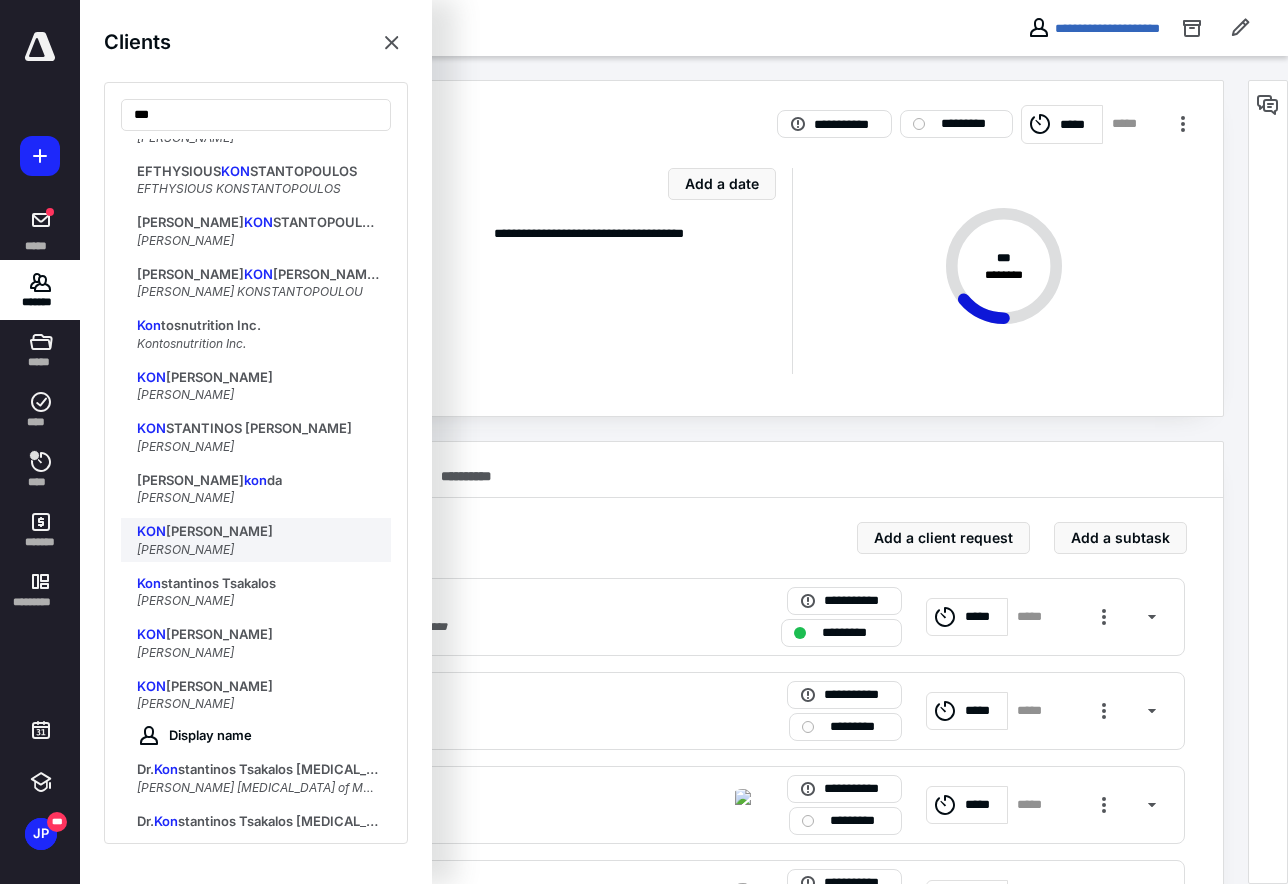 type on "***" 